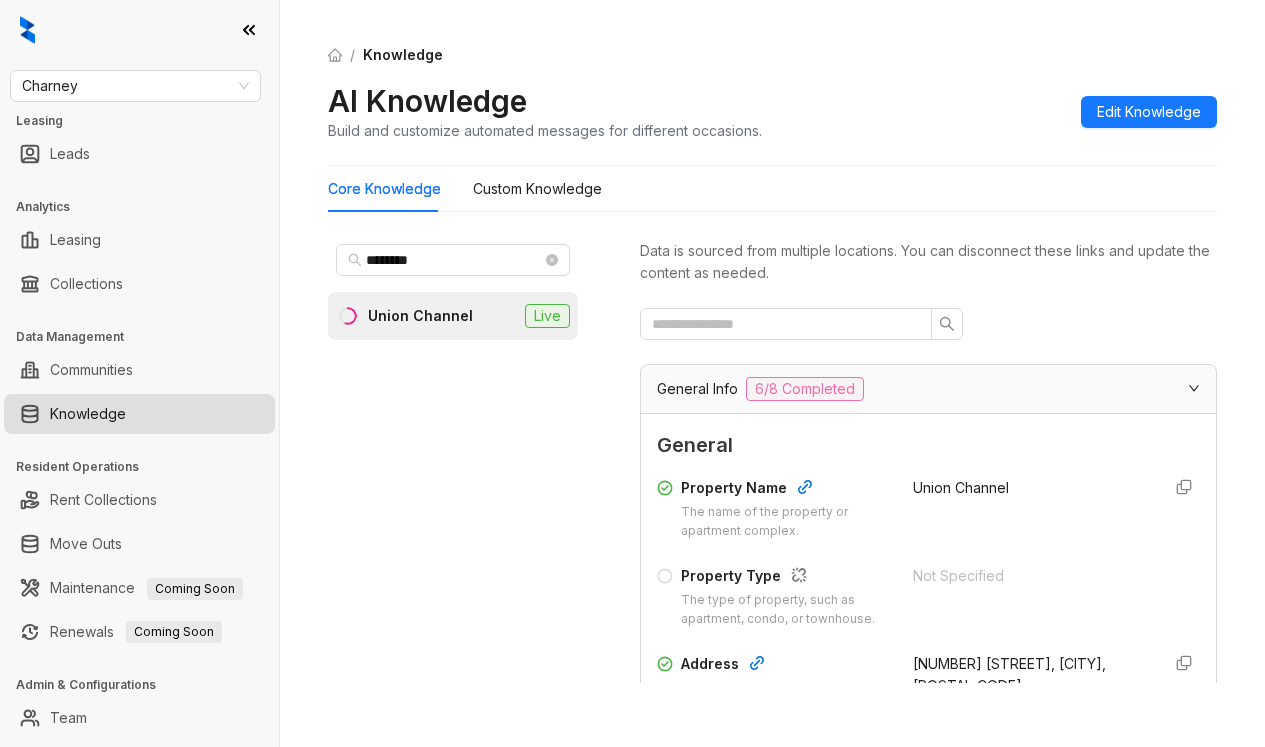 scroll, scrollTop: 0, scrollLeft: 0, axis: both 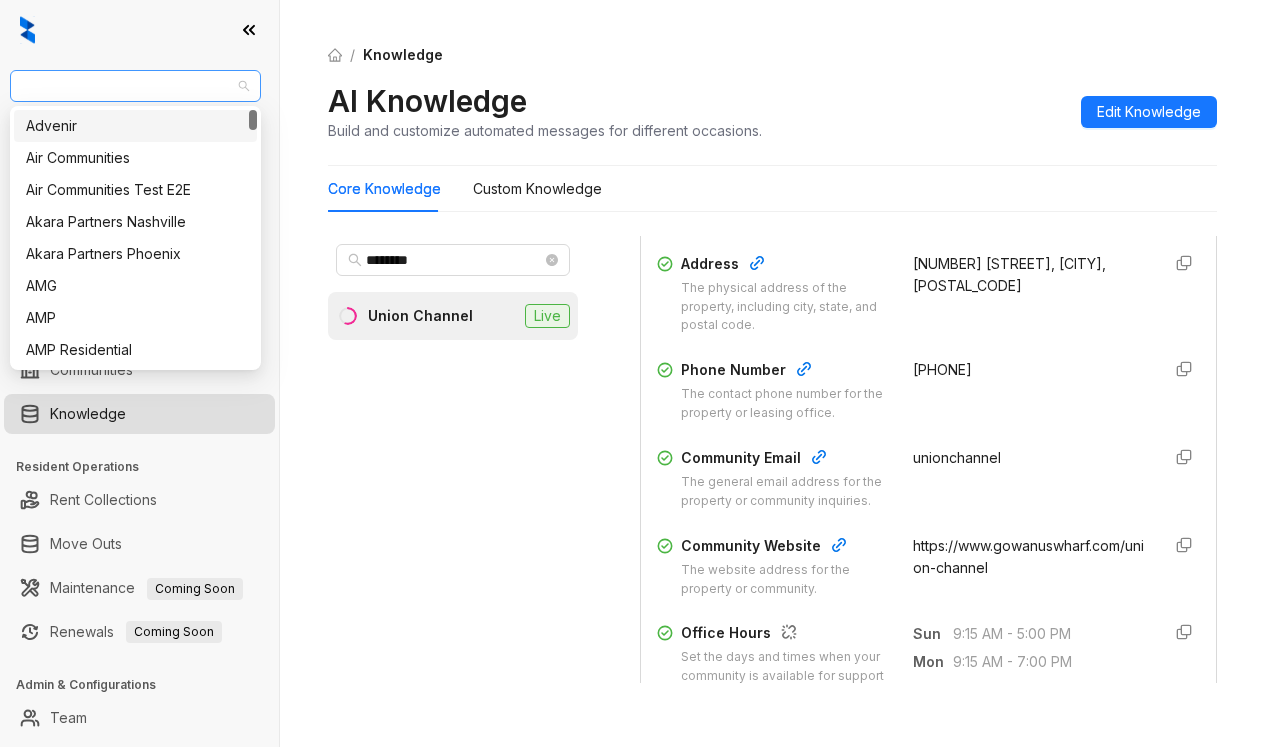 drag, startPoint x: 122, startPoint y: 77, endPoint x: 89, endPoint y: 77, distance: 33 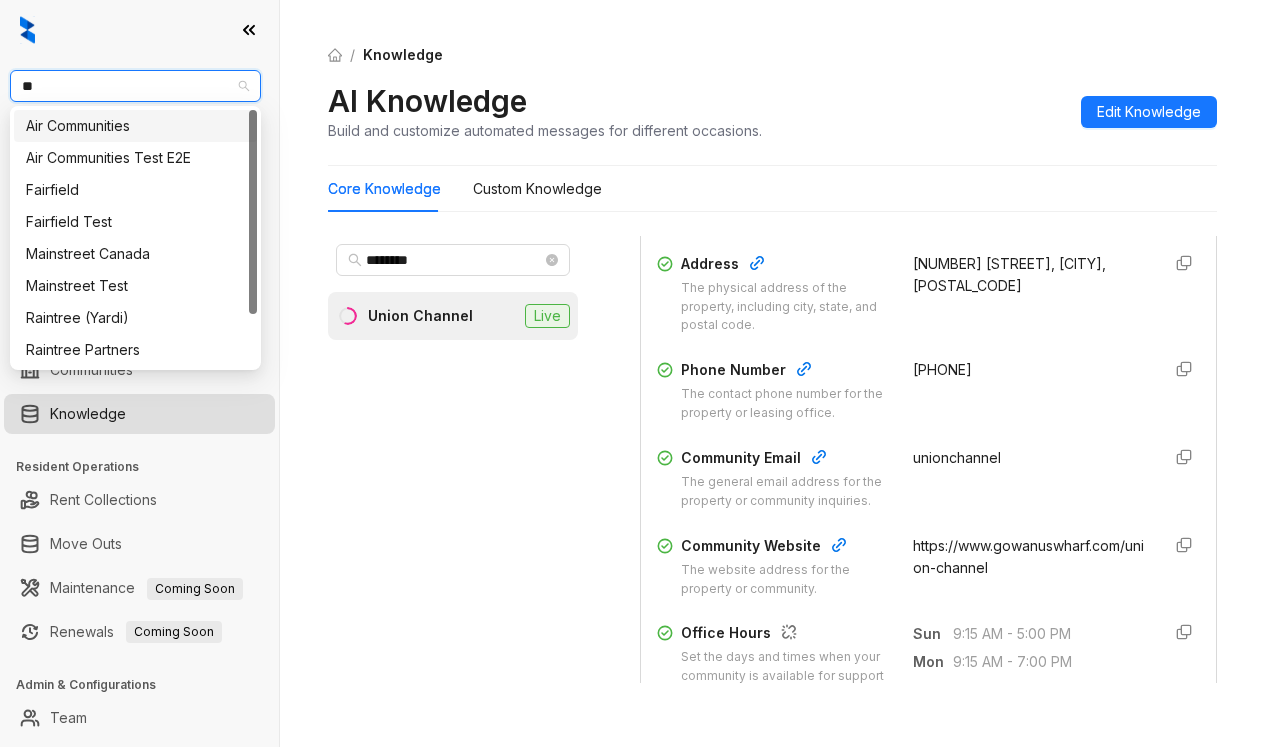type on "***" 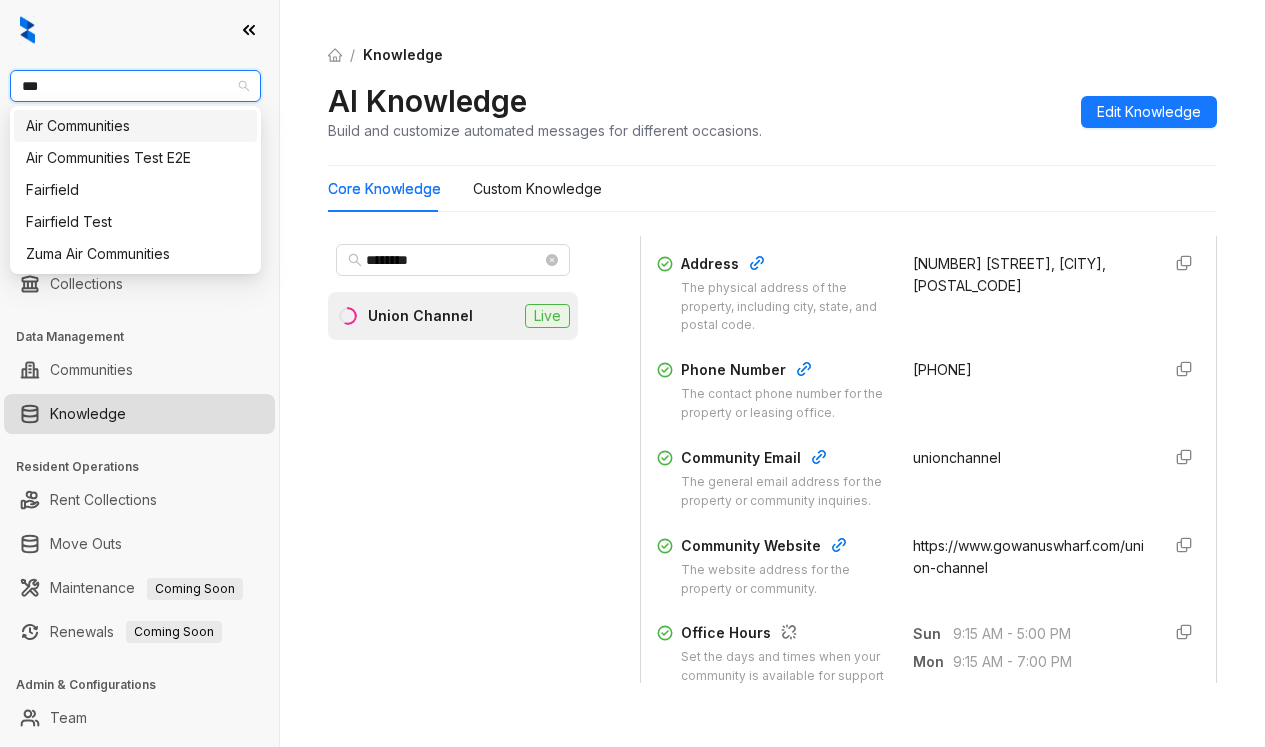 click on "Air Communities" at bounding box center [135, 126] 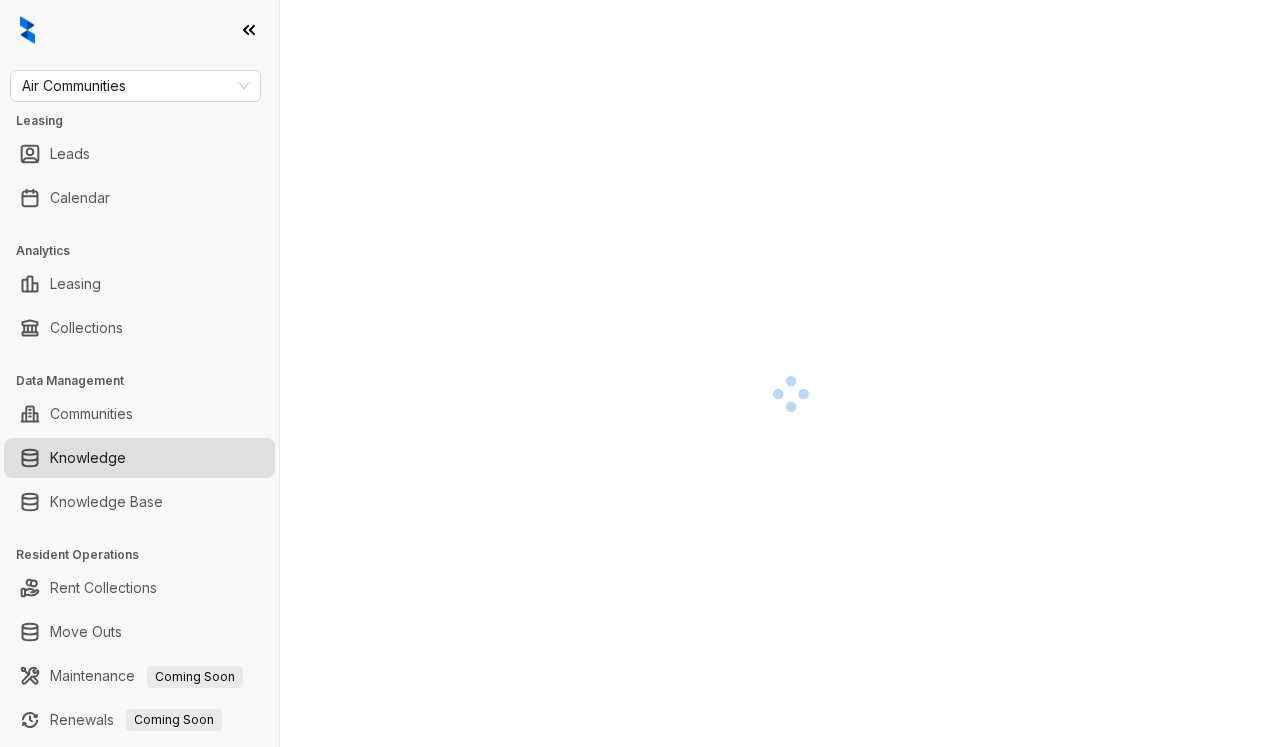 scroll, scrollTop: 0, scrollLeft: 0, axis: both 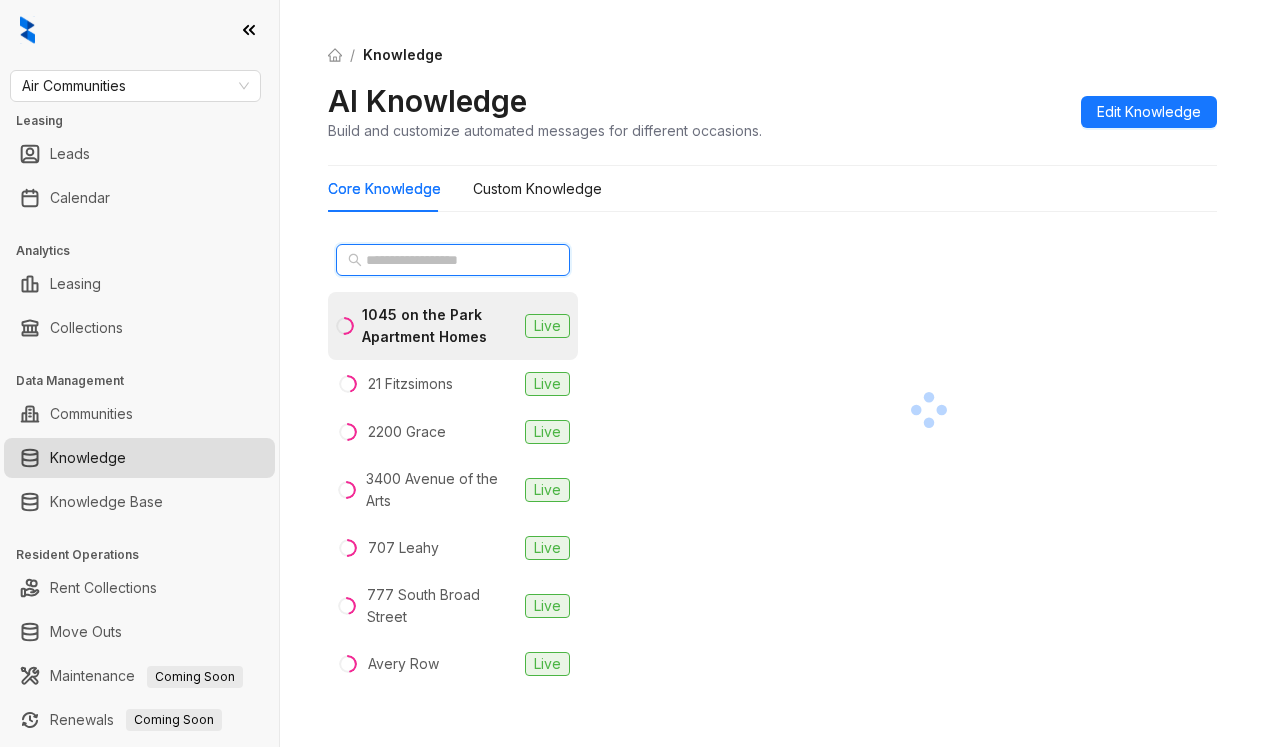 click at bounding box center (454, 260) 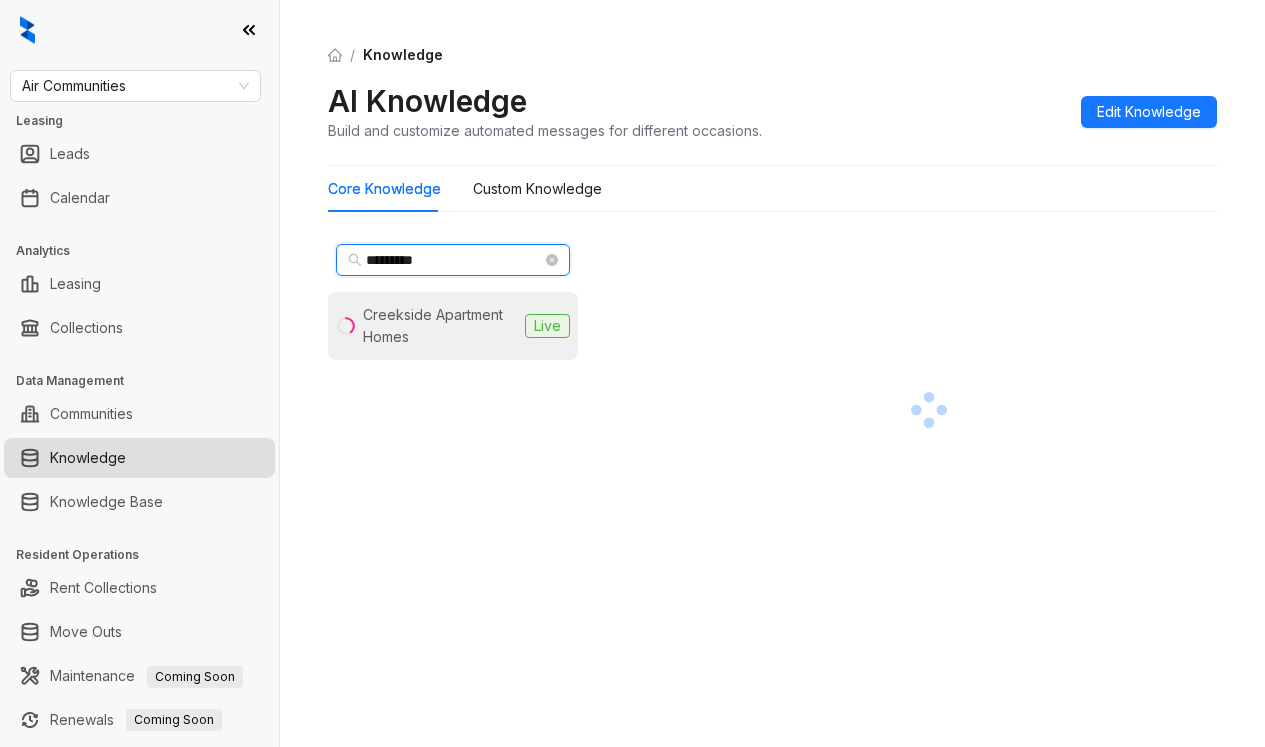 type on "*********" 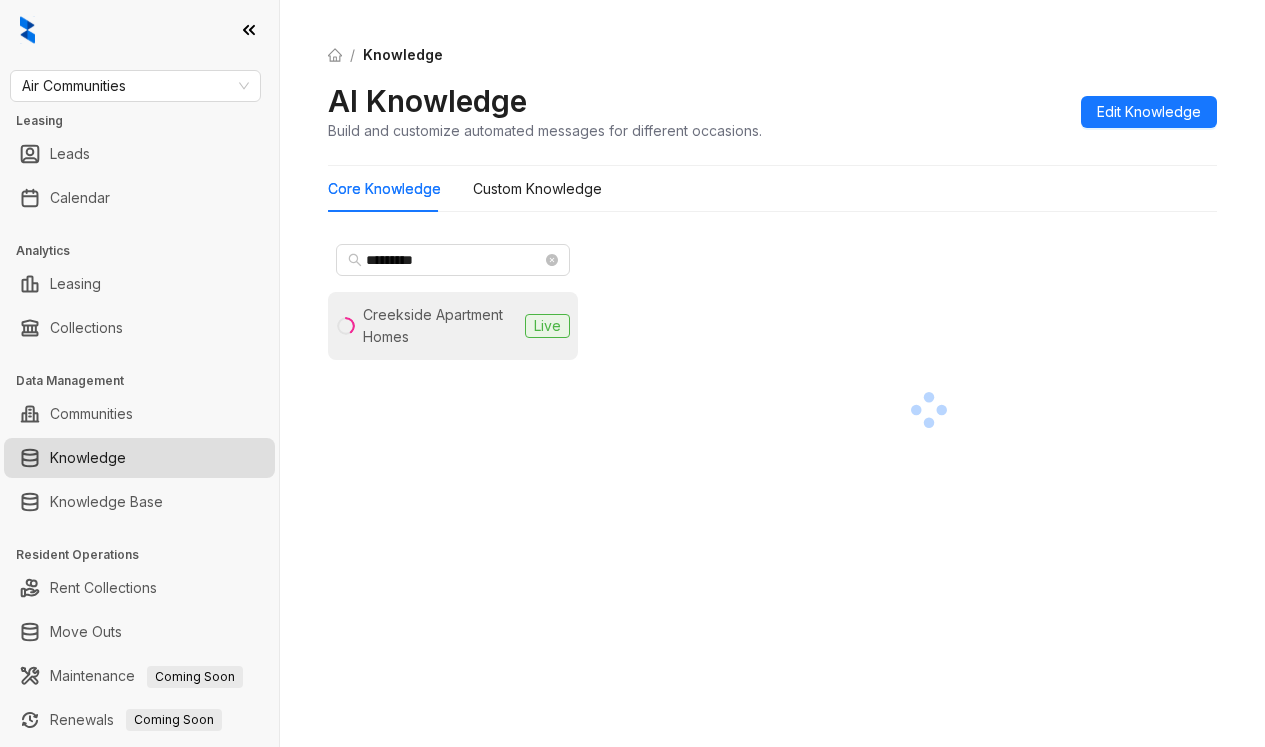 click on "Creekside Apartment Homes" at bounding box center [440, 326] 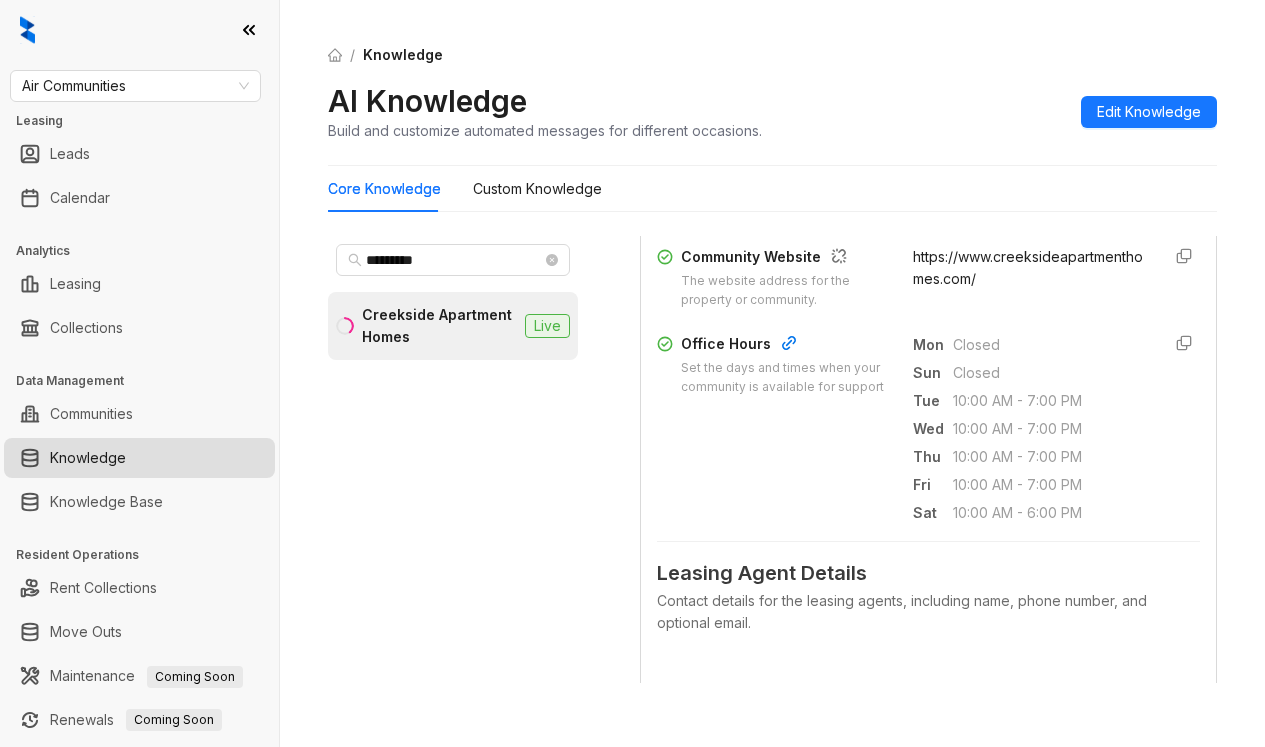 scroll, scrollTop: 700, scrollLeft: 0, axis: vertical 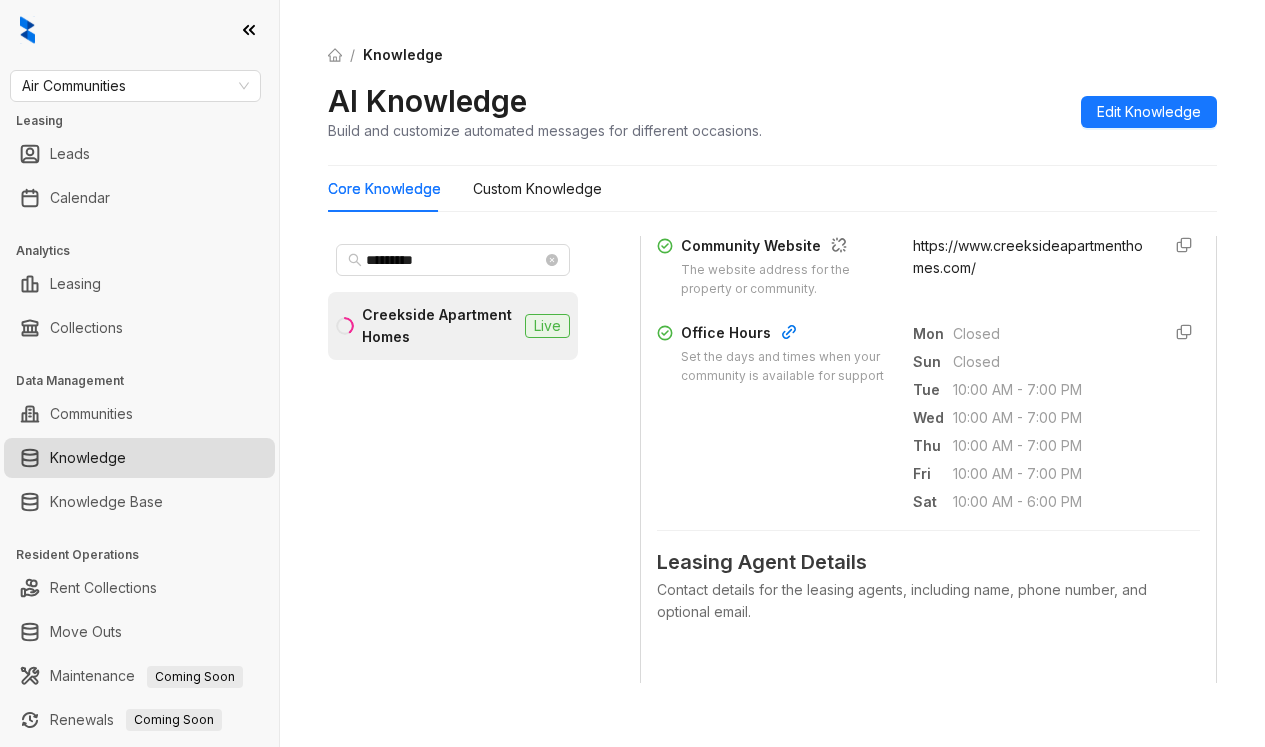 click on "AI Knowledge Build and customize automated messages for different occasions. Edit Knowledge" at bounding box center (772, 111) 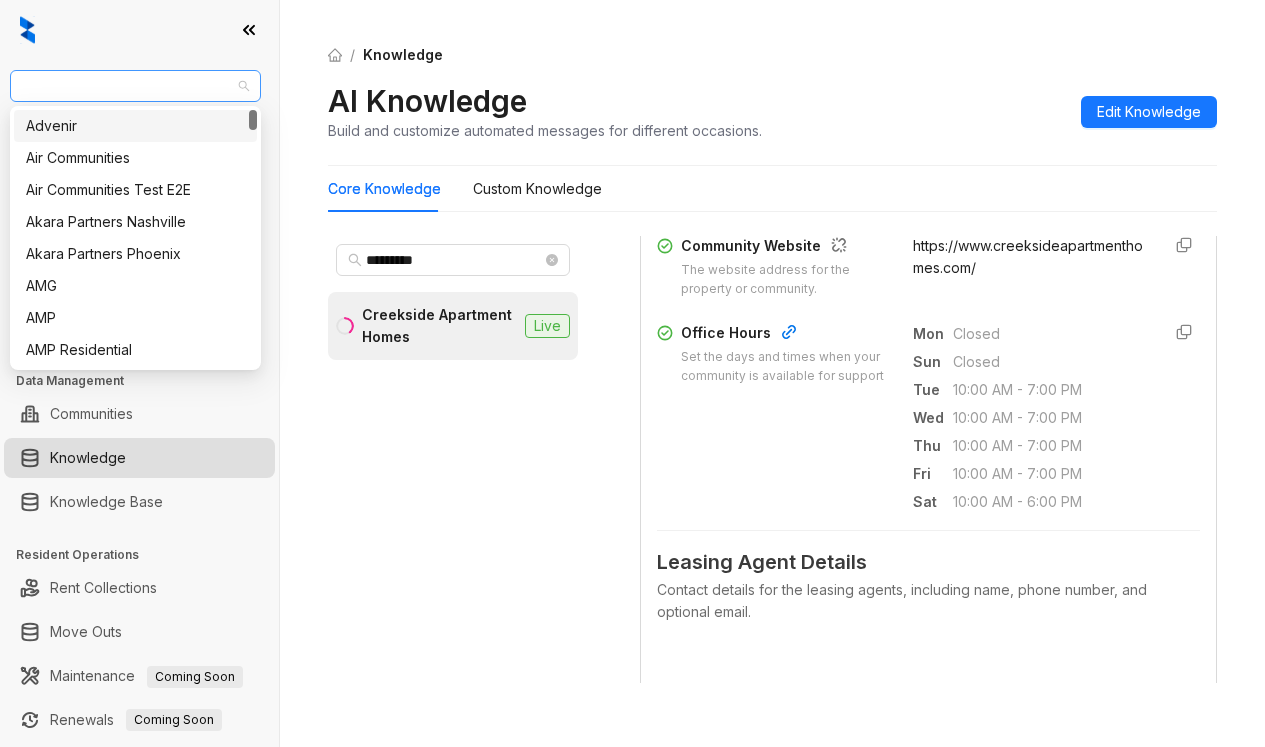 click on "Air Communities" at bounding box center [135, 86] 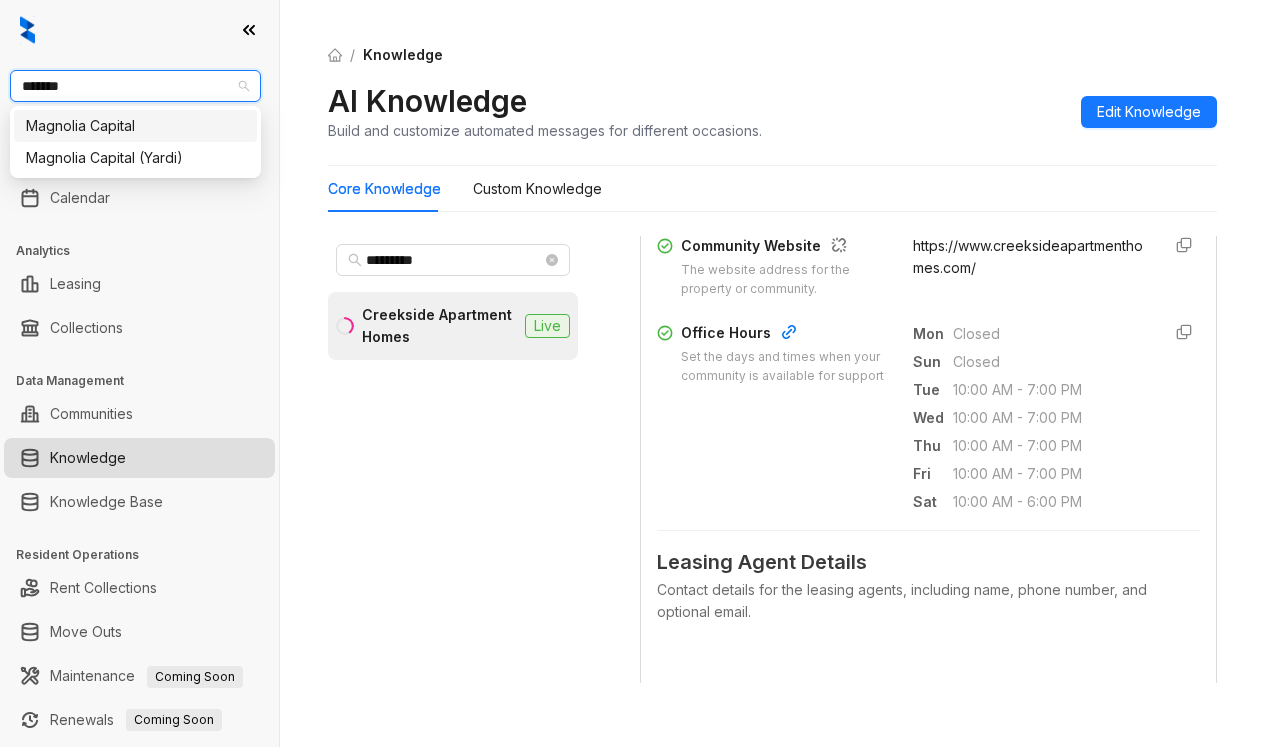 type on "********" 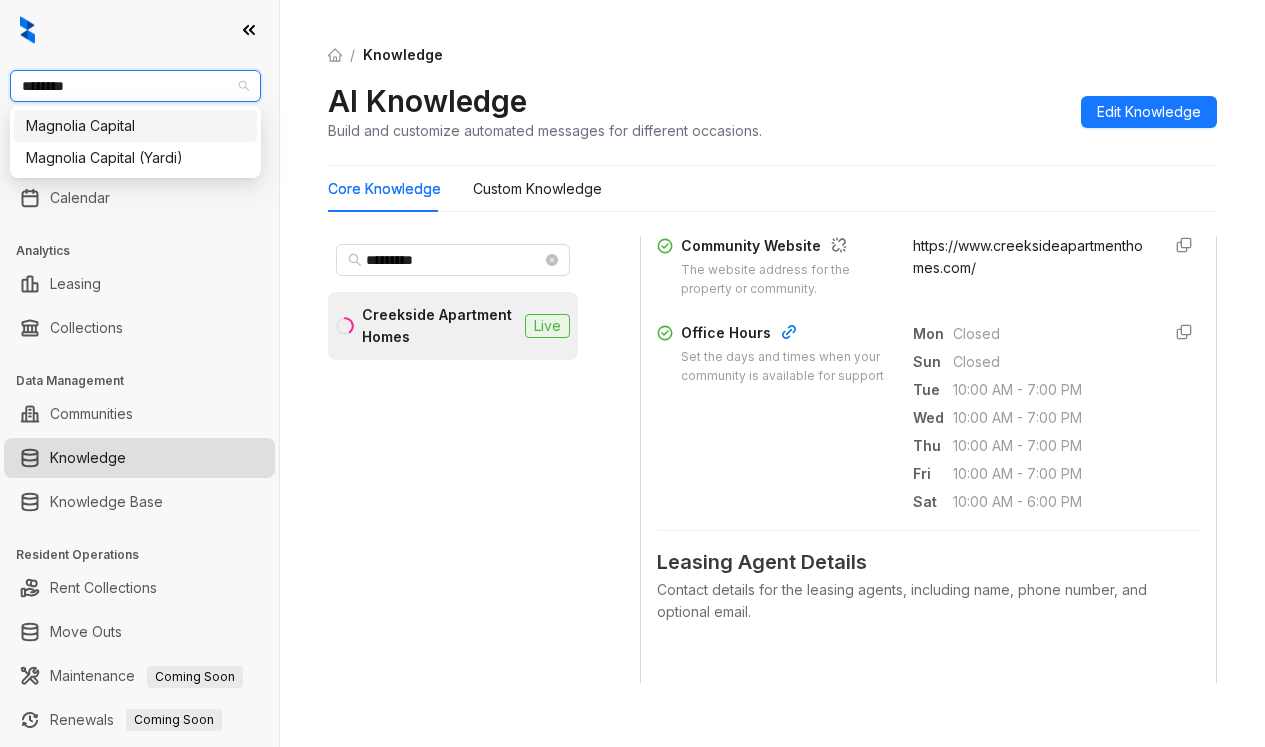 click on "Magnolia Capital" at bounding box center [135, 126] 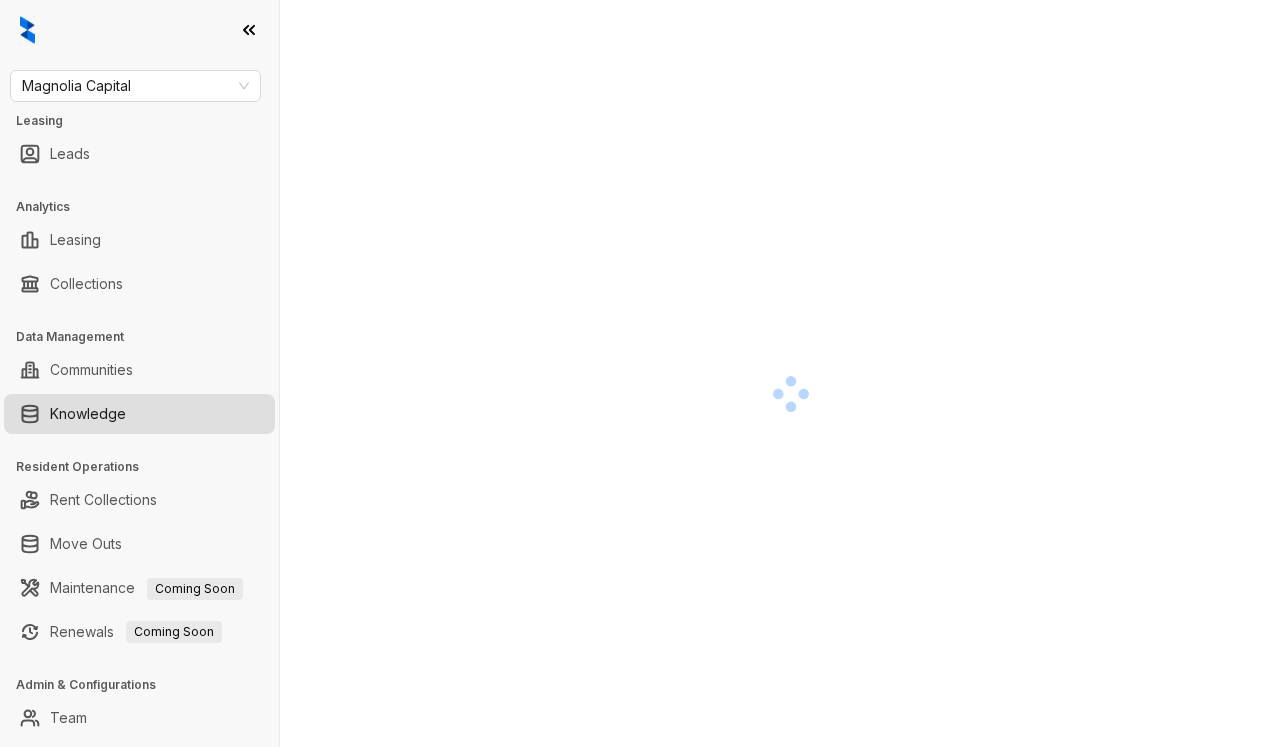 scroll, scrollTop: 0, scrollLeft: 0, axis: both 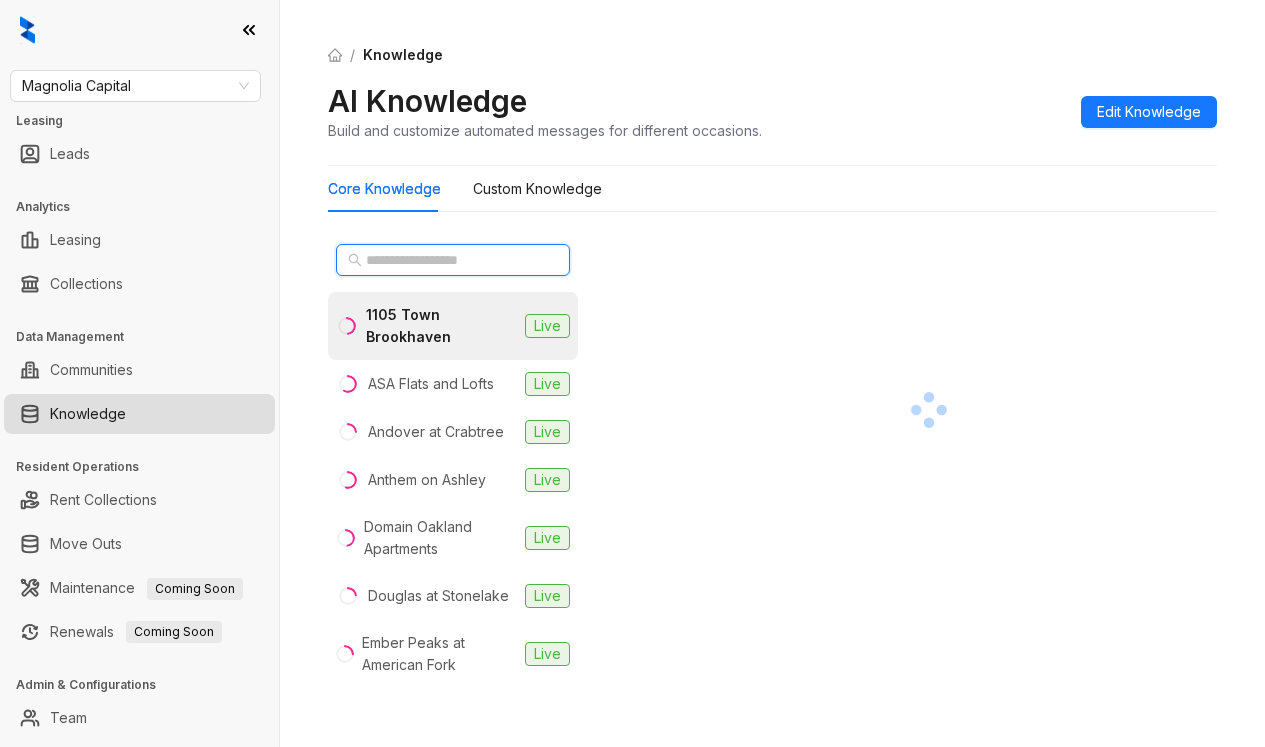 click at bounding box center (454, 260) 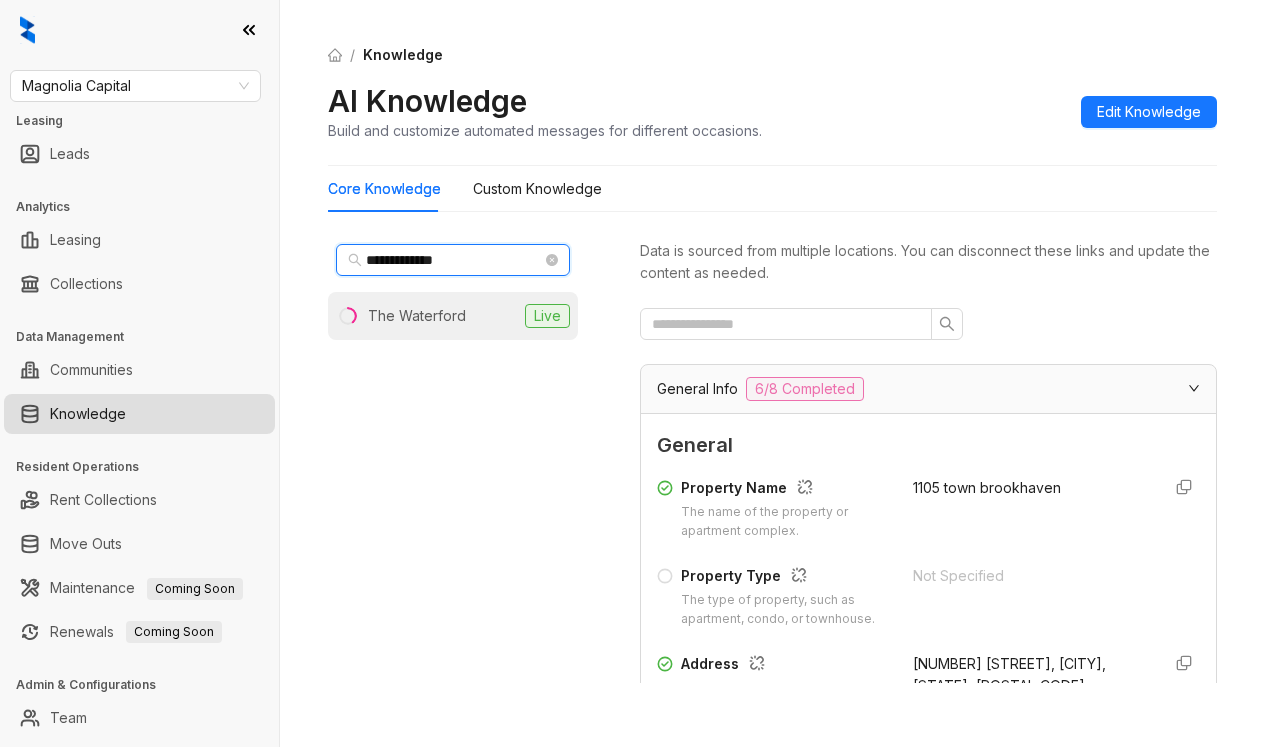type on "**********" 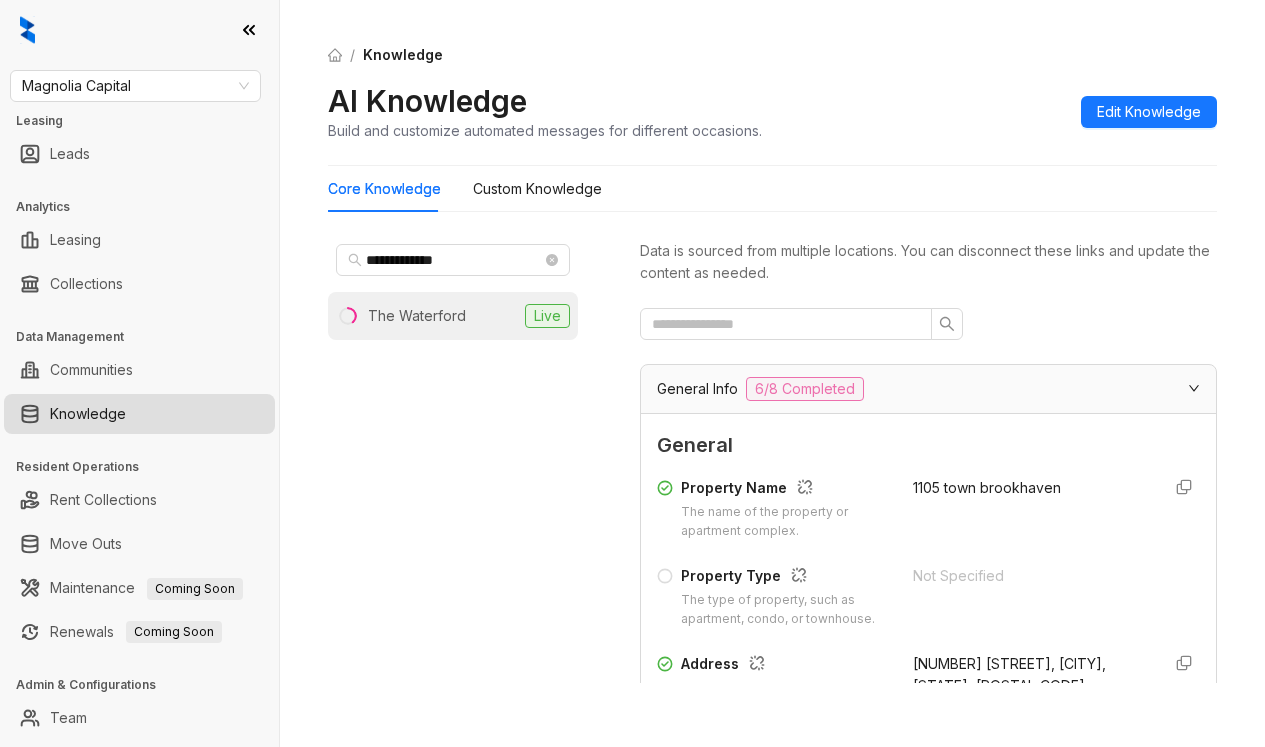 click on "The Waterford" at bounding box center [417, 316] 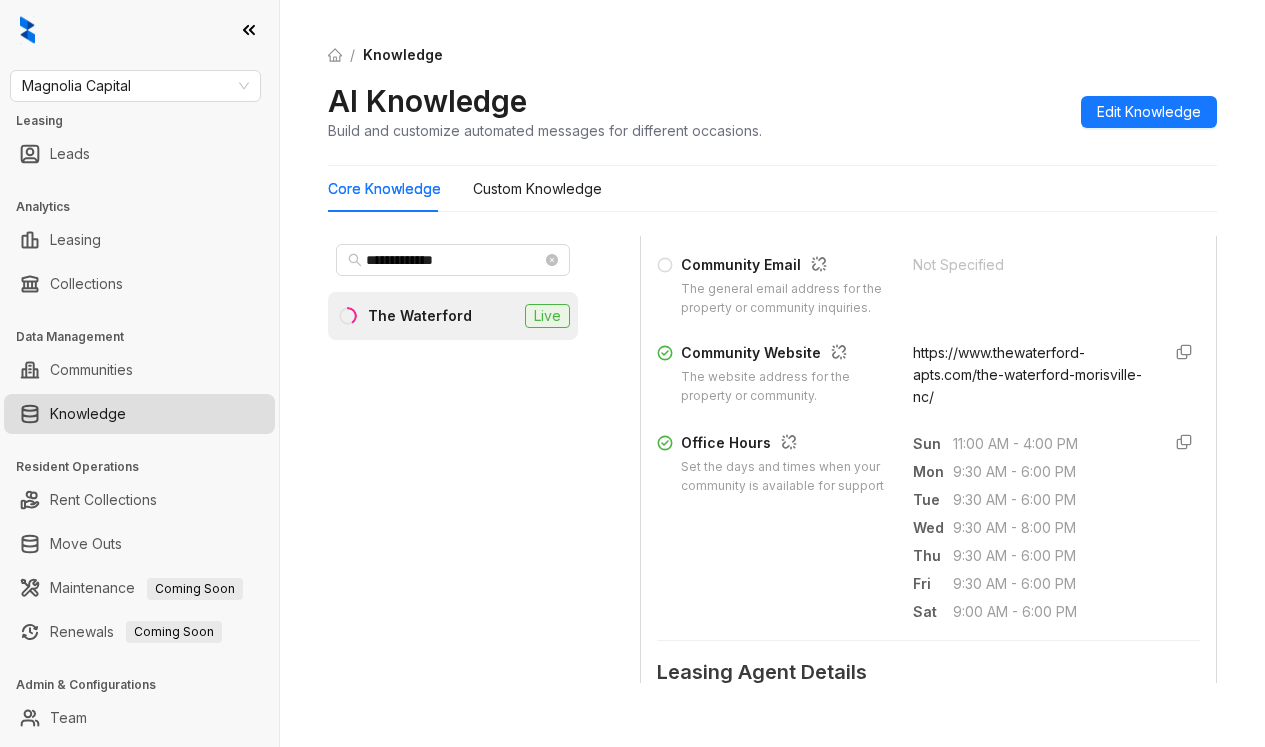 scroll, scrollTop: 600, scrollLeft: 0, axis: vertical 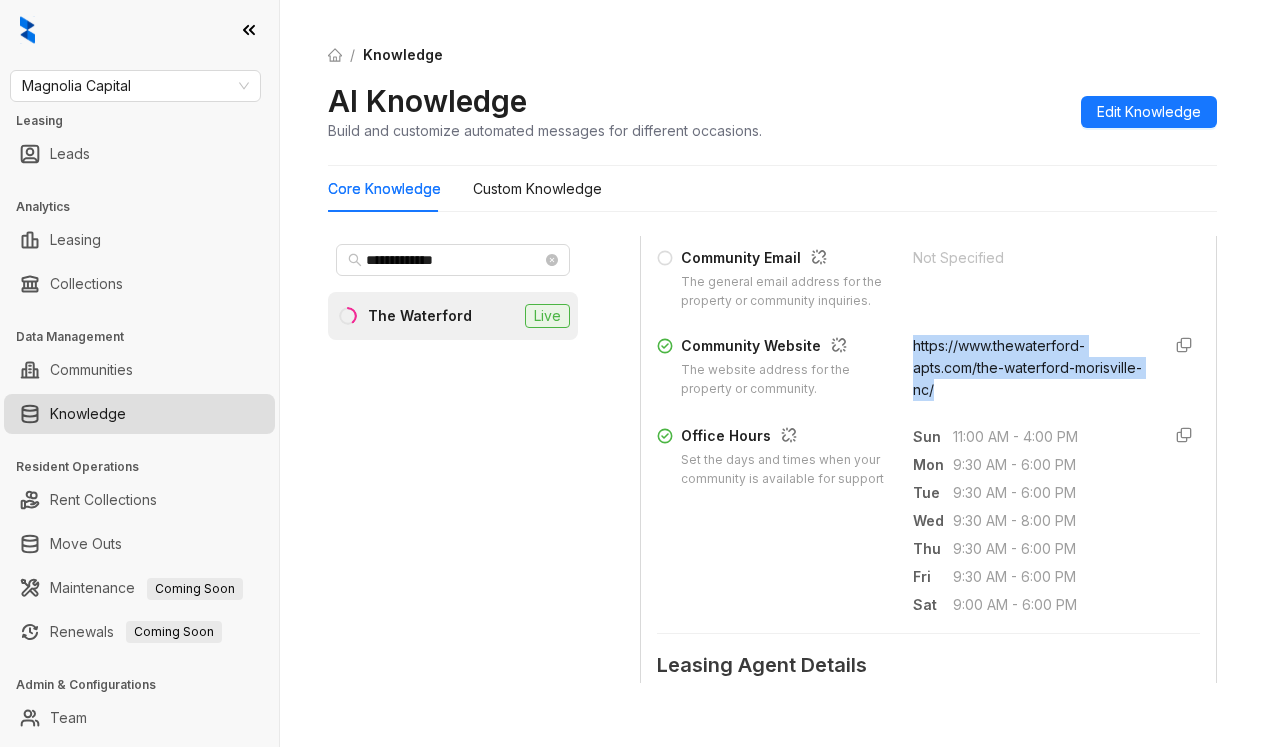 drag, startPoint x: 889, startPoint y: 381, endPoint x: 998, endPoint y: 424, distance: 117.17508 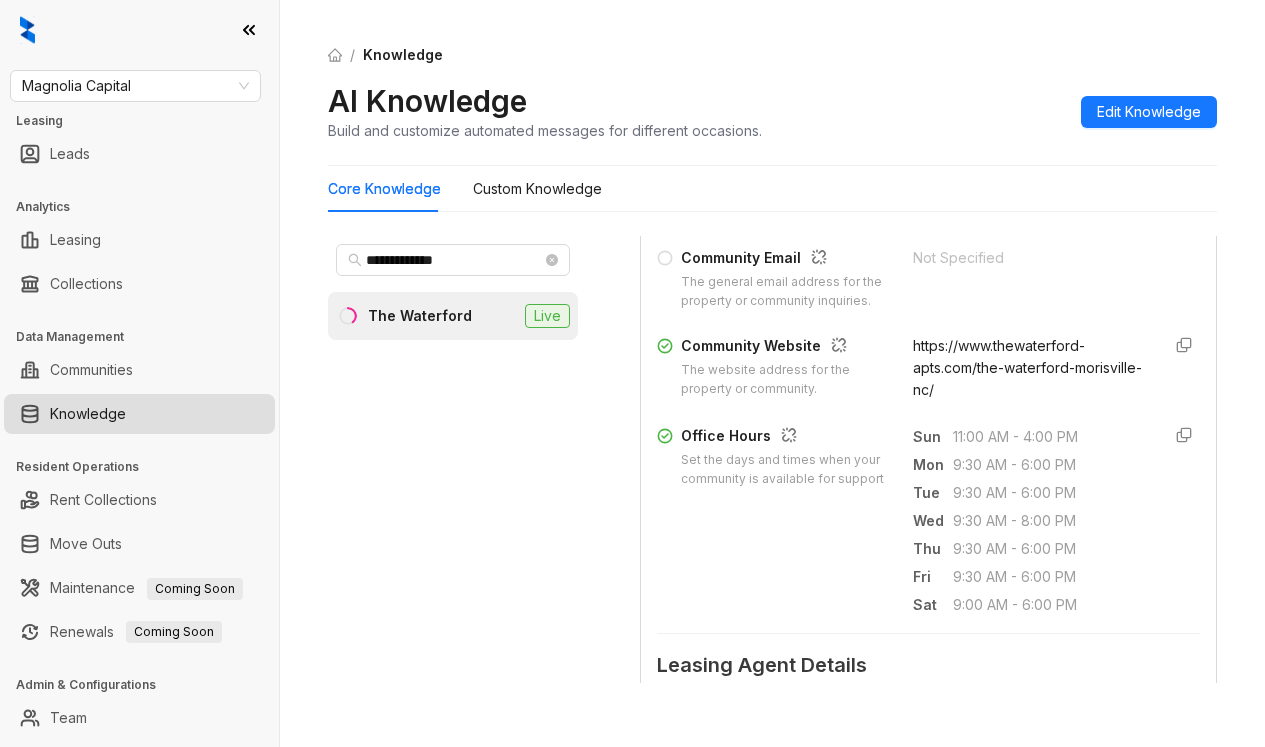 click on "Not Specified" at bounding box center (1029, 279) 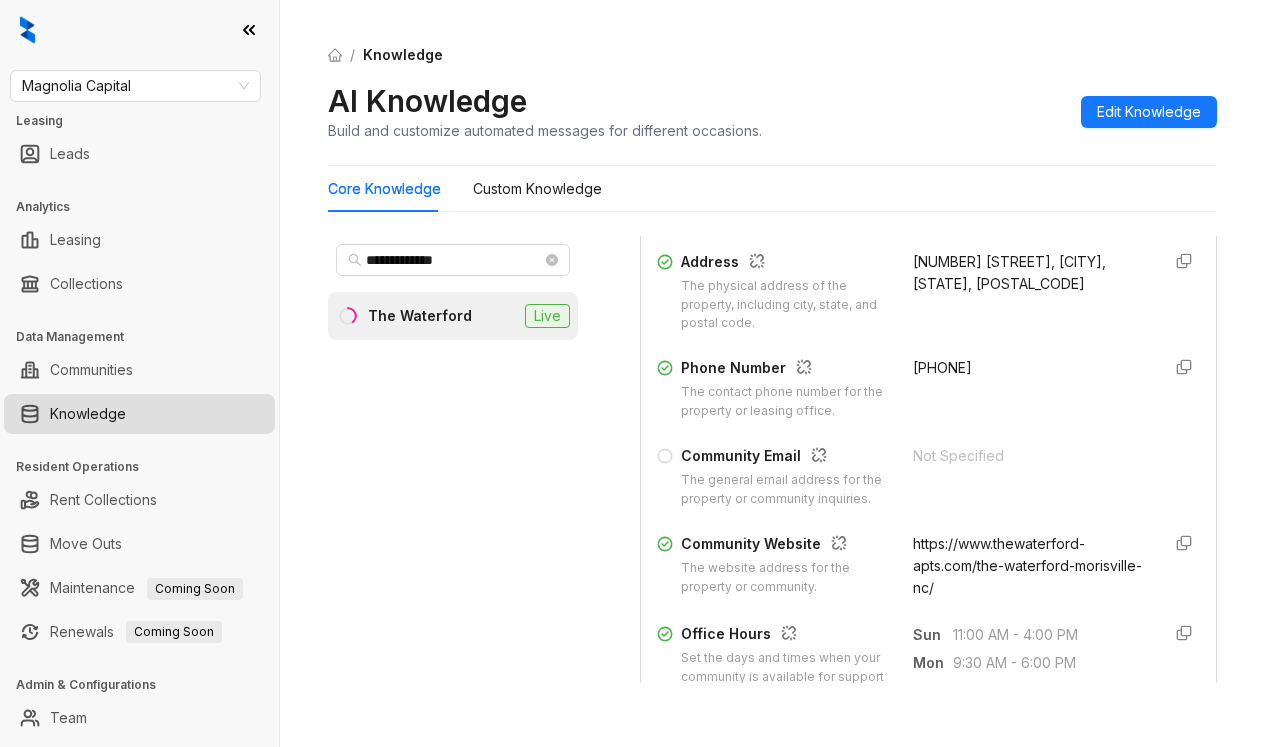 scroll, scrollTop: 400, scrollLeft: 0, axis: vertical 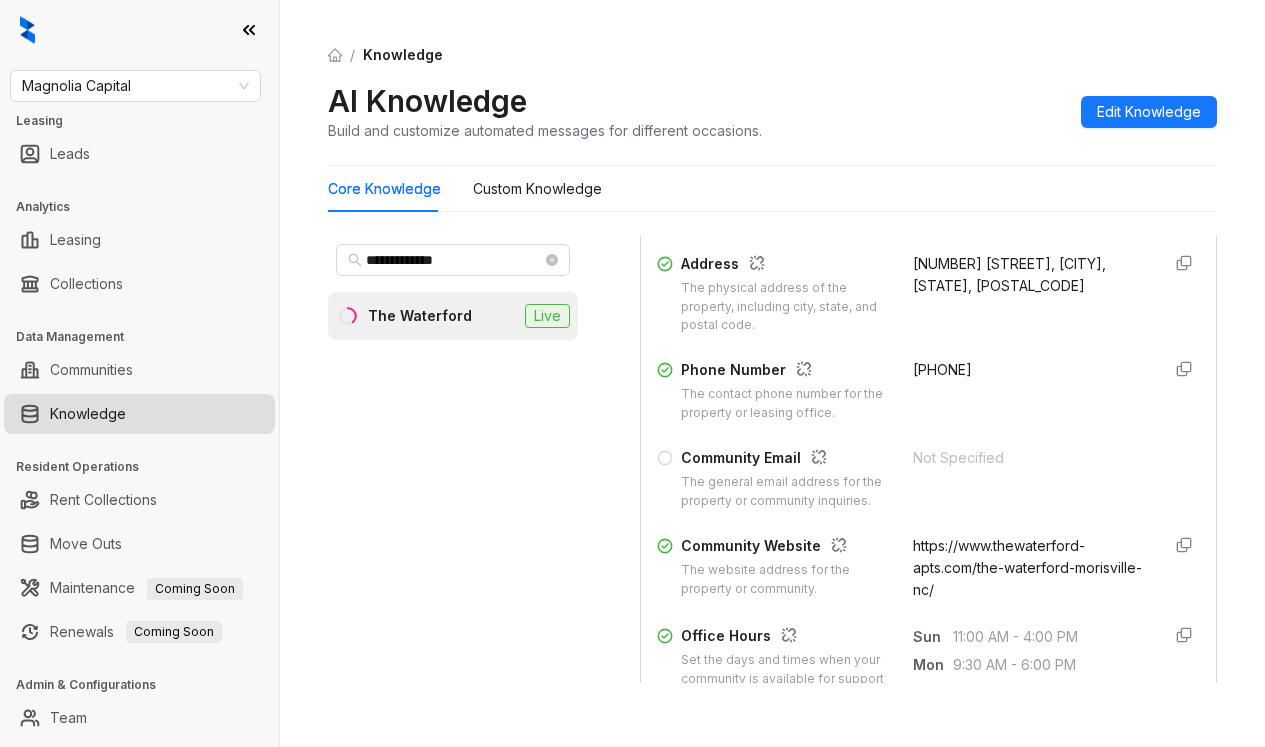 drag, startPoint x: 890, startPoint y: 386, endPoint x: 1038, endPoint y: 396, distance: 148.33745 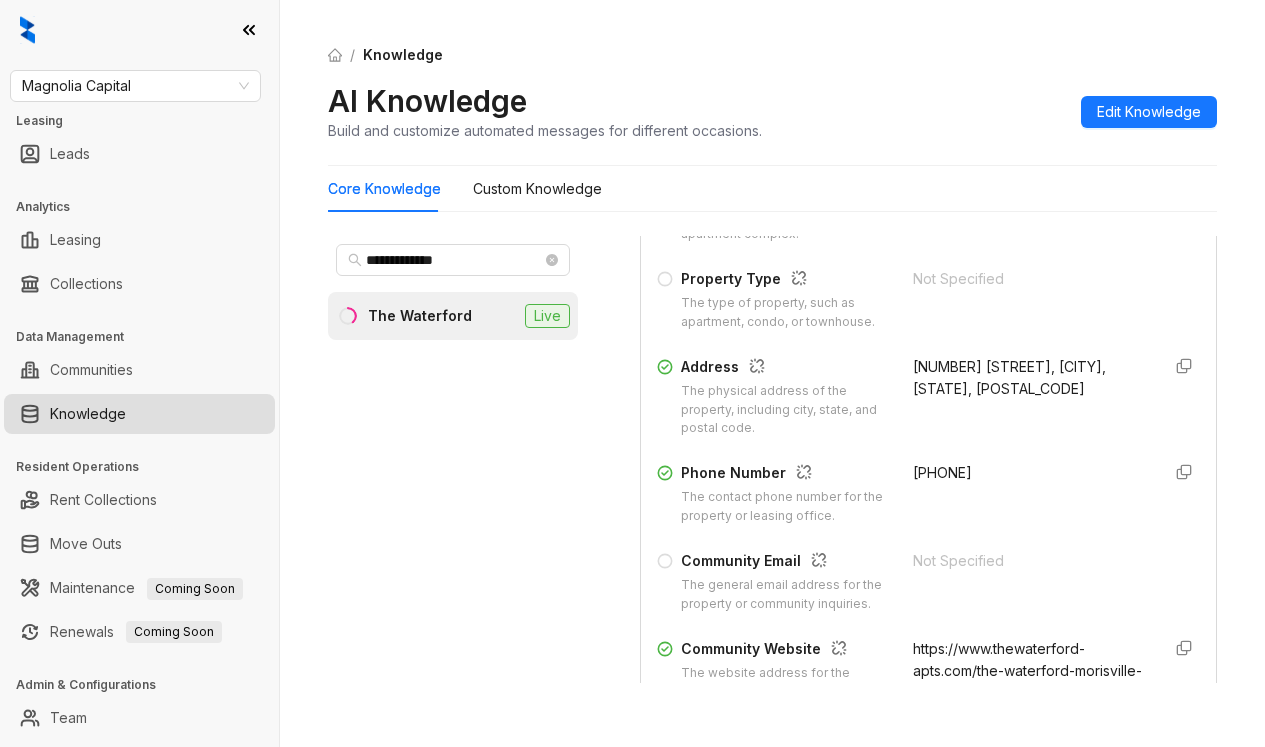 scroll, scrollTop: 300, scrollLeft: 0, axis: vertical 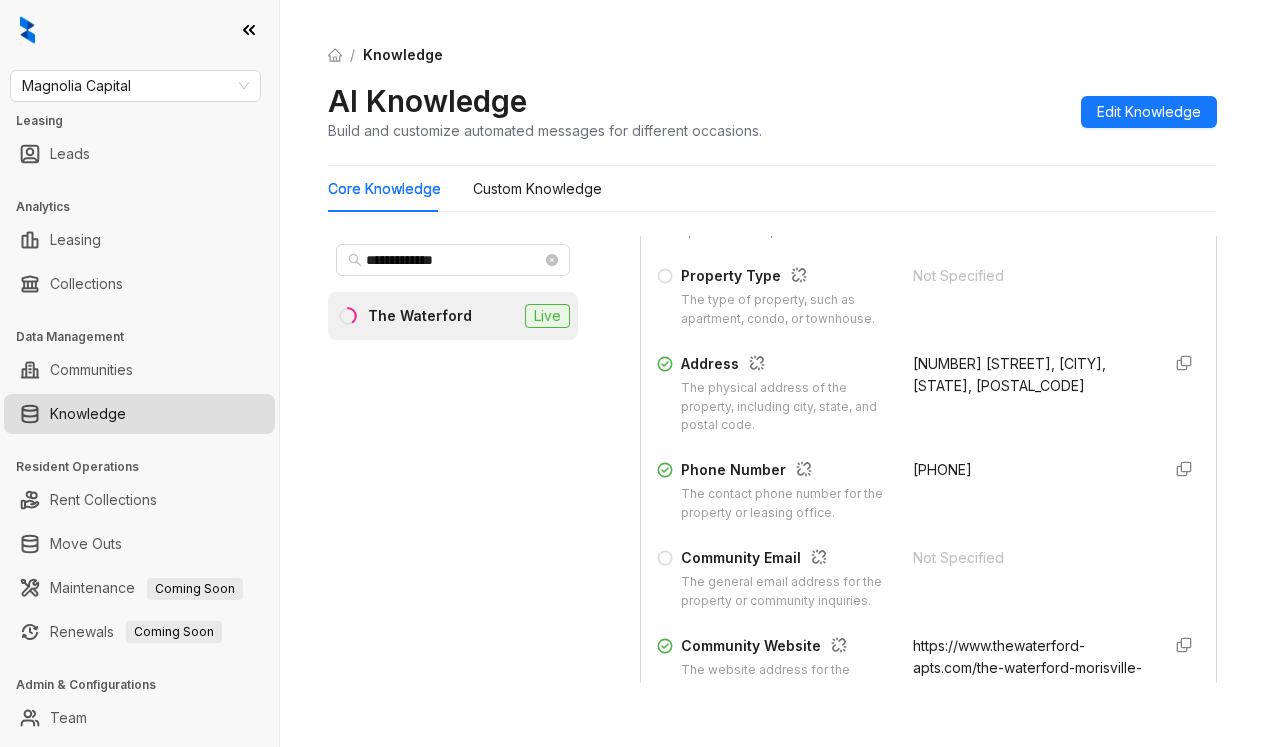click on "AI Knowledge Build and customize automated messages for different occasions. Edit Knowledge" at bounding box center [772, 111] 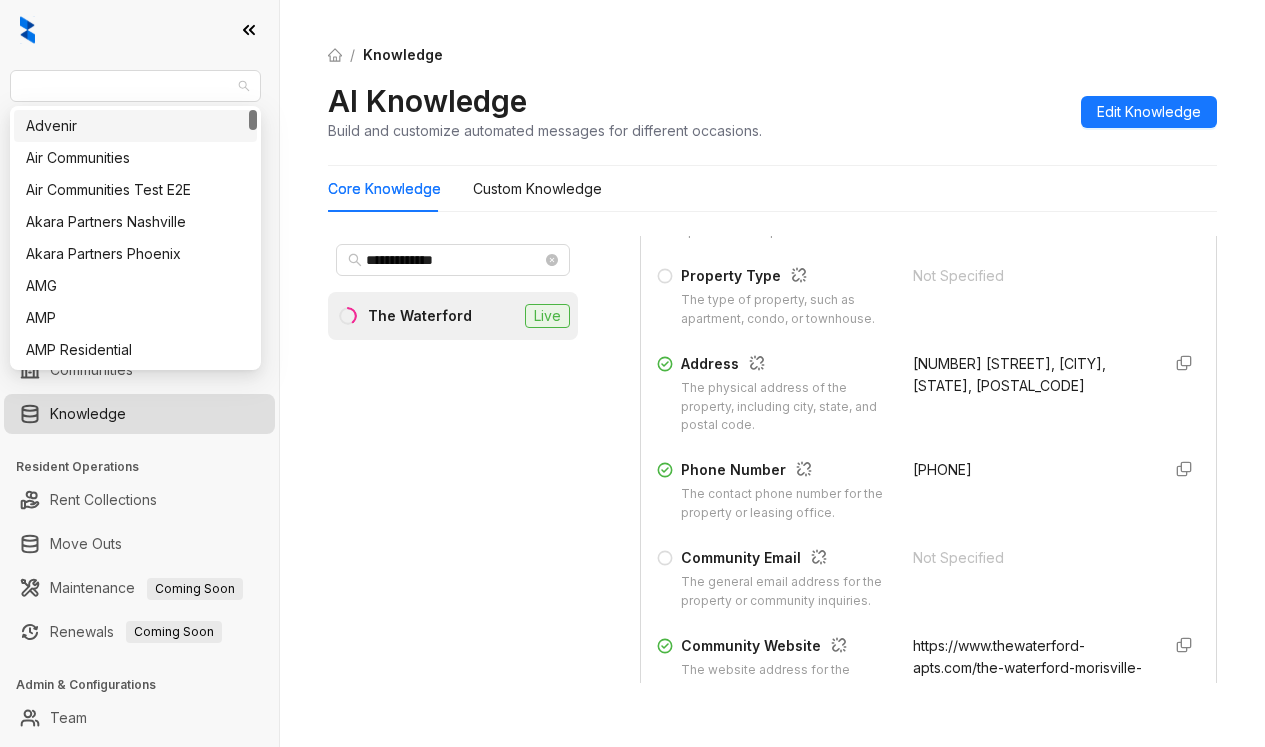 drag, startPoint x: 191, startPoint y: 88, endPoint x: 67, endPoint y: 64, distance: 126.30122 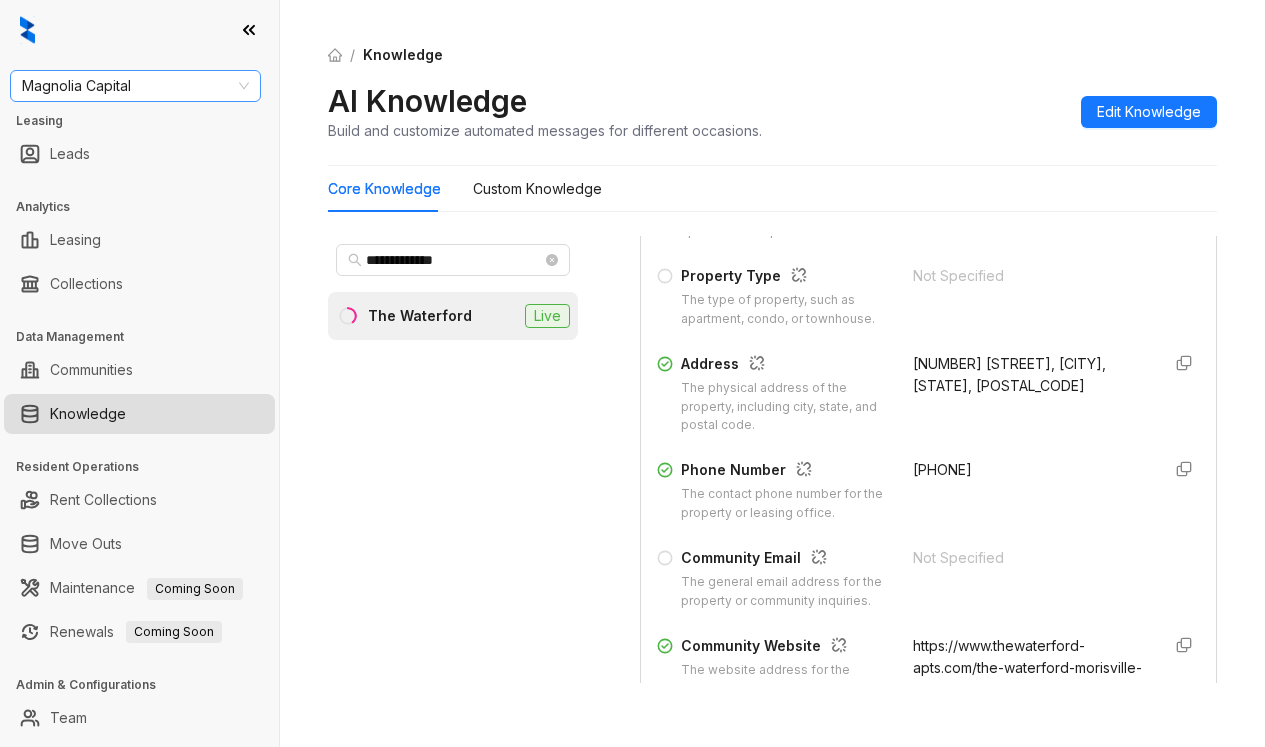 click on "Magnolia Capital" at bounding box center [135, 86] 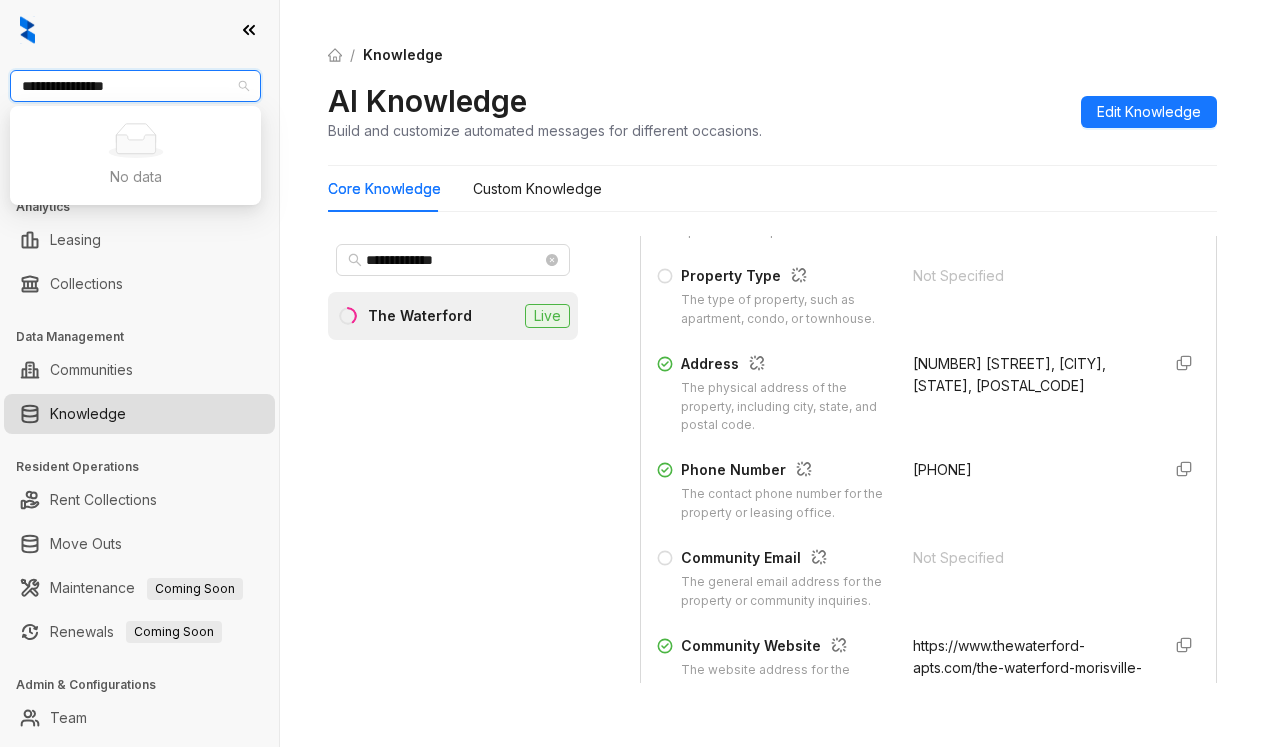 click on "**********" at bounding box center [126, 86] 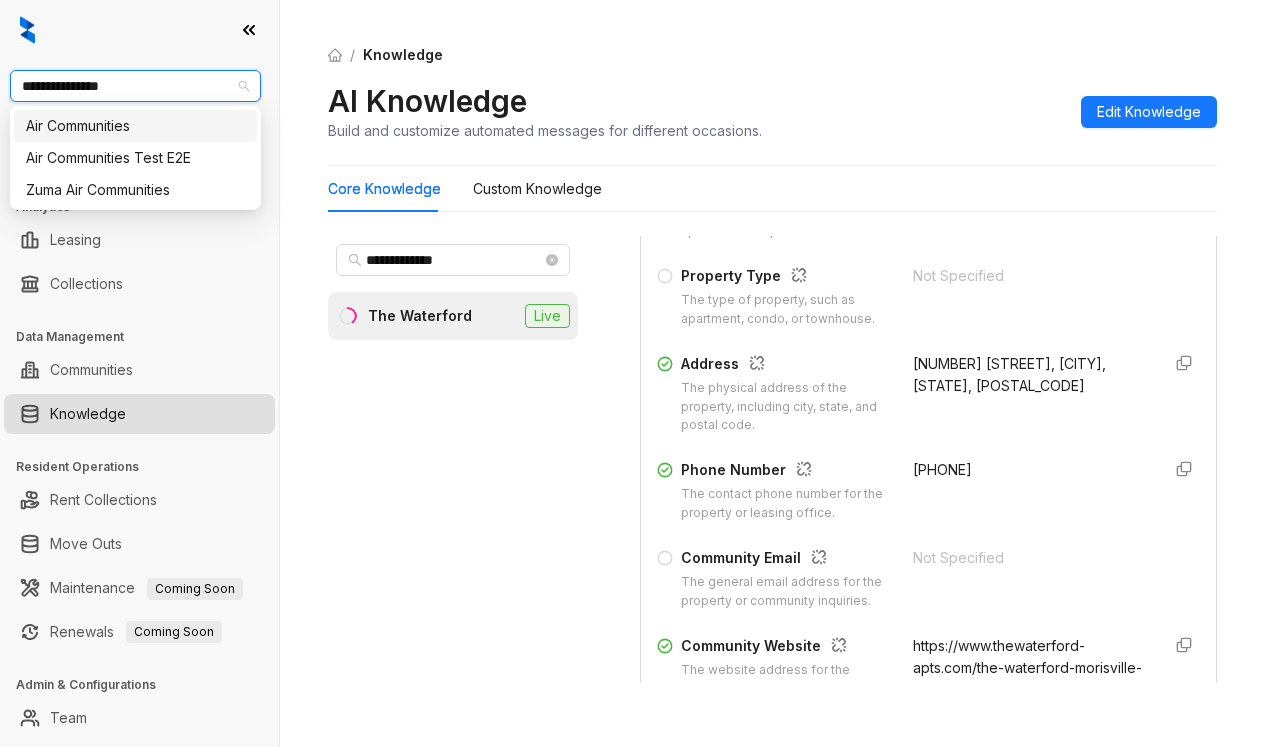 click on "Air Communities" at bounding box center (135, 126) 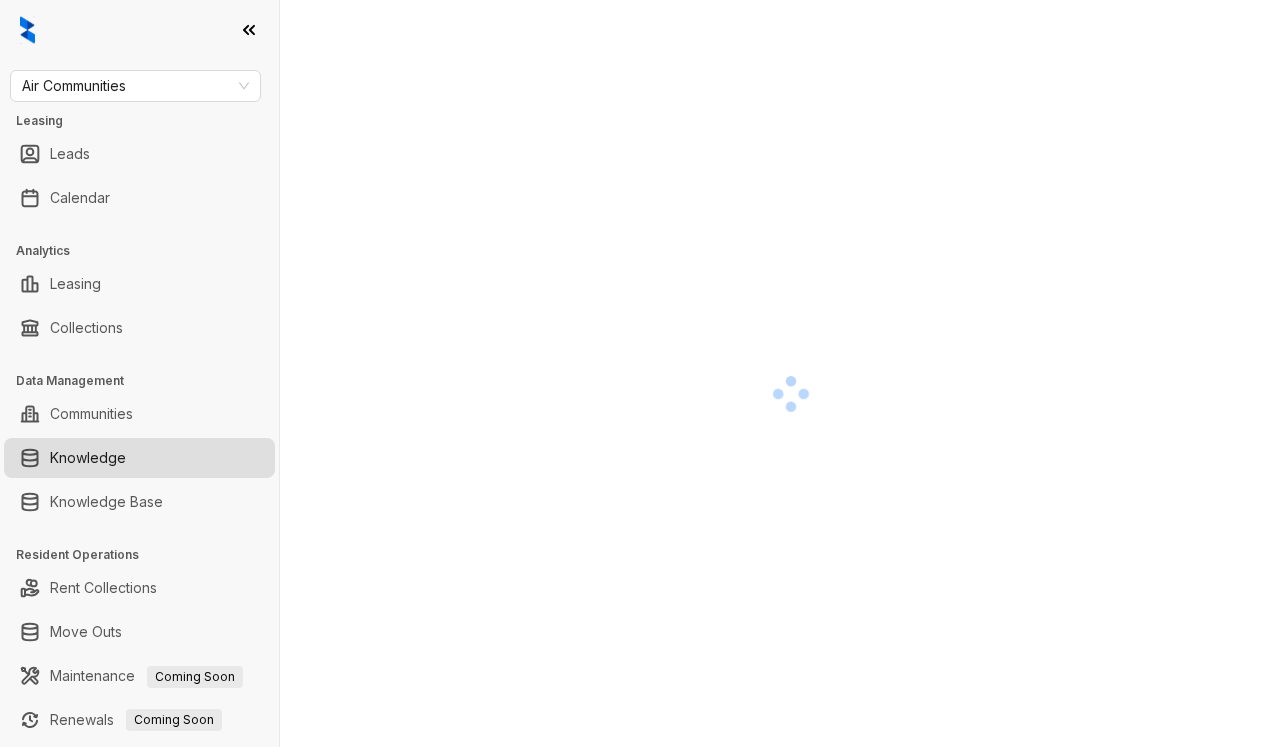 scroll, scrollTop: 0, scrollLeft: 0, axis: both 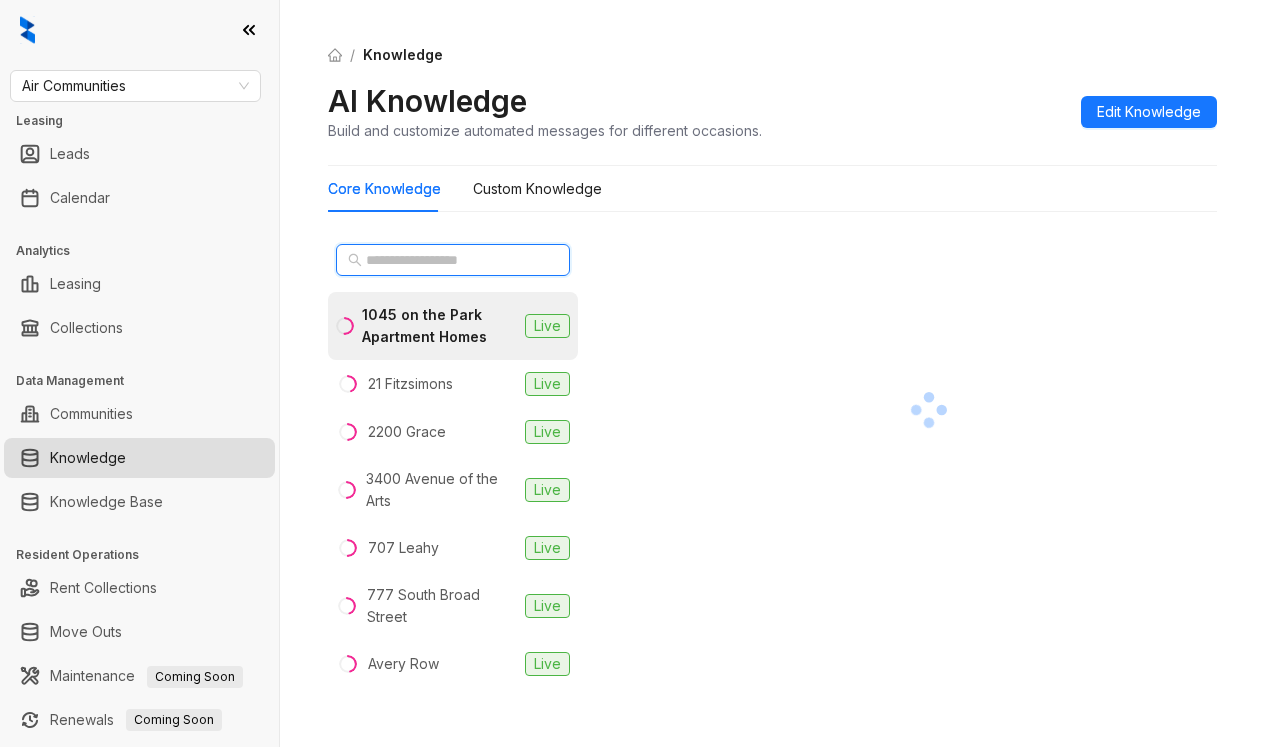 click at bounding box center [454, 260] 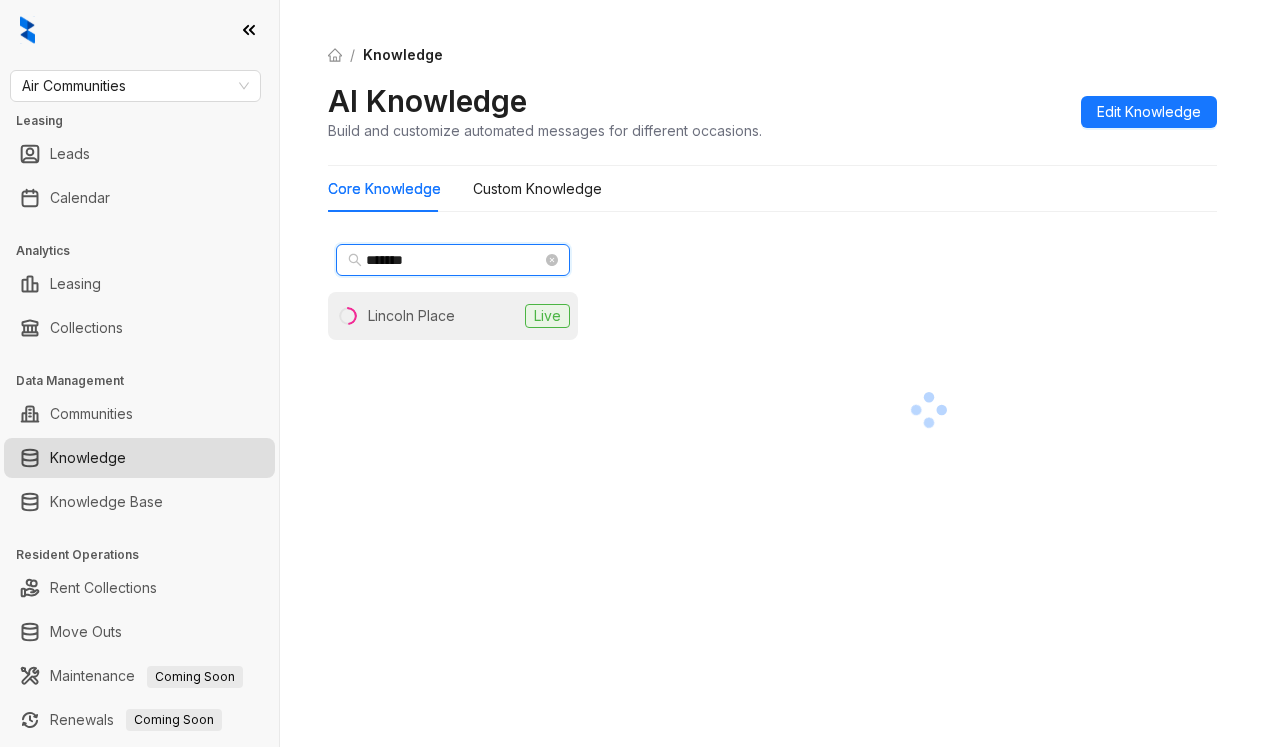 type on "*******" 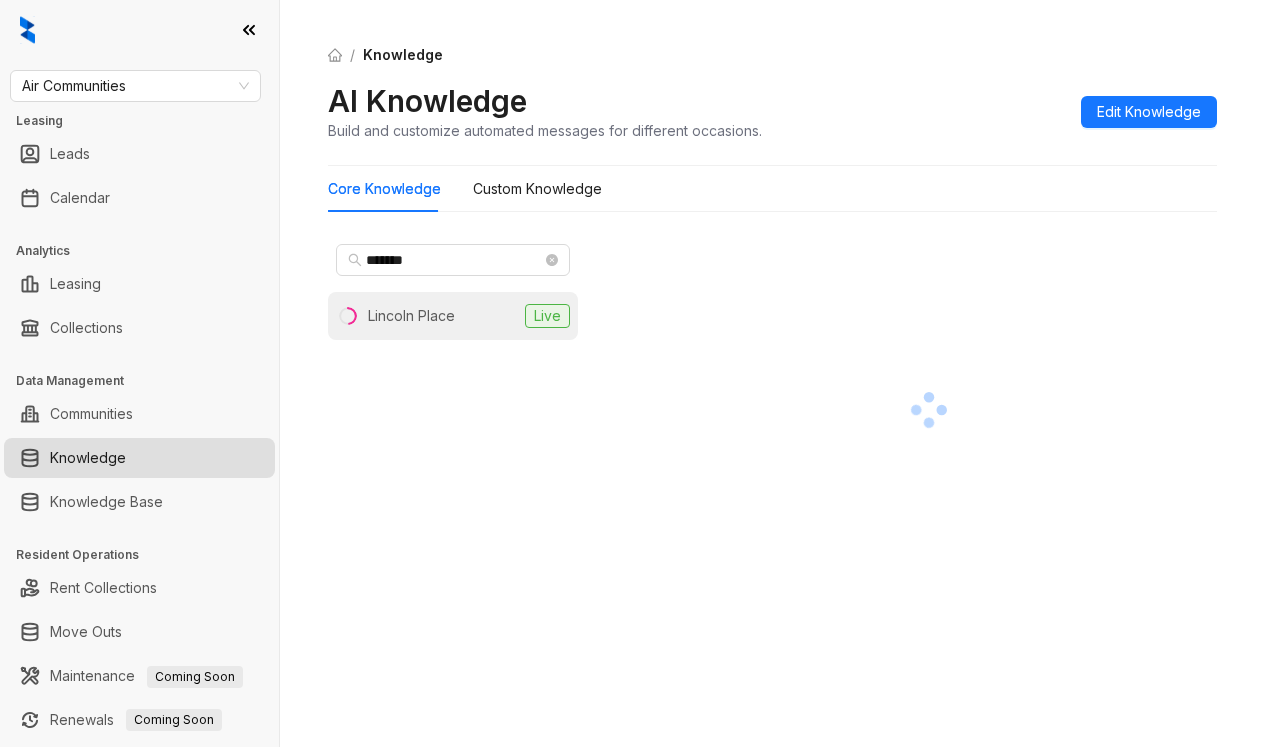 click on "Lincoln Place" at bounding box center (411, 316) 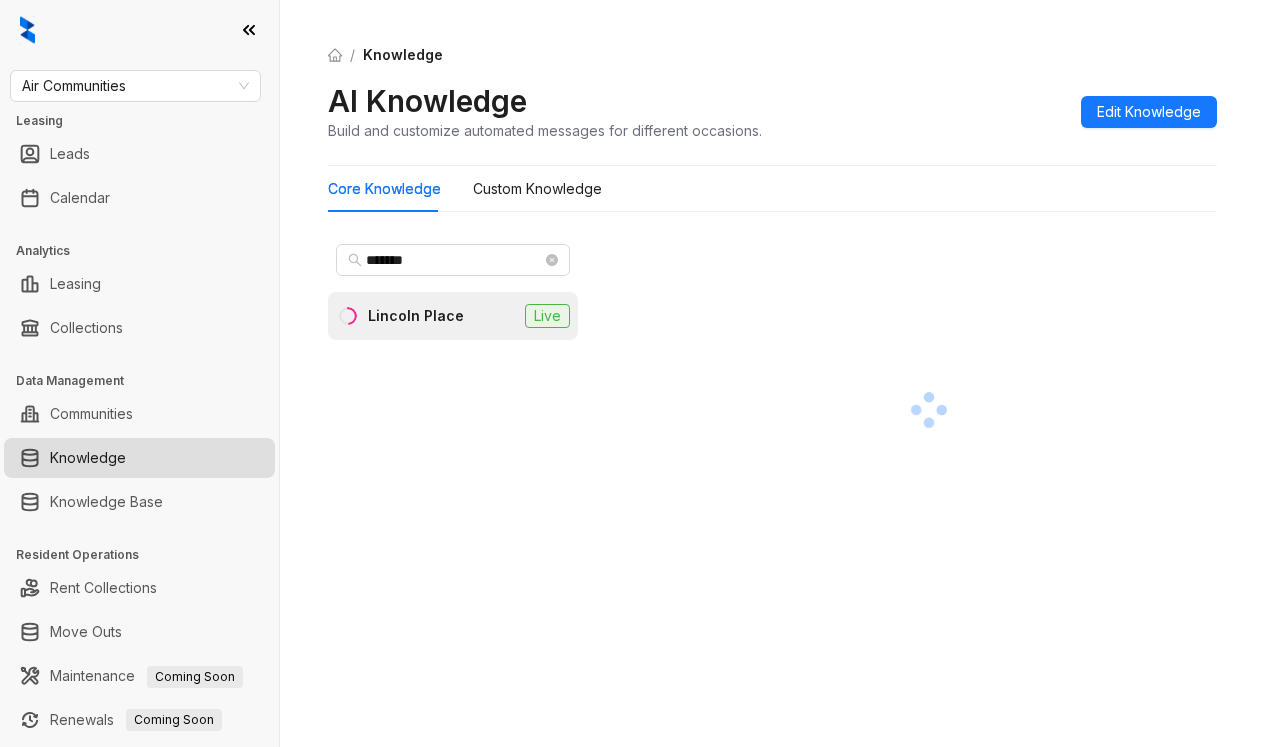click on "Lincoln Place" at bounding box center [416, 316] 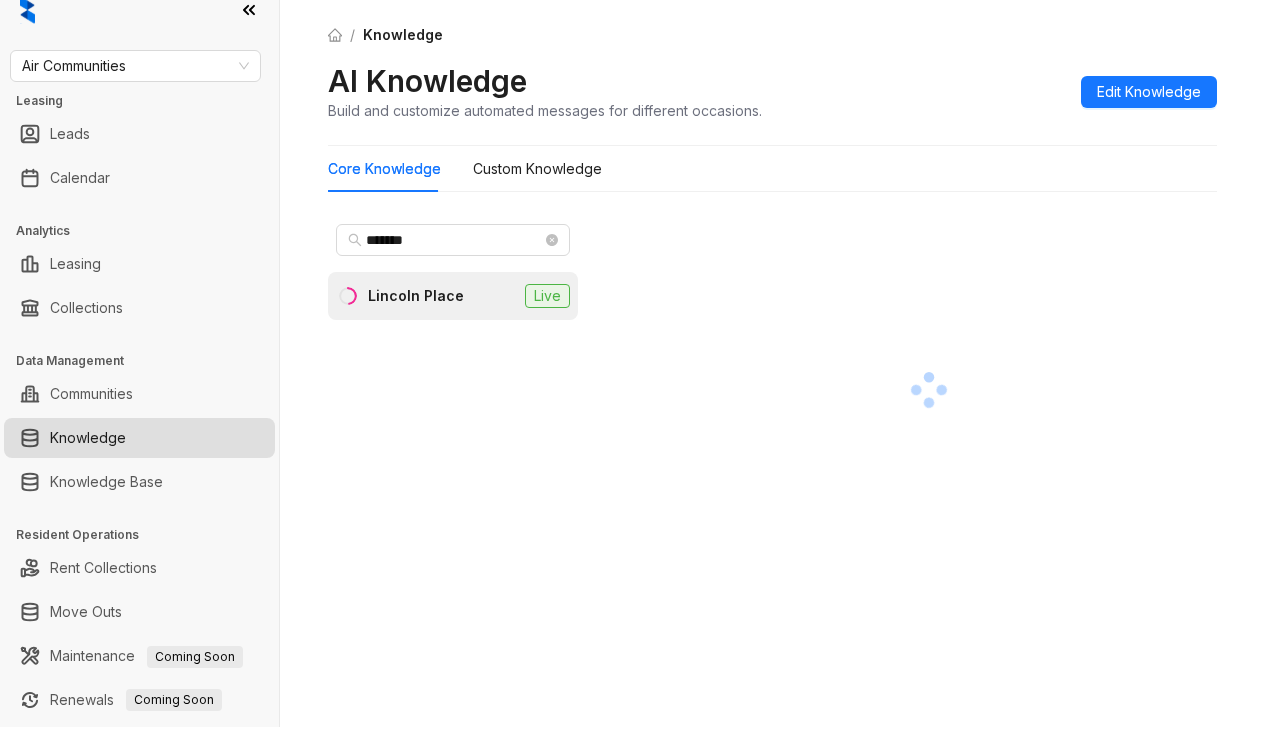 scroll, scrollTop: 0, scrollLeft: 0, axis: both 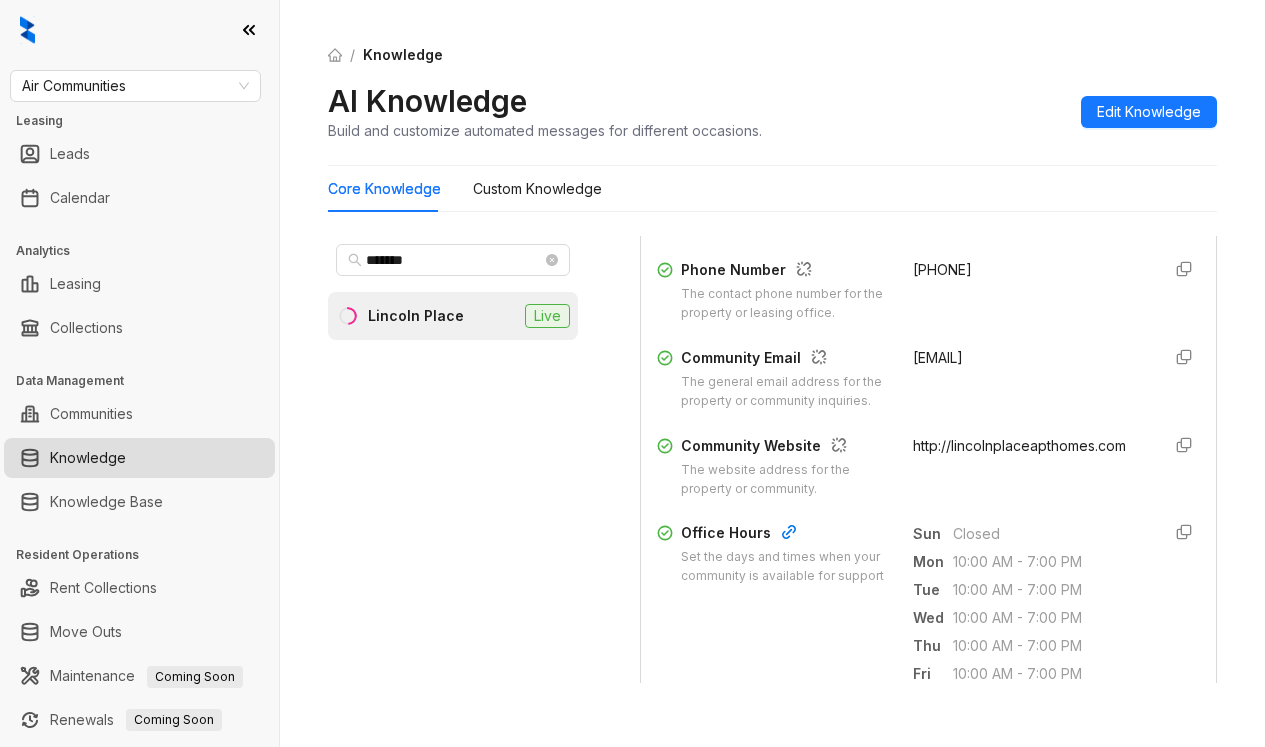 drag, startPoint x: 890, startPoint y: 379, endPoint x: 1034, endPoint y: 405, distance: 146.3284 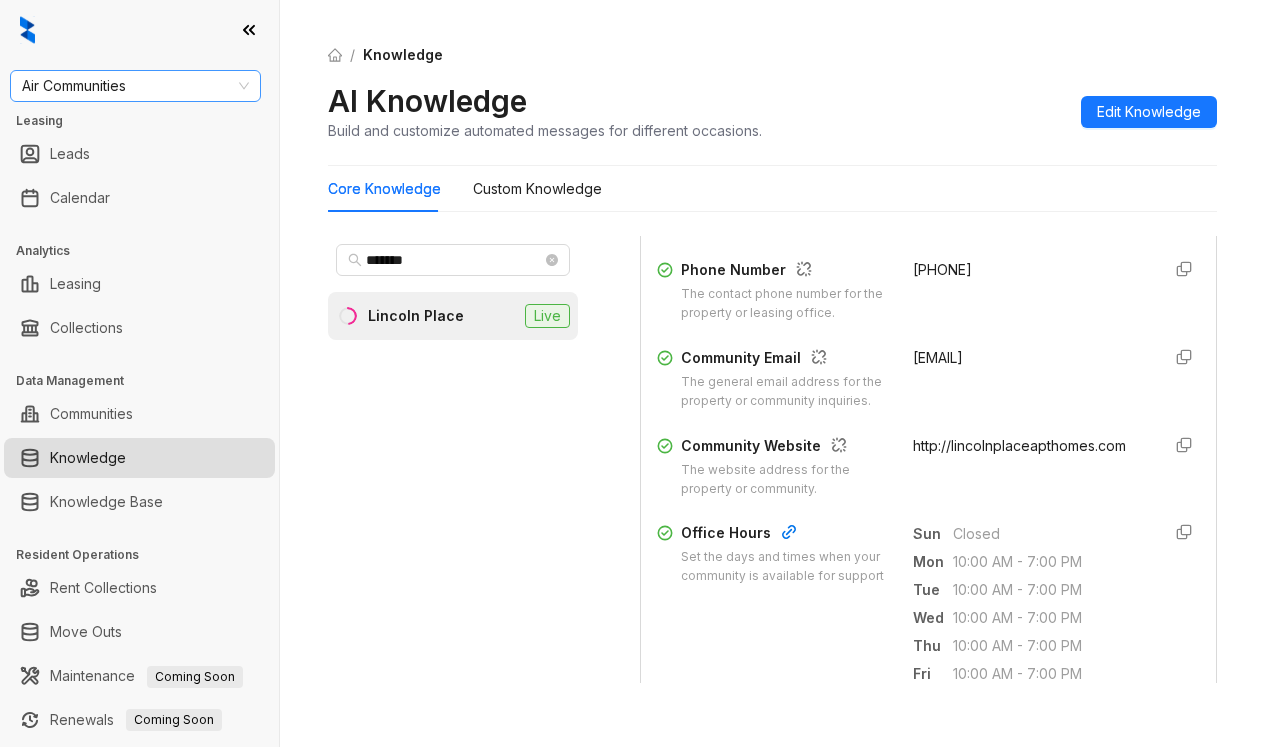 click on "Air Communities" at bounding box center (135, 86) 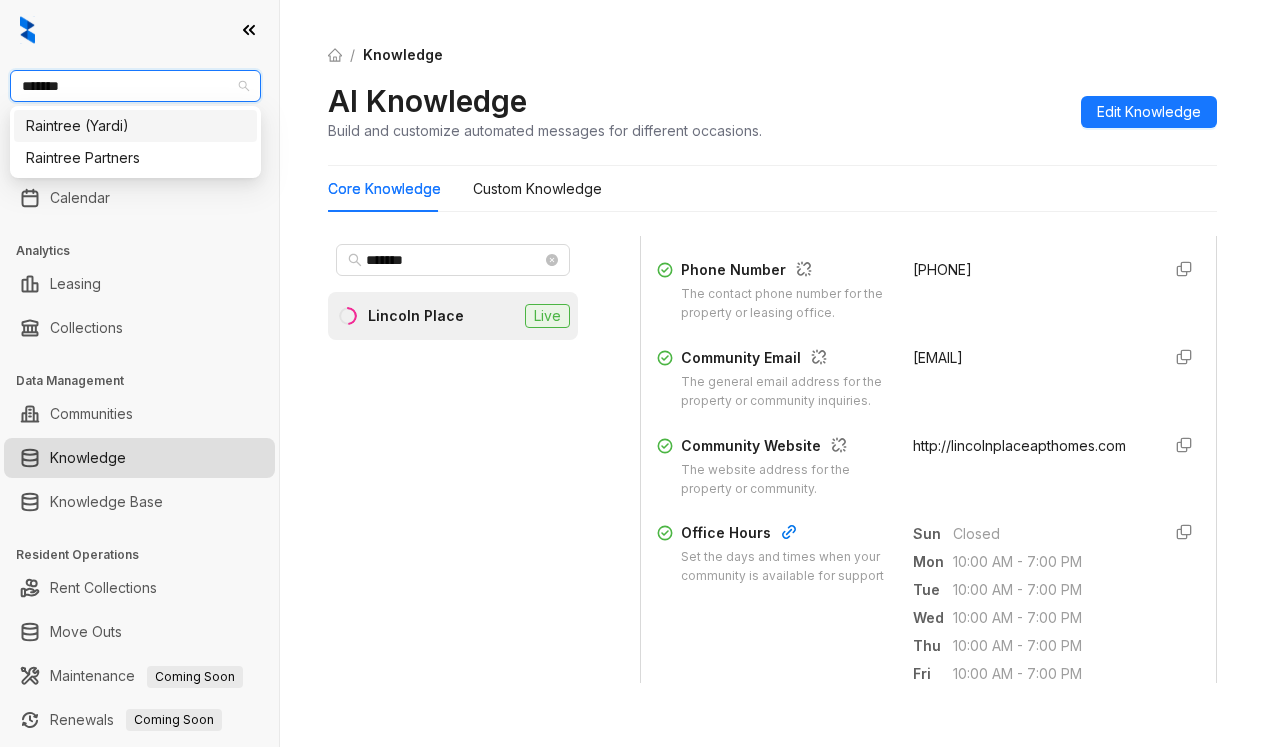 type on "********" 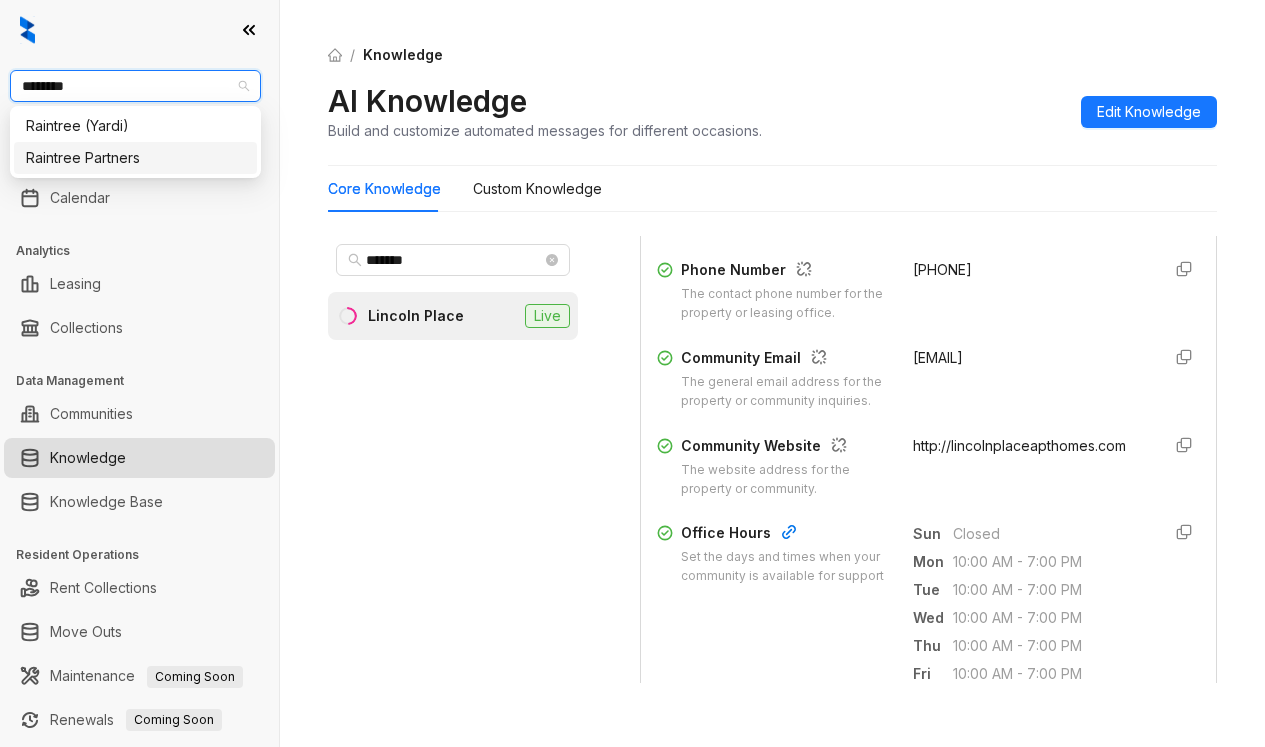 click on "Raintree Partners" at bounding box center (135, 158) 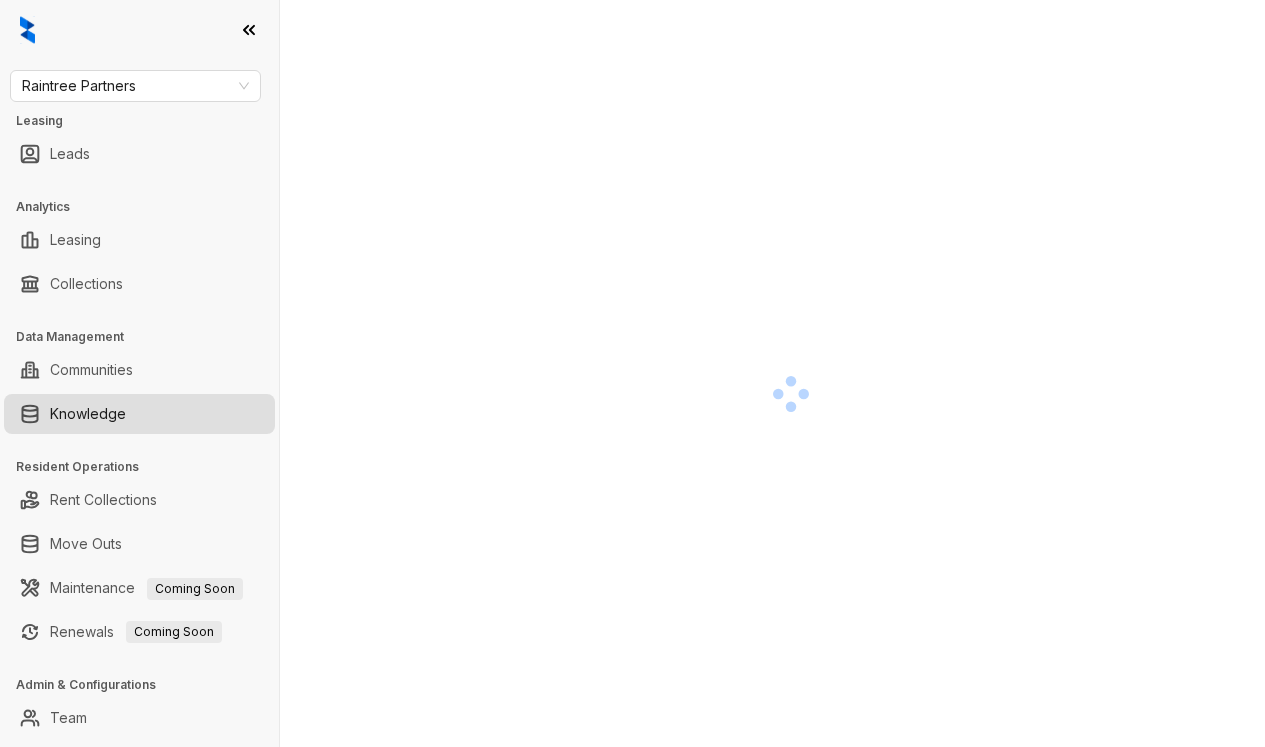 scroll, scrollTop: 0, scrollLeft: 0, axis: both 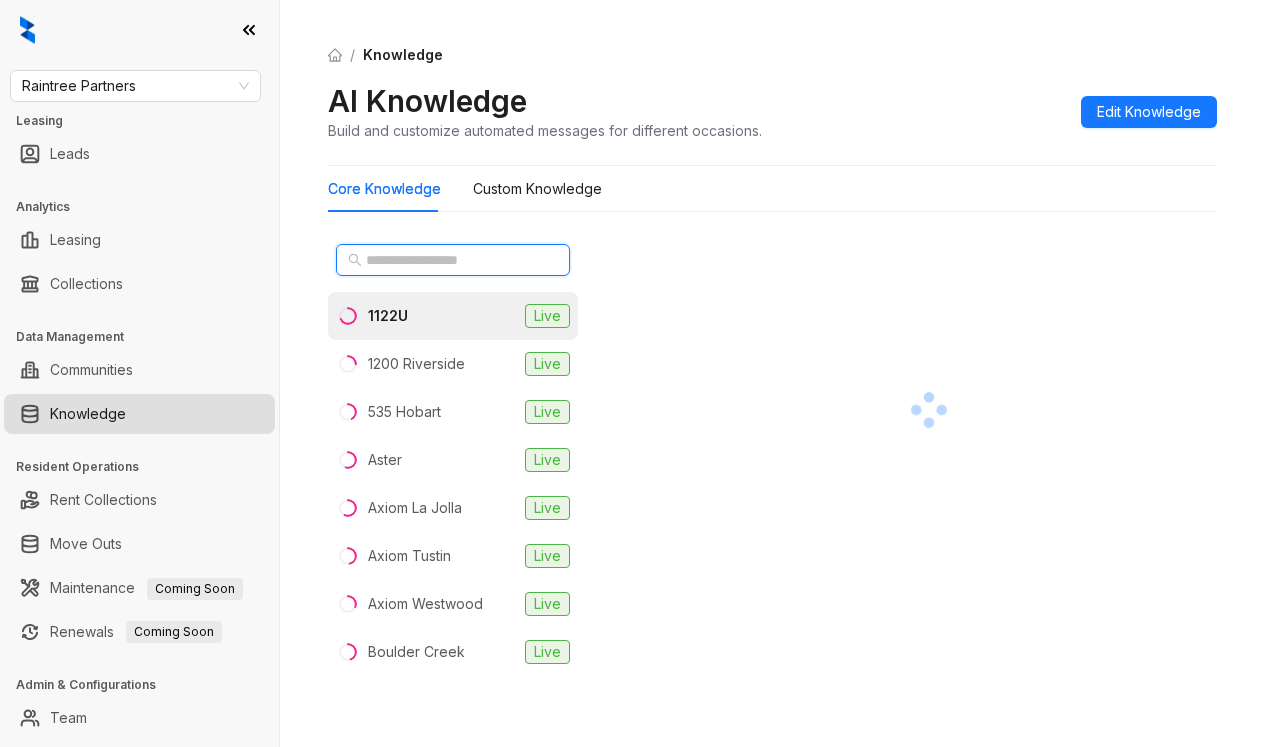 click at bounding box center (454, 260) 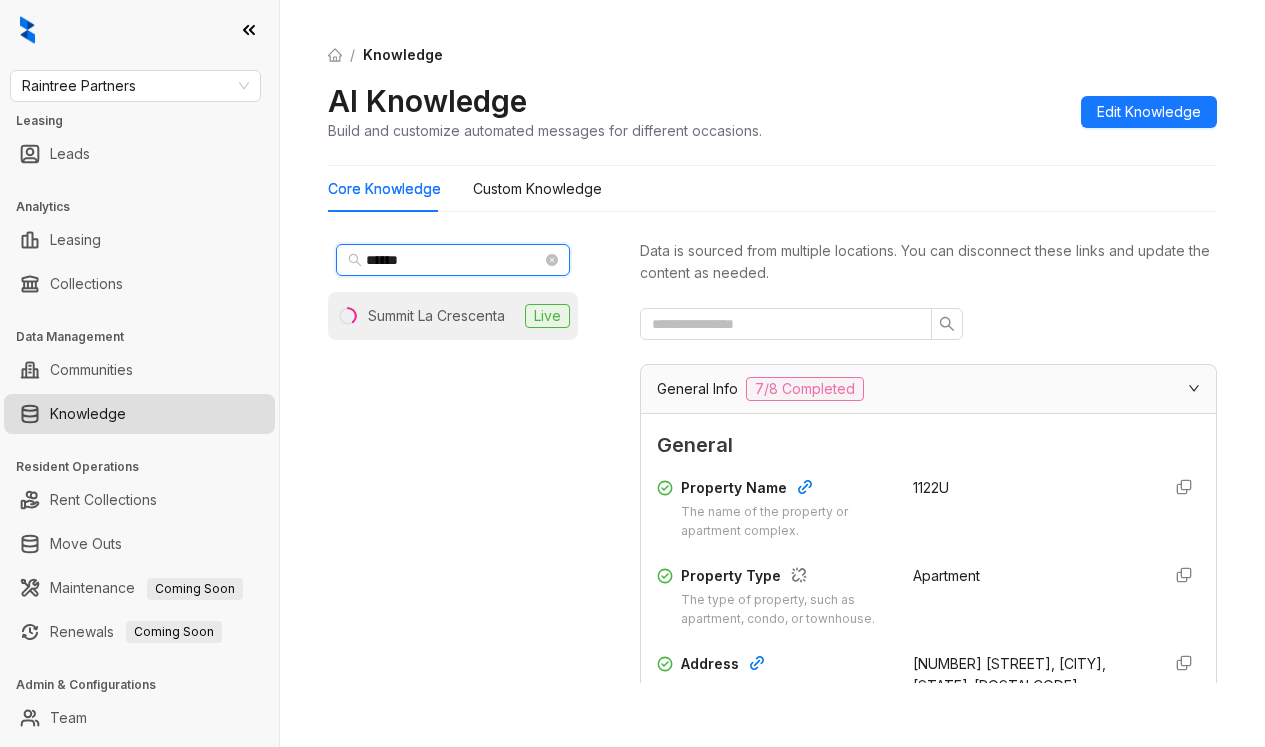 type on "******" 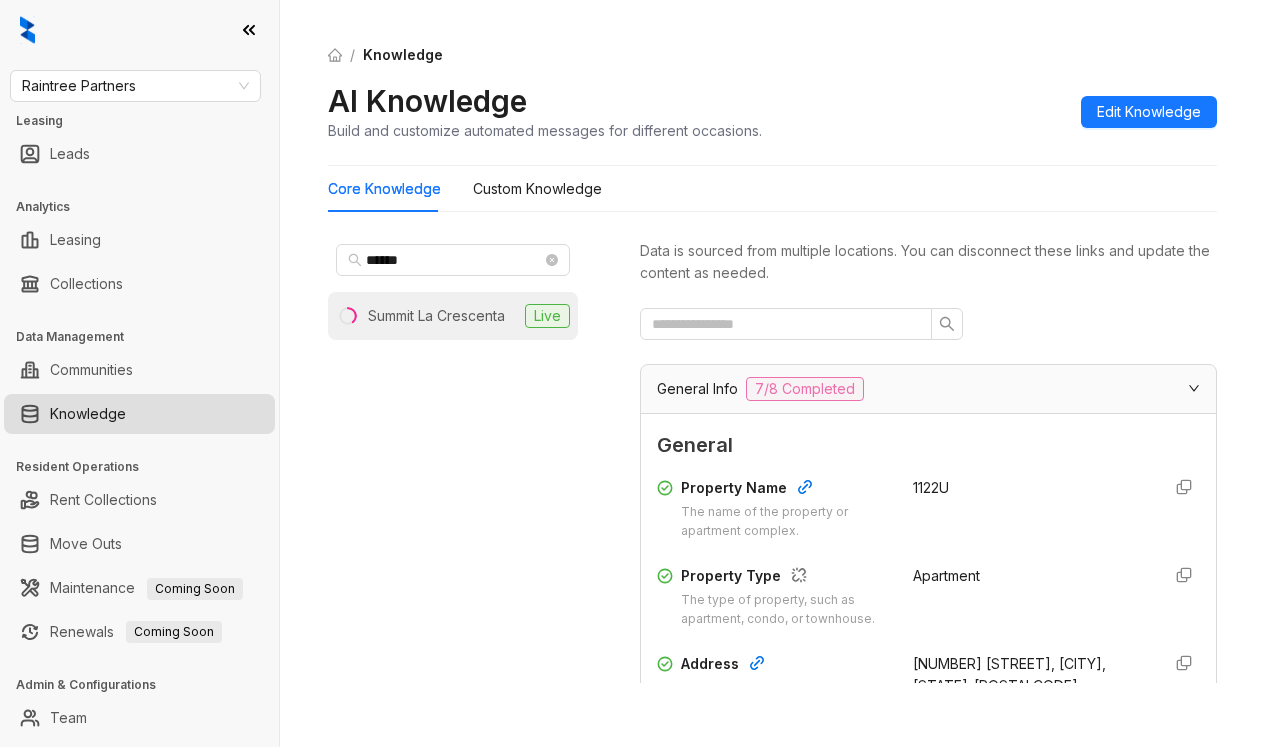 click on "Summit La Crescenta" at bounding box center (436, 316) 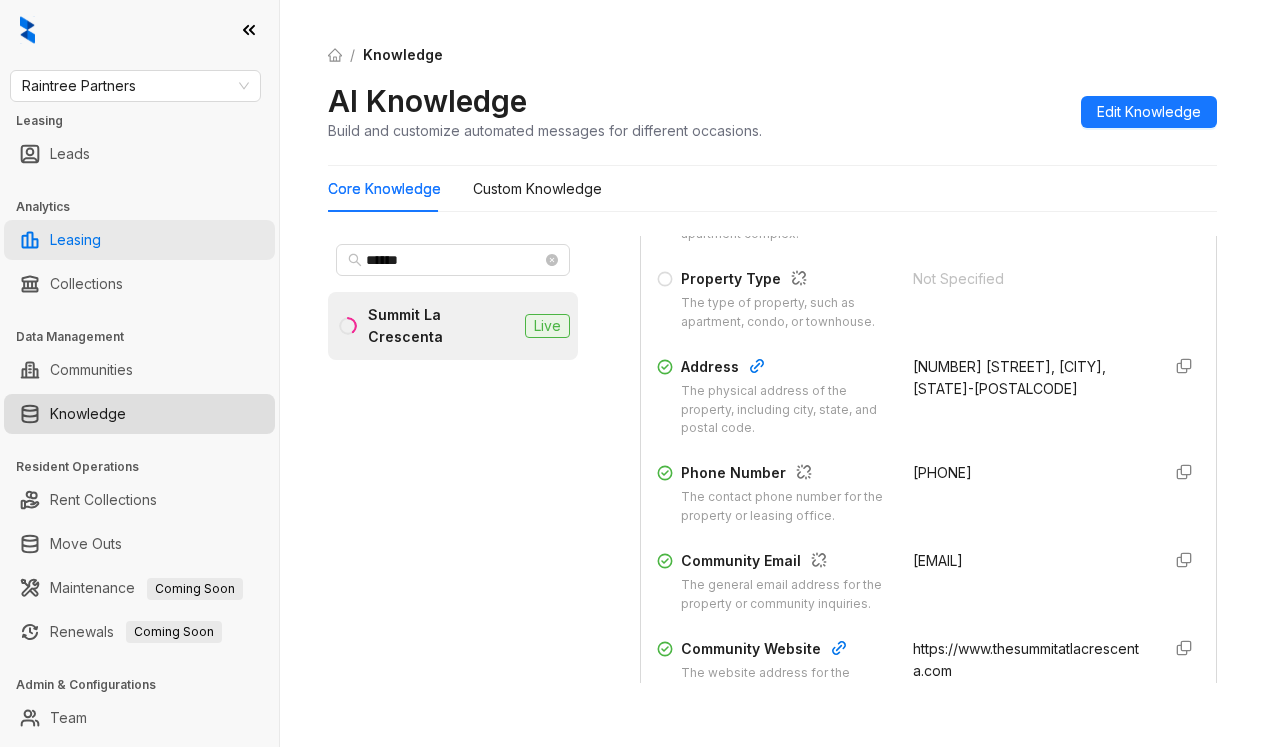 scroll, scrollTop: 300, scrollLeft: 0, axis: vertical 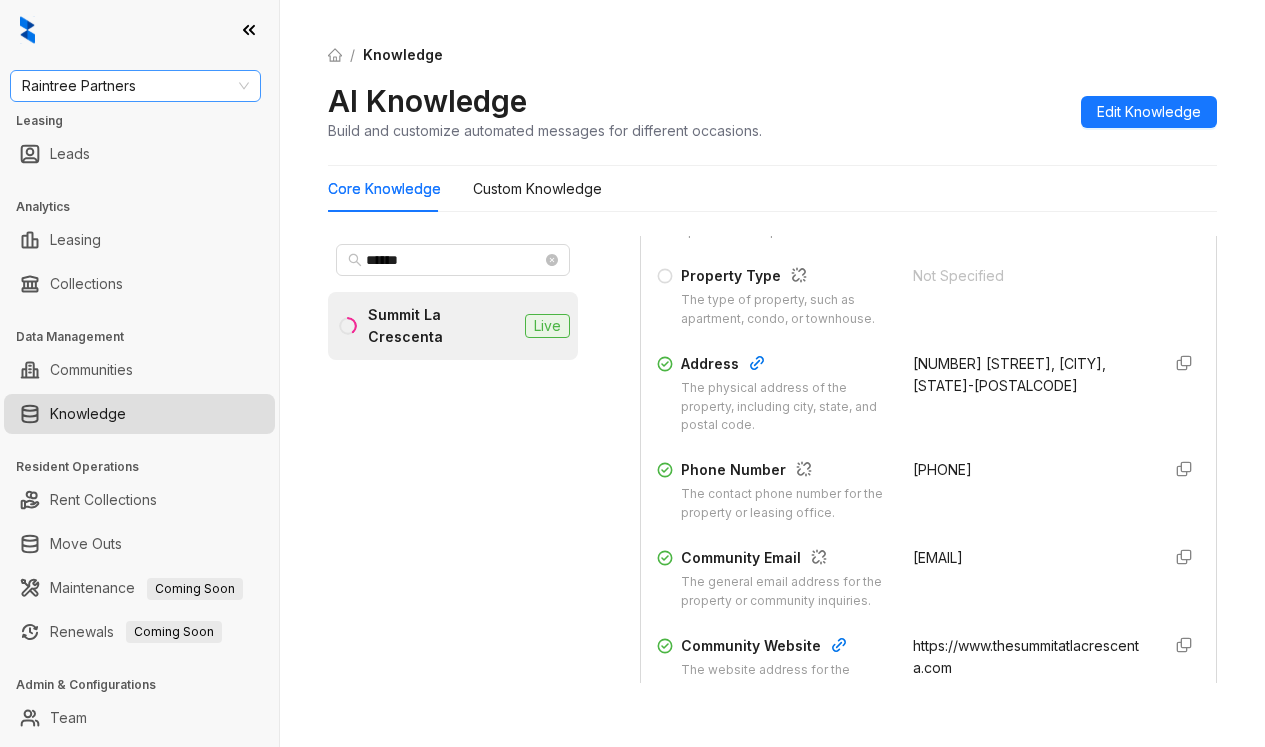 click on "Raintree Partners" at bounding box center (135, 86) 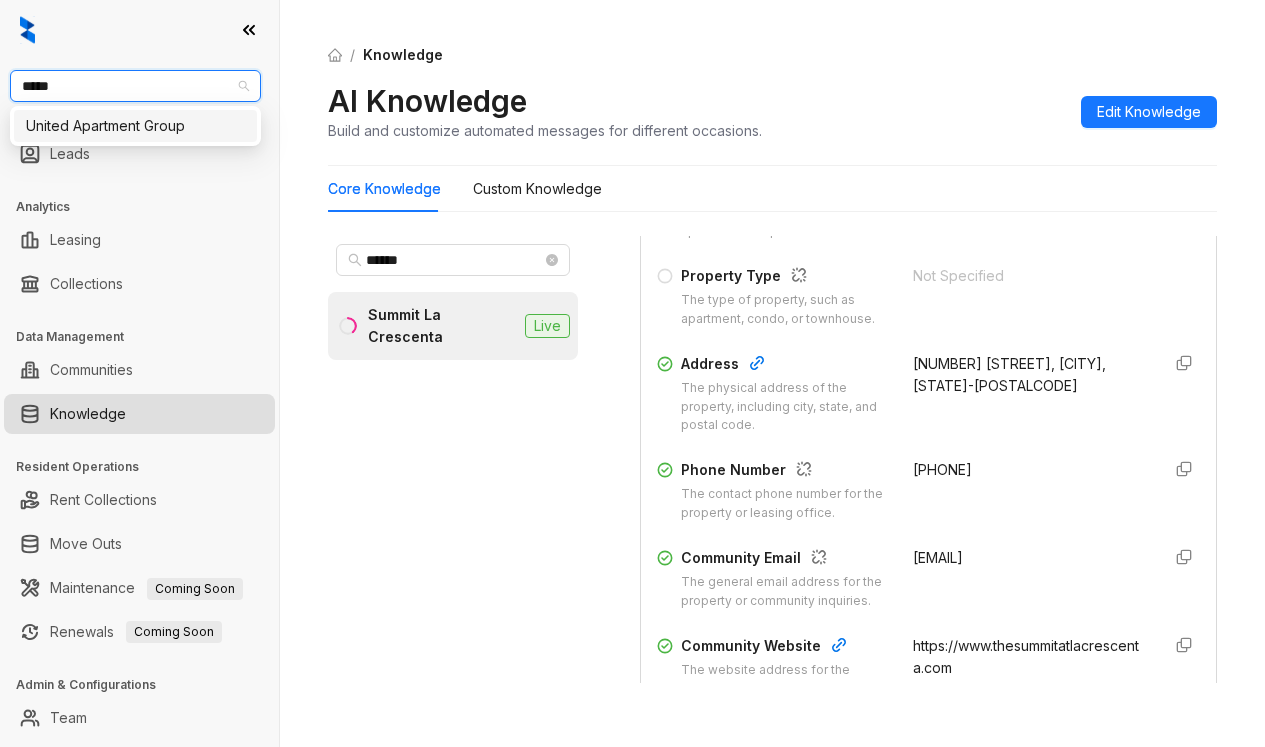 type on "******" 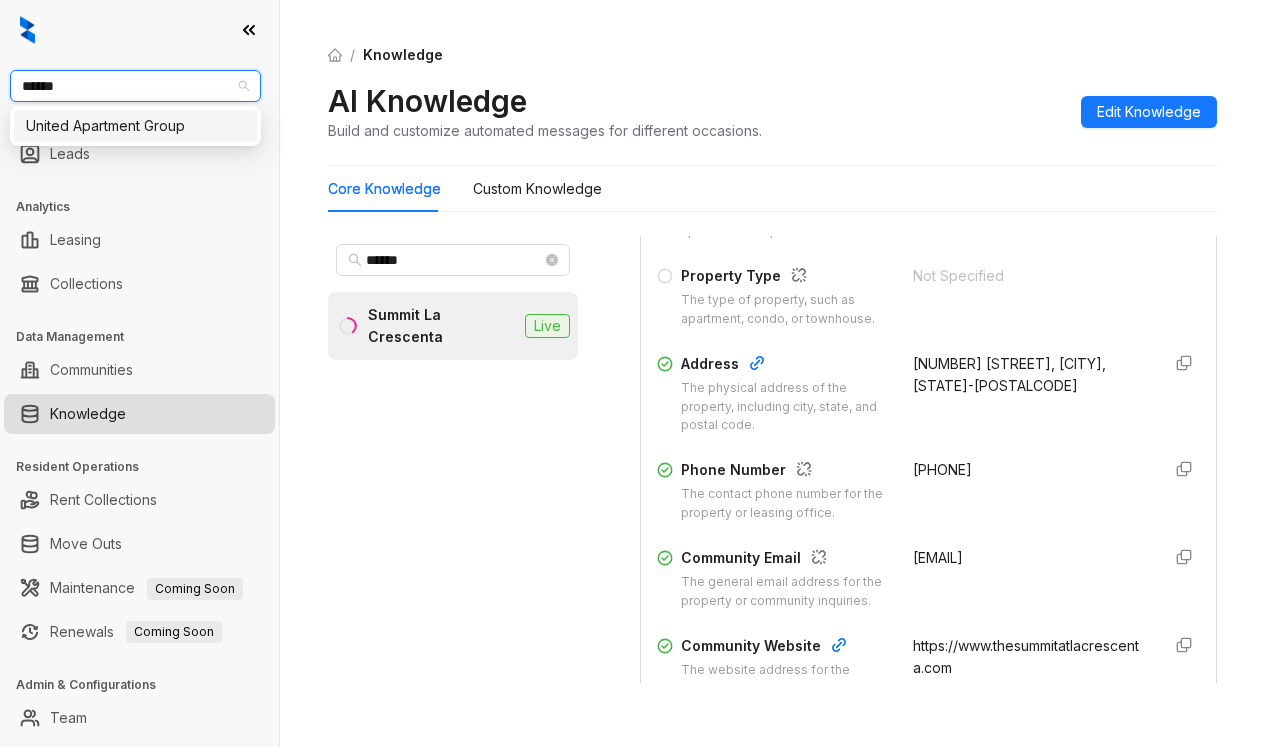 click on "United Apartment Group" at bounding box center [135, 126] 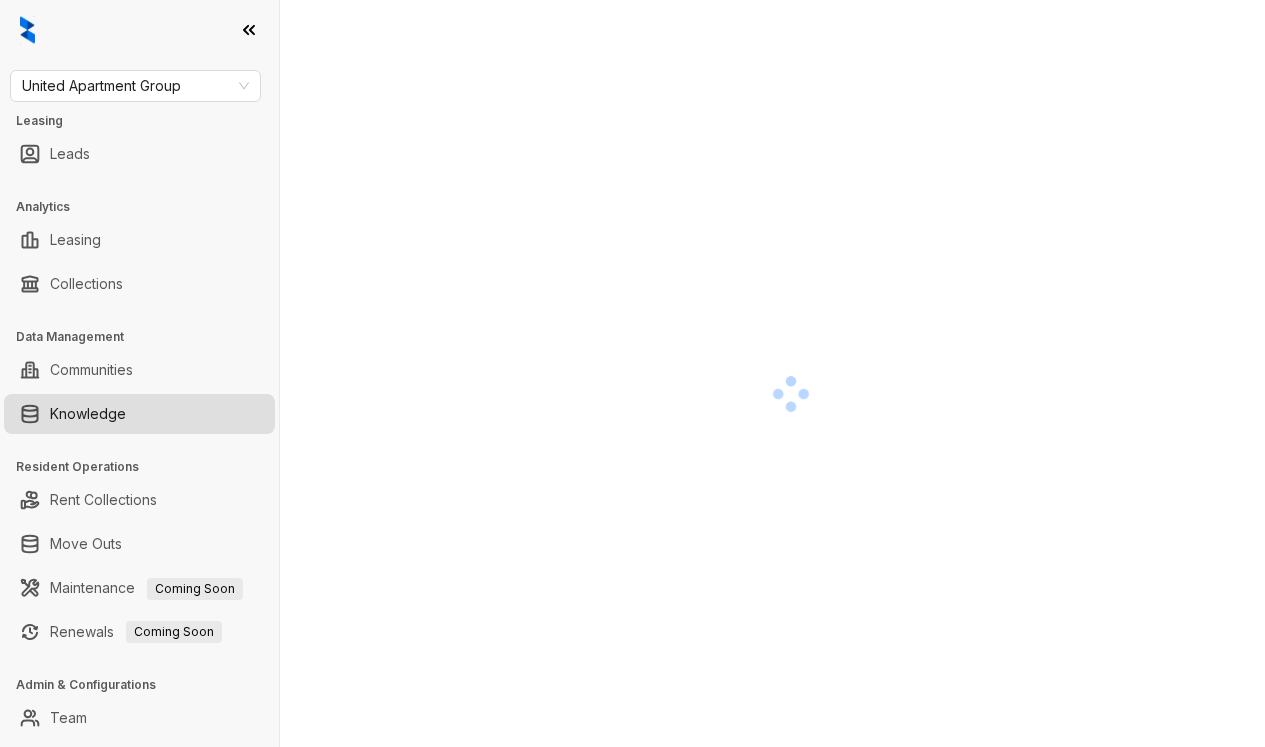 scroll, scrollTop: 0, scrollLeft: 0, axis: both 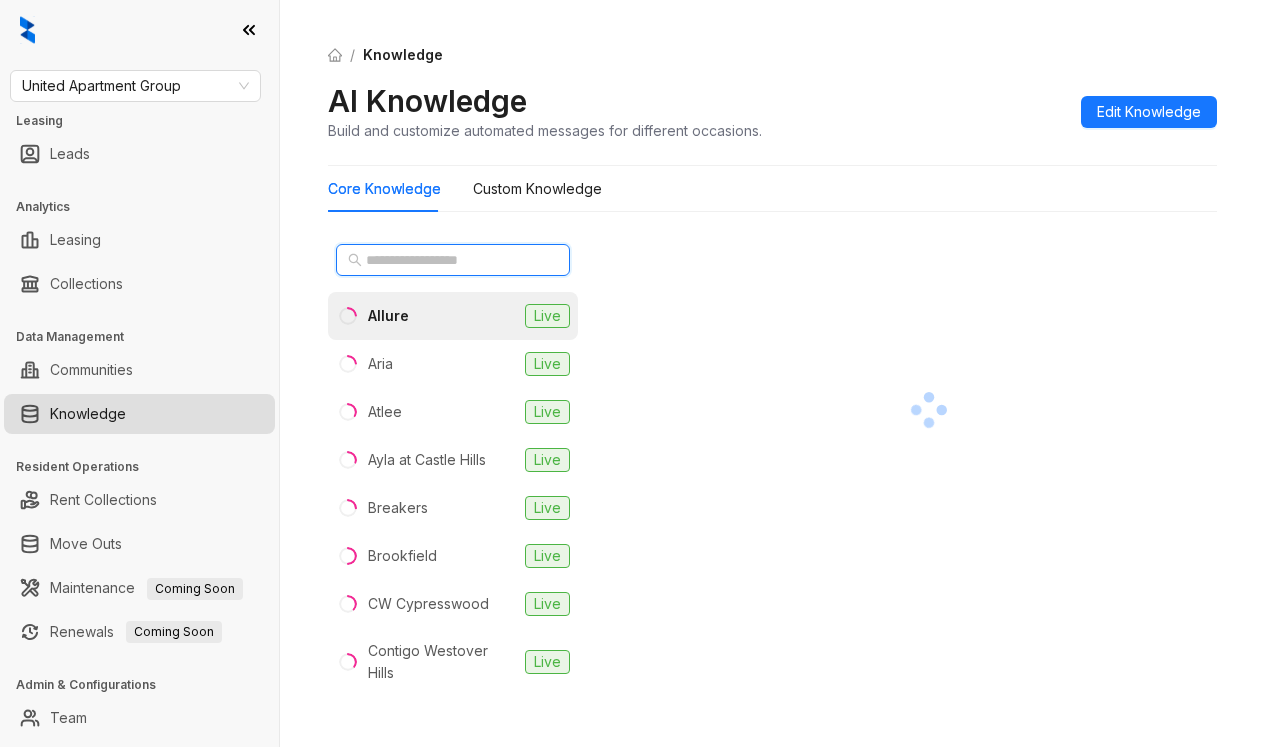 click at bounding box center (454, 260) 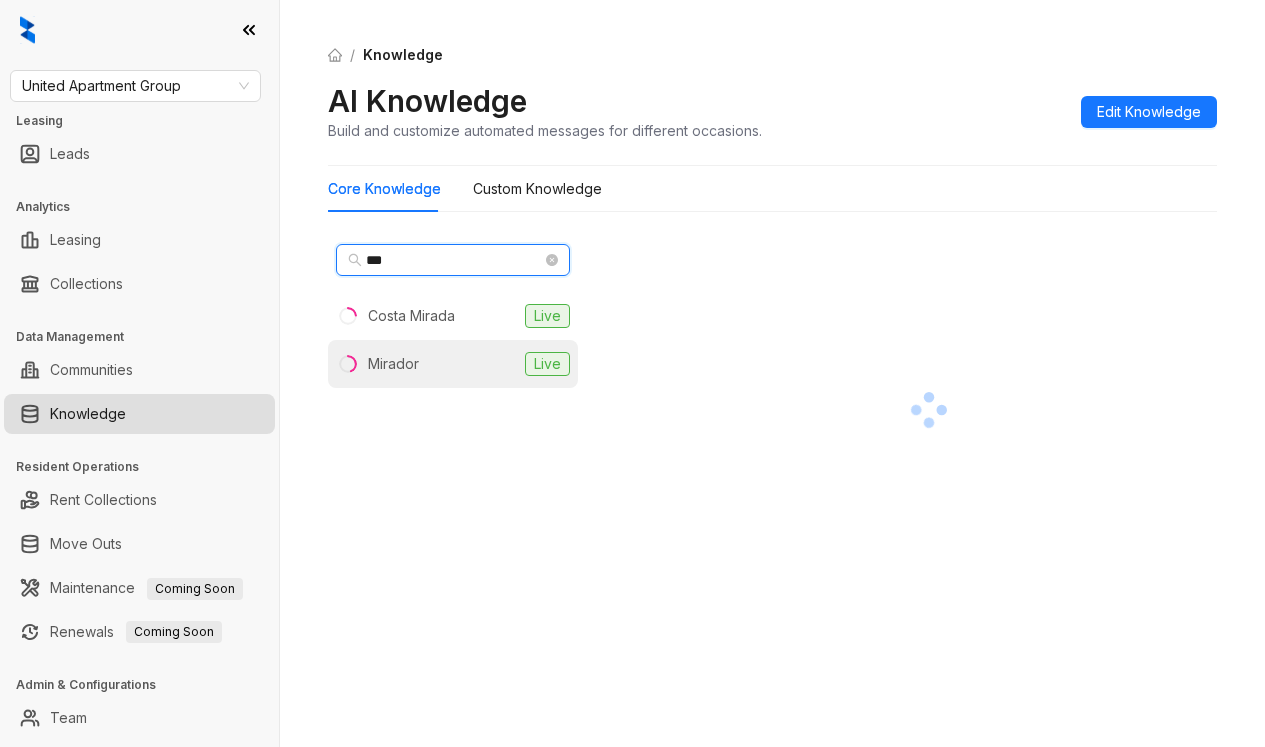 type on "***" 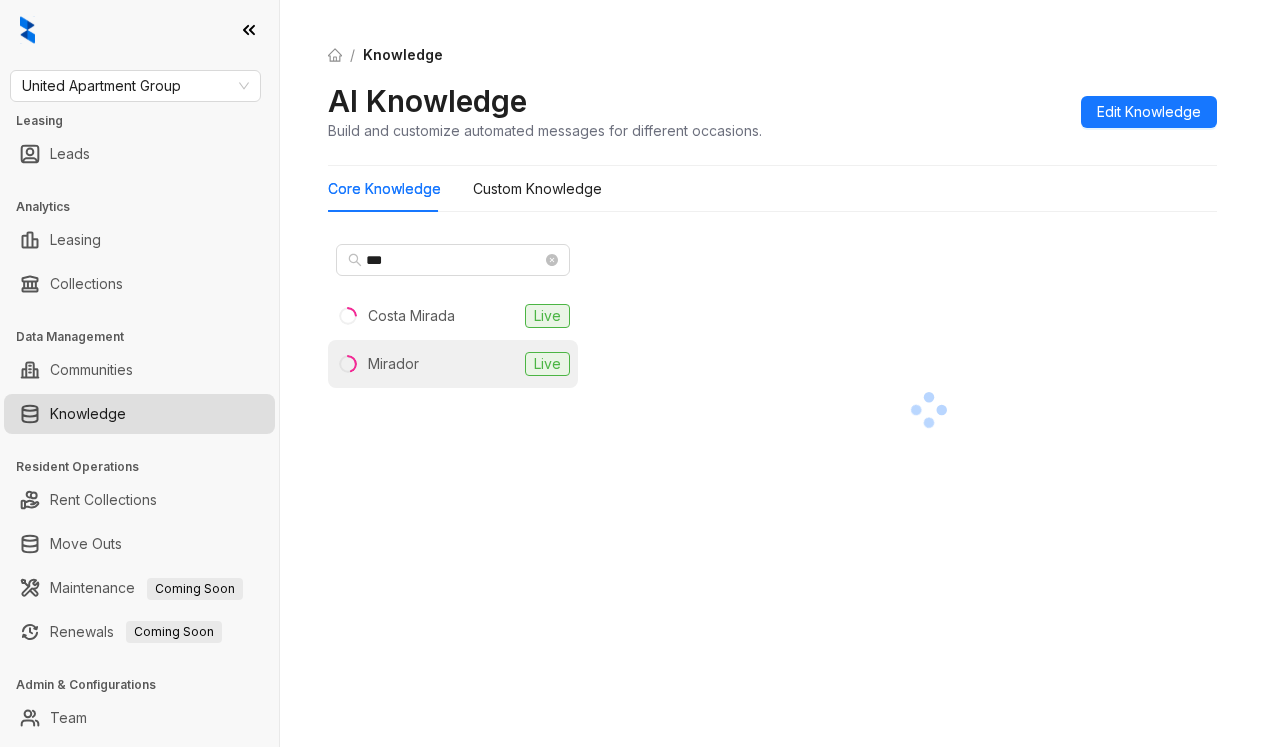 click on "Mirador" at bounding box center [393, 364] 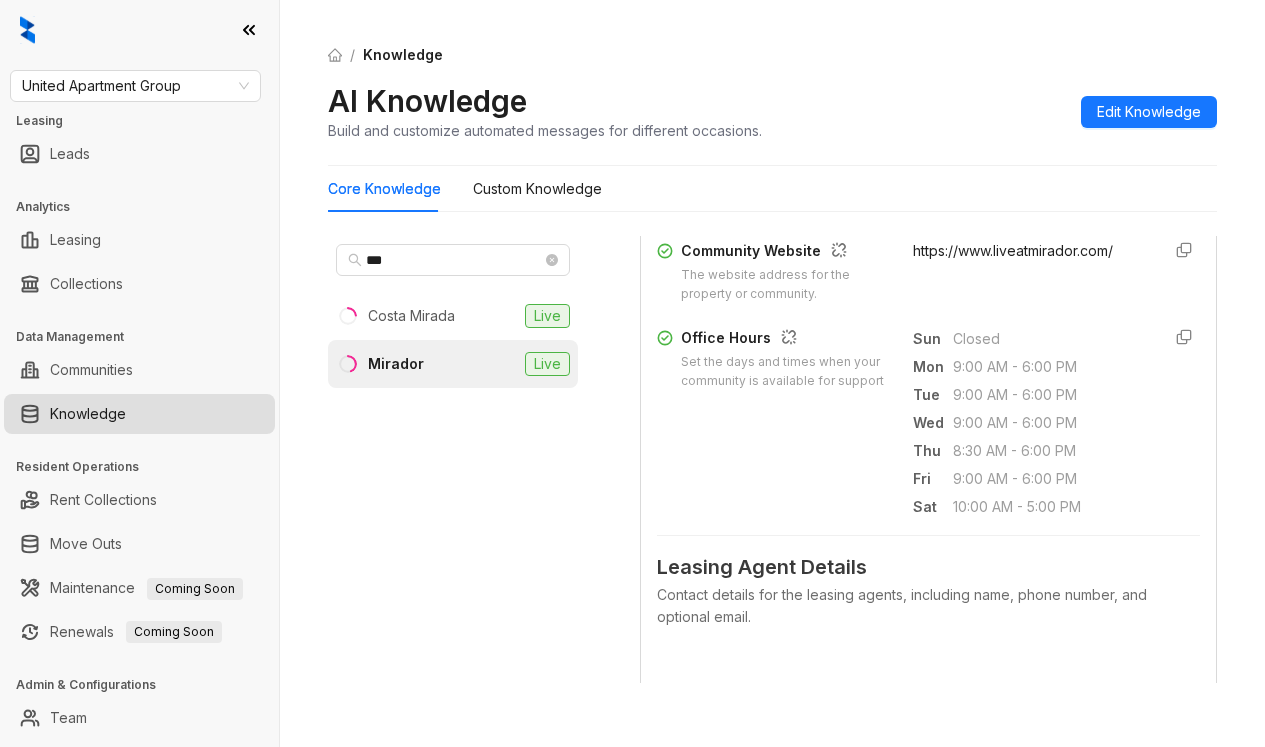 scroll, scrollTop: 700, scrollLeft: 0, axis: vertical 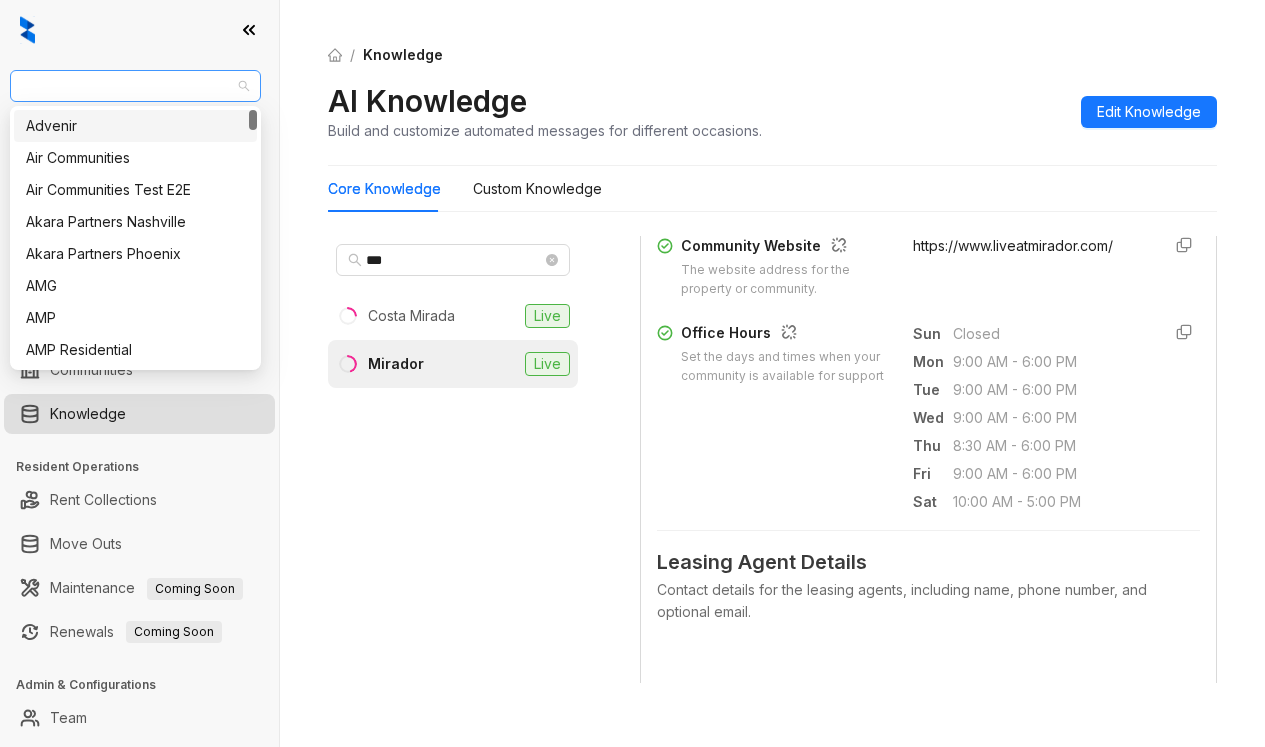 click on "United Apartment Group" at bounding box center [135, 86] 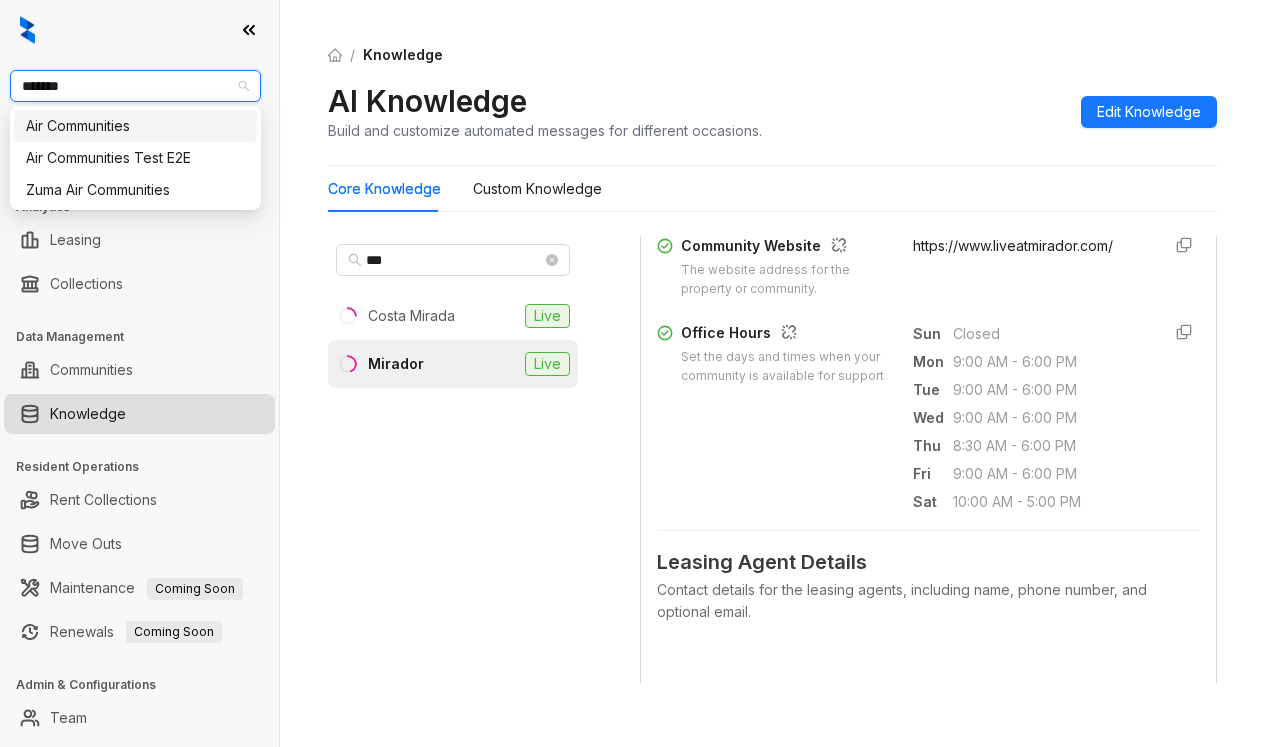 type on "********" 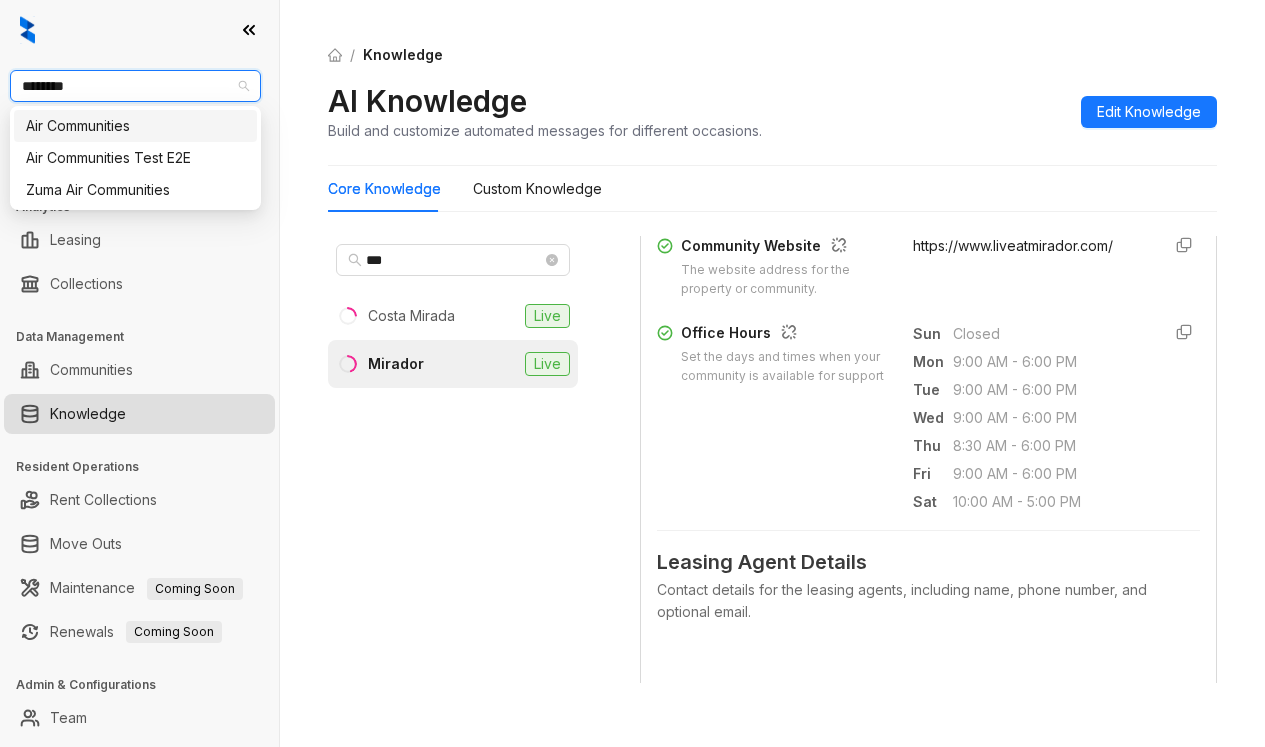 click on "Air Communities" at bounding box center [135, 126] 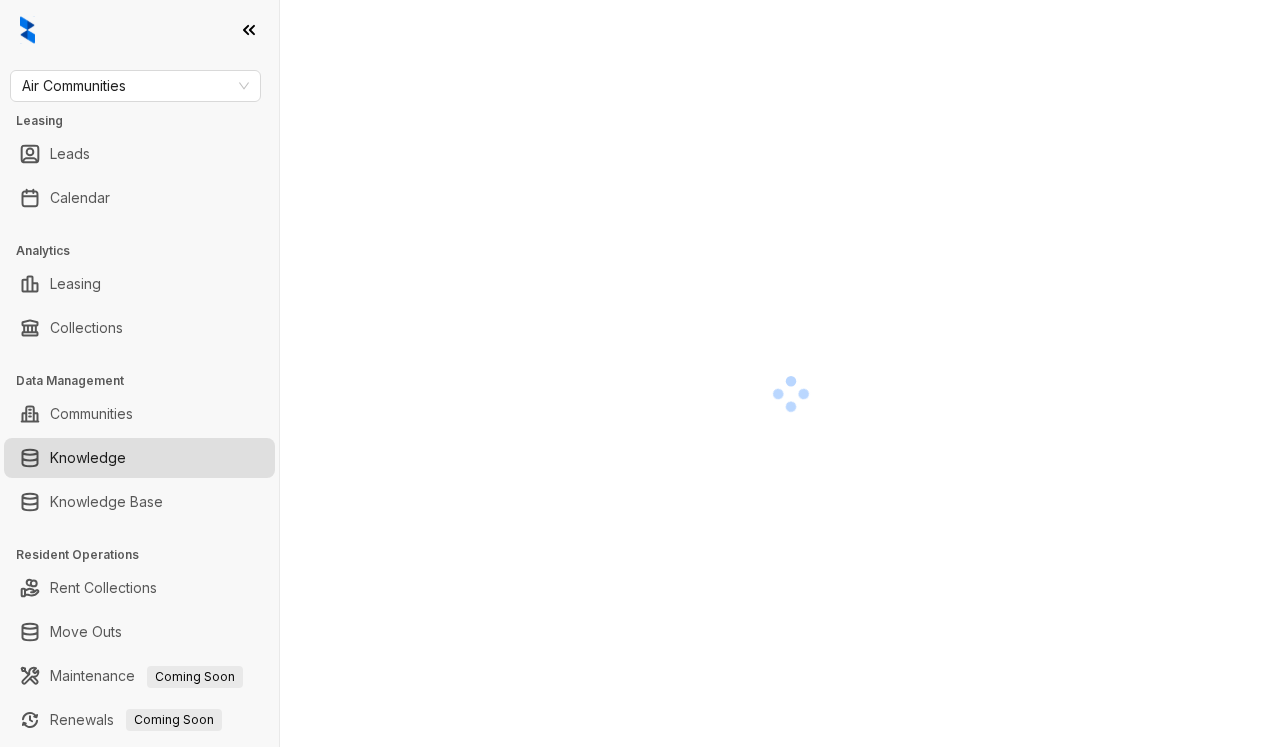 scroll, scrollTop: 0, scrollLeft: 0, axis: both 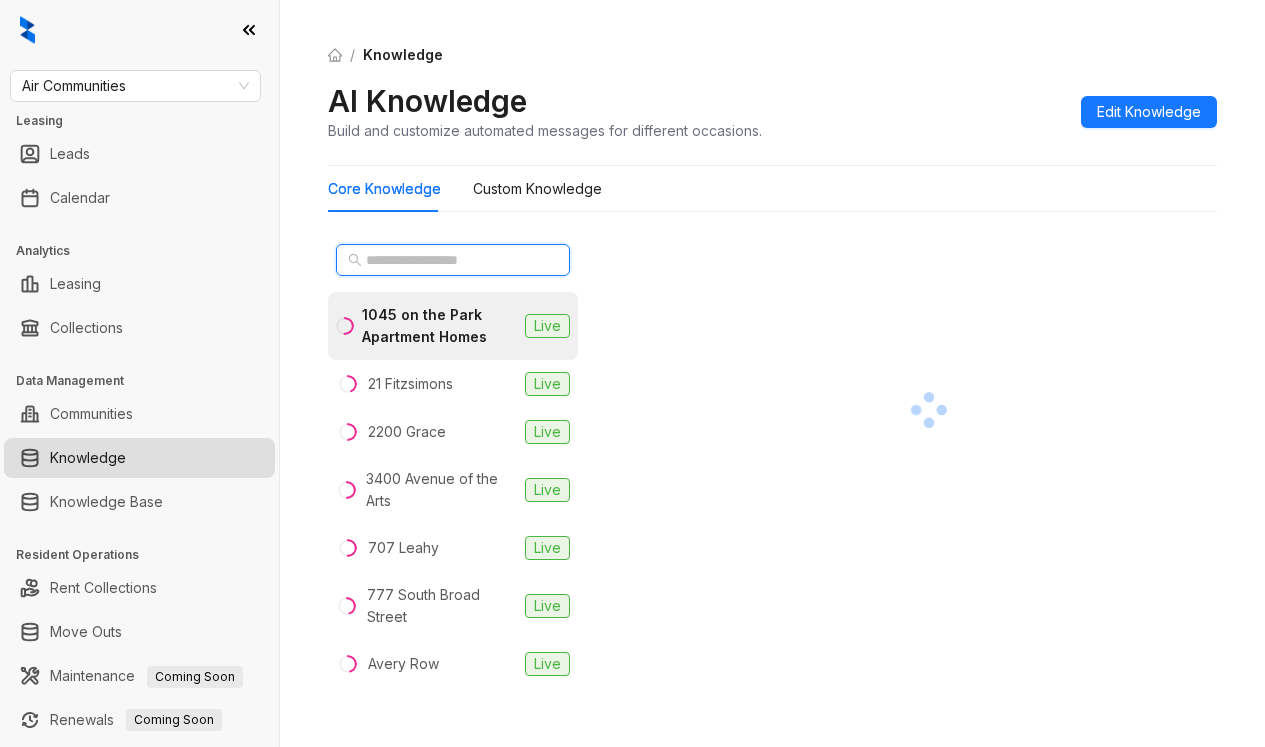 click at bounding box center (454, 260) 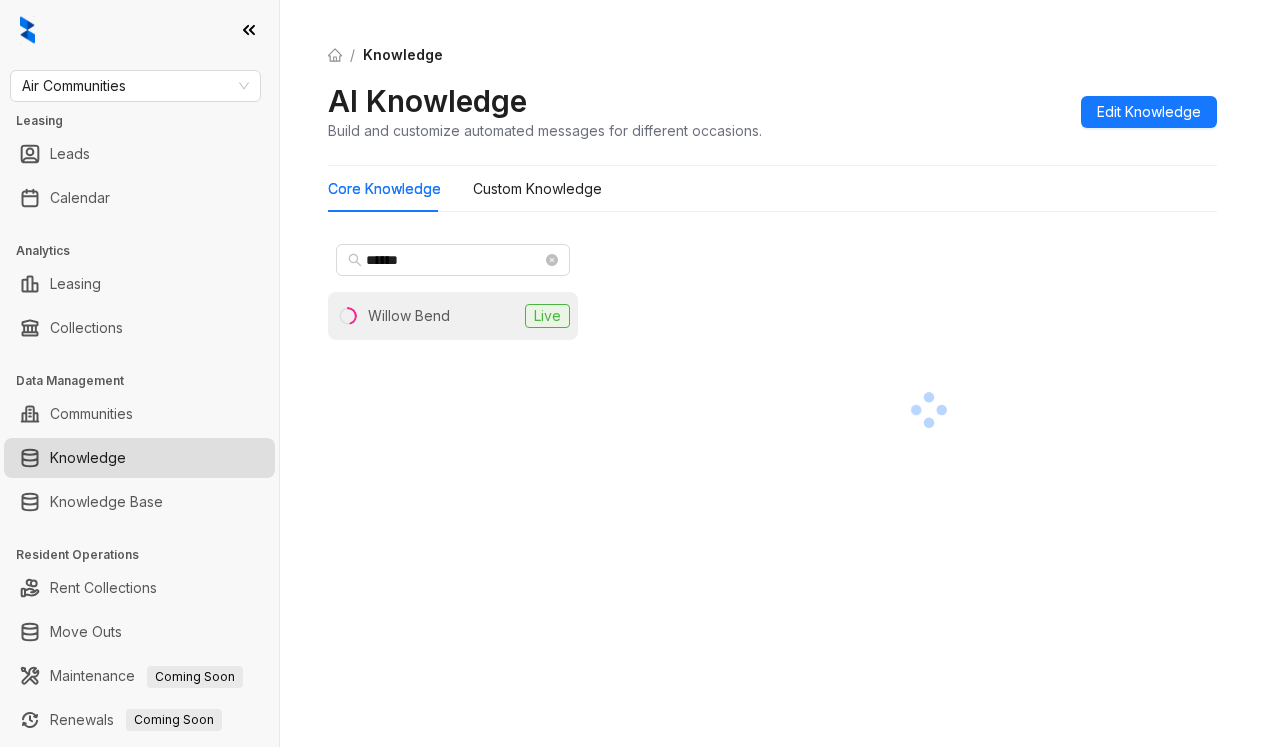 click on "Willow Bend" at bounding box center (409, 316) 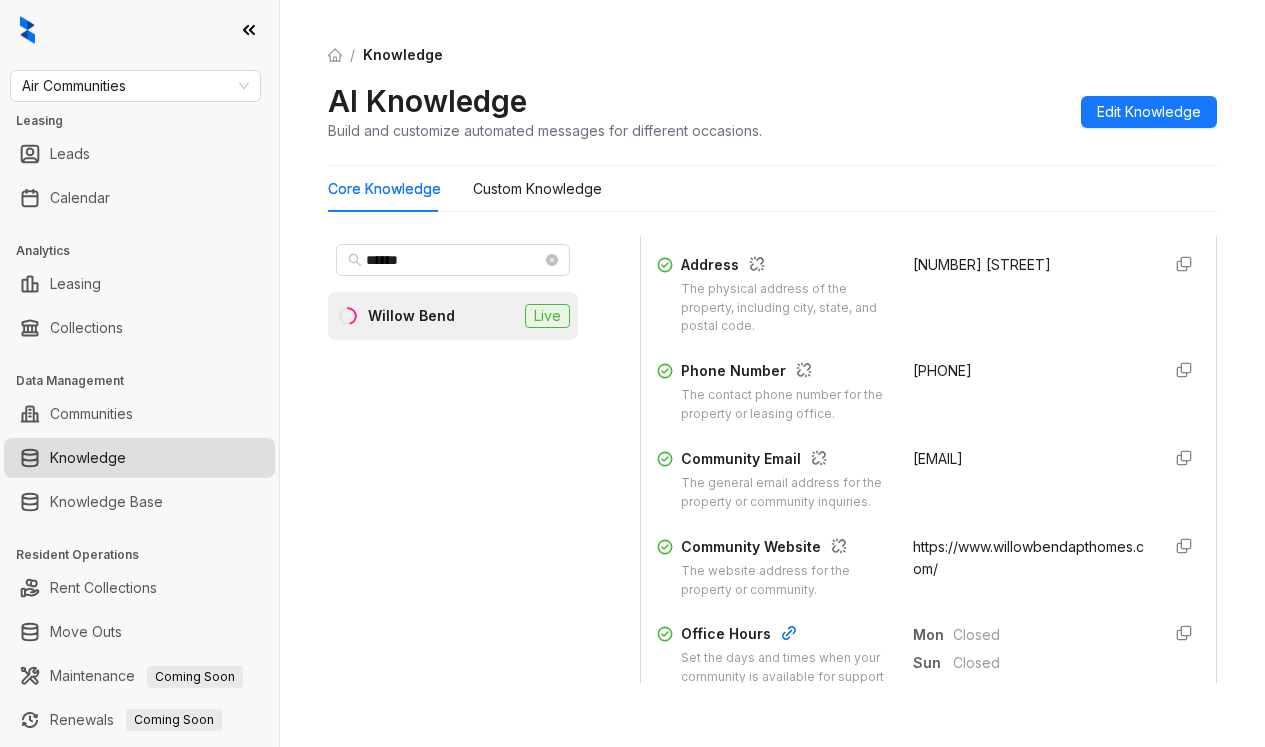 scroll, scrollTop: 400, scrollLeft: 0, axis: vertical 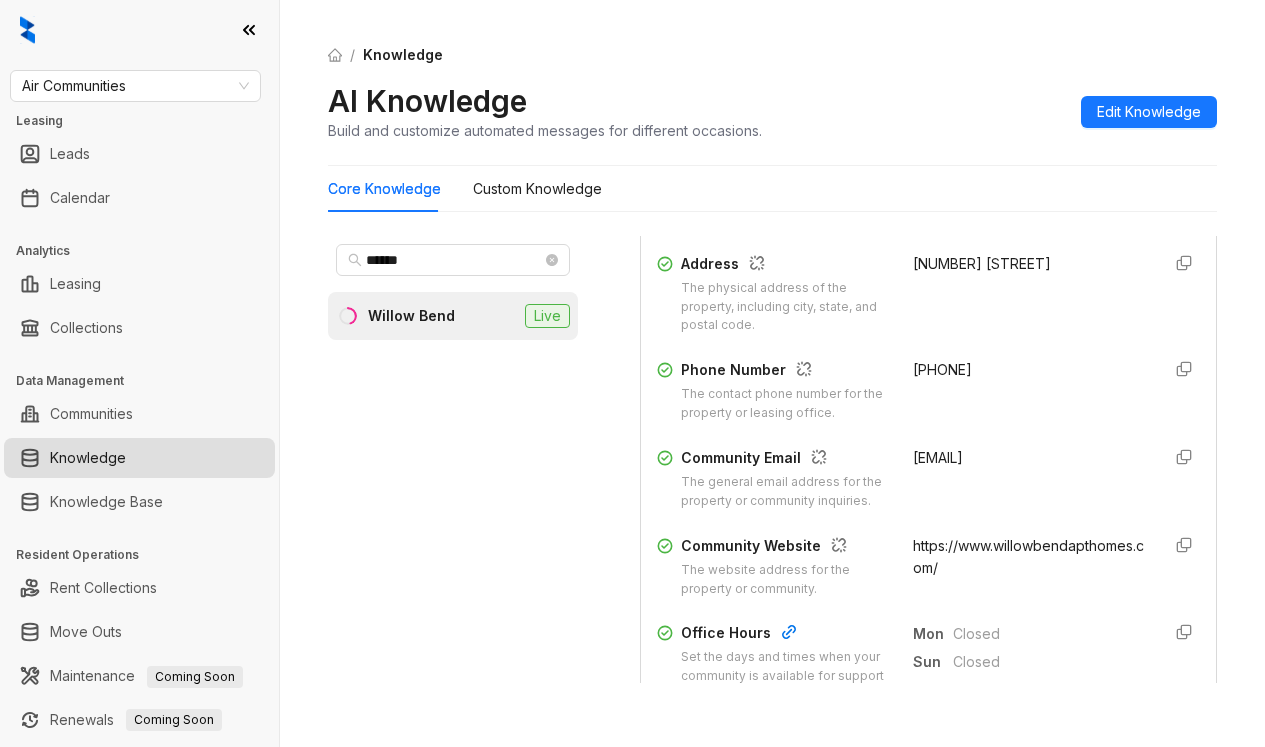 drag, startPoint x: 881, startPoint y: 381, endPoint x: 1020, endPoint y: 389, distance: 139.23003 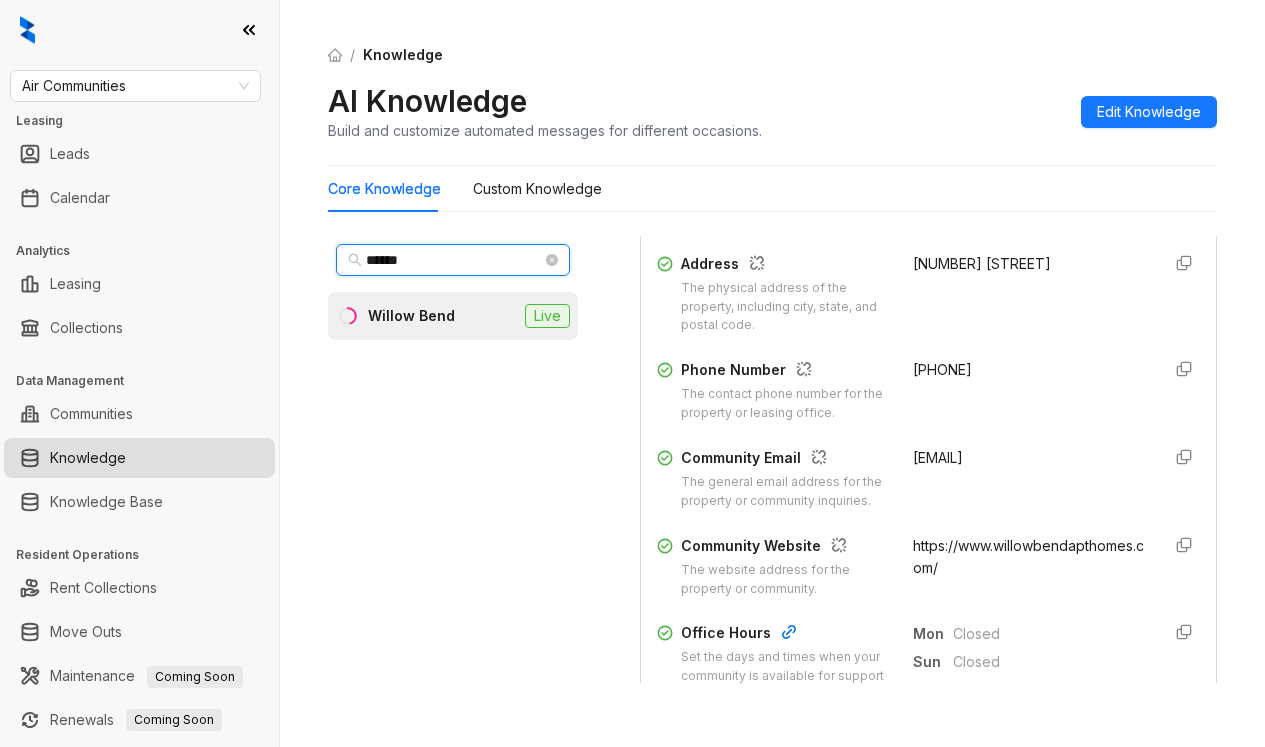 click on "******" at bounding box center (454, 260) 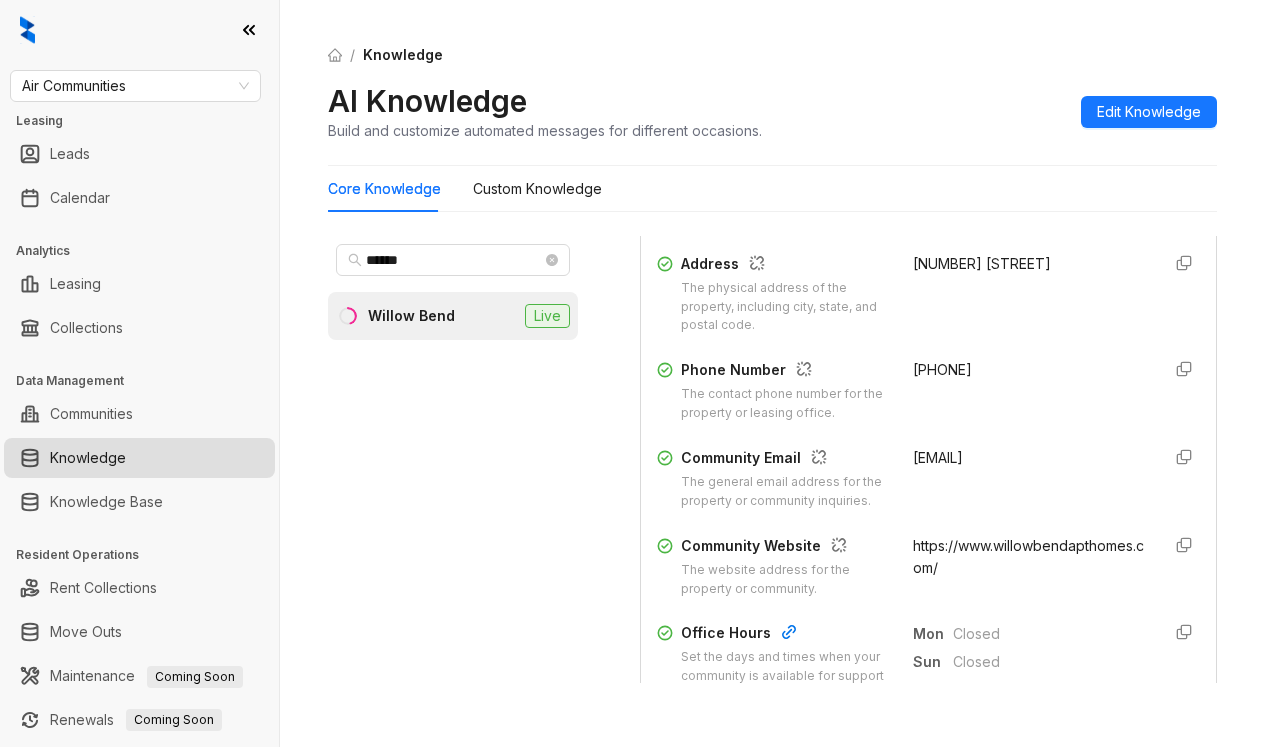 click on "Willow Bend" at bounding box center [411, 316] 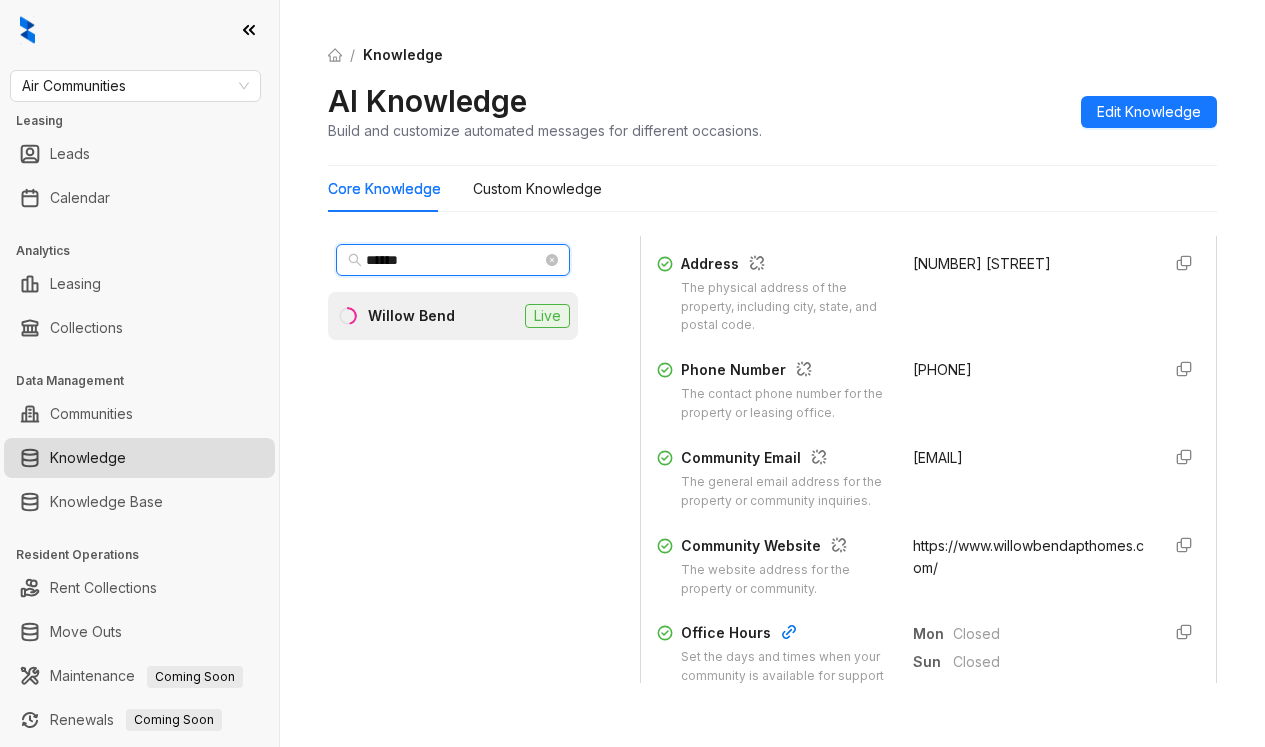 click on "******" at bounding box center [454, 260] 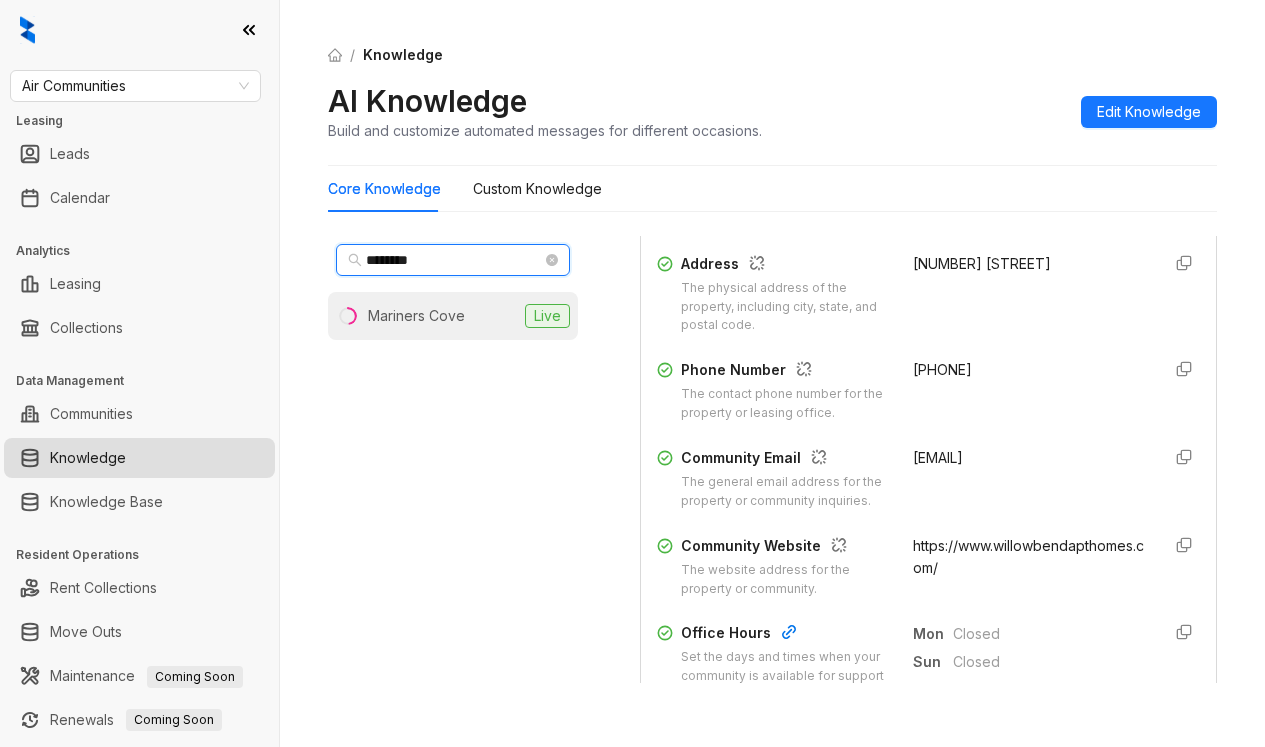 type on "********" 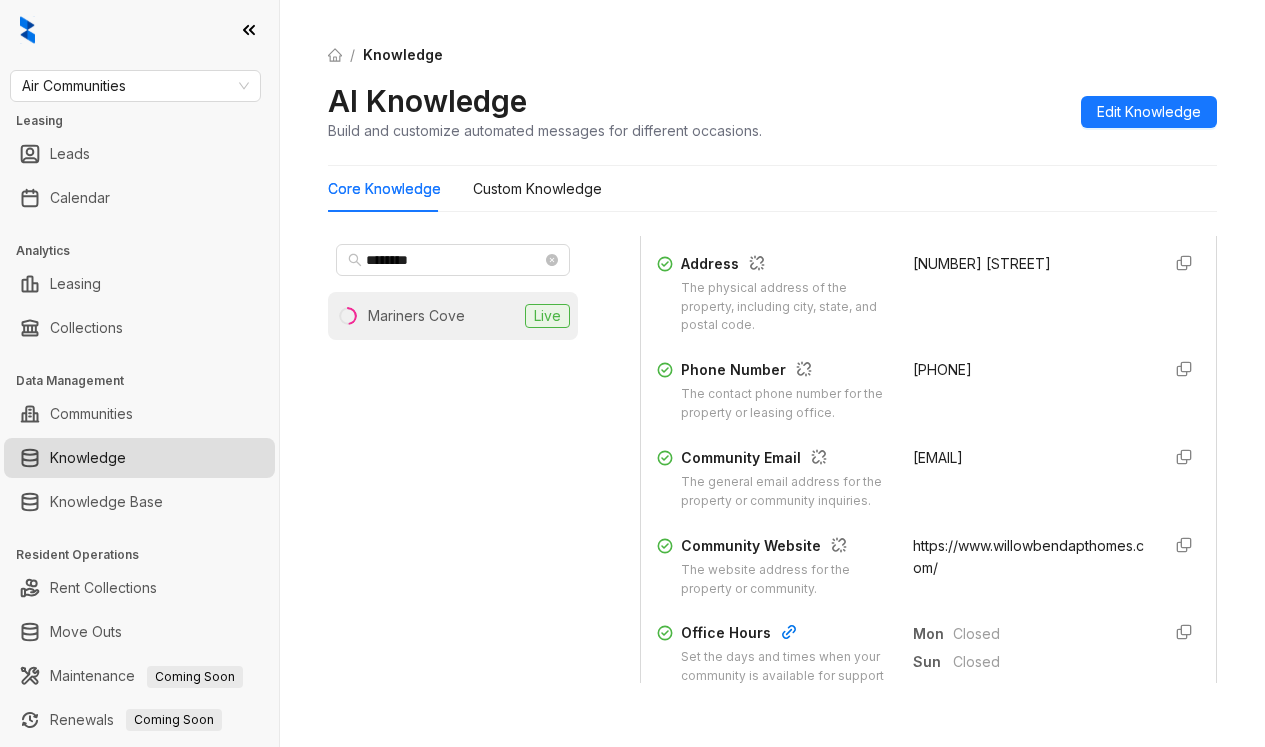click on "Mariners Cove" at bounding box center (416, 316) 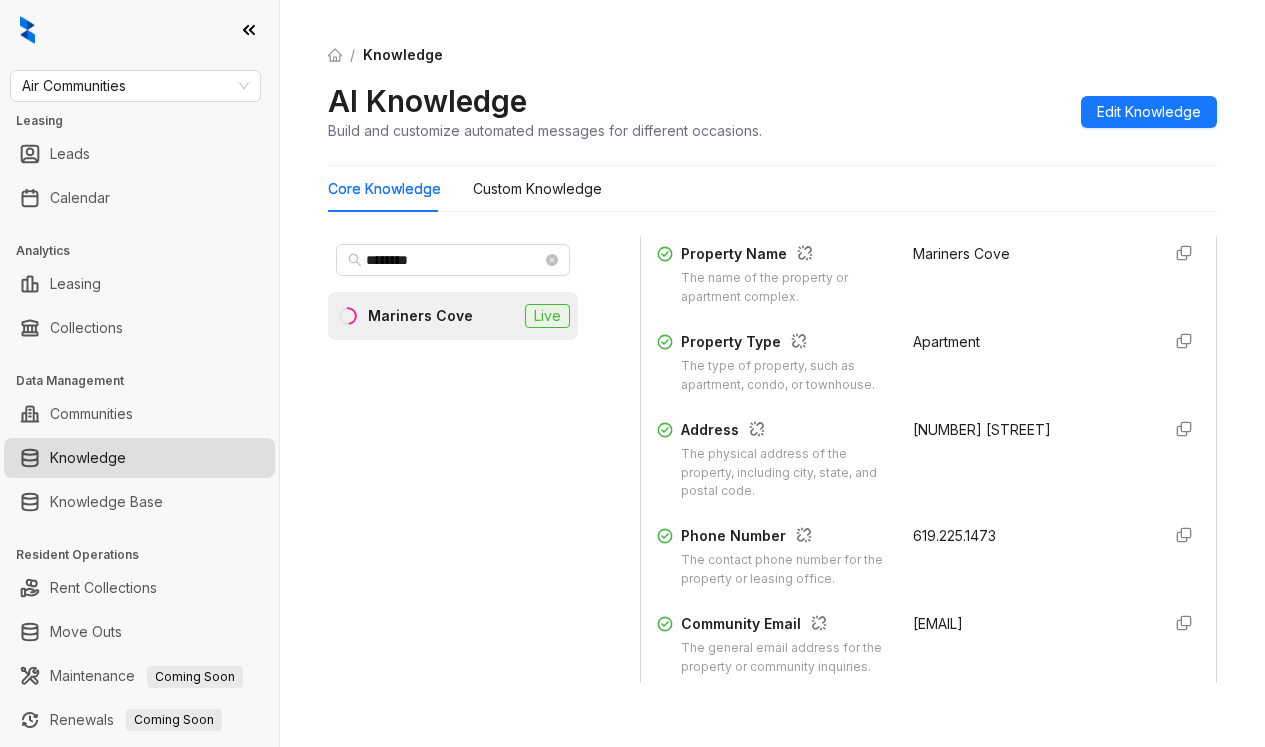 scroll, scrollTop: 300, scrollLeft: 0, axis: vertical 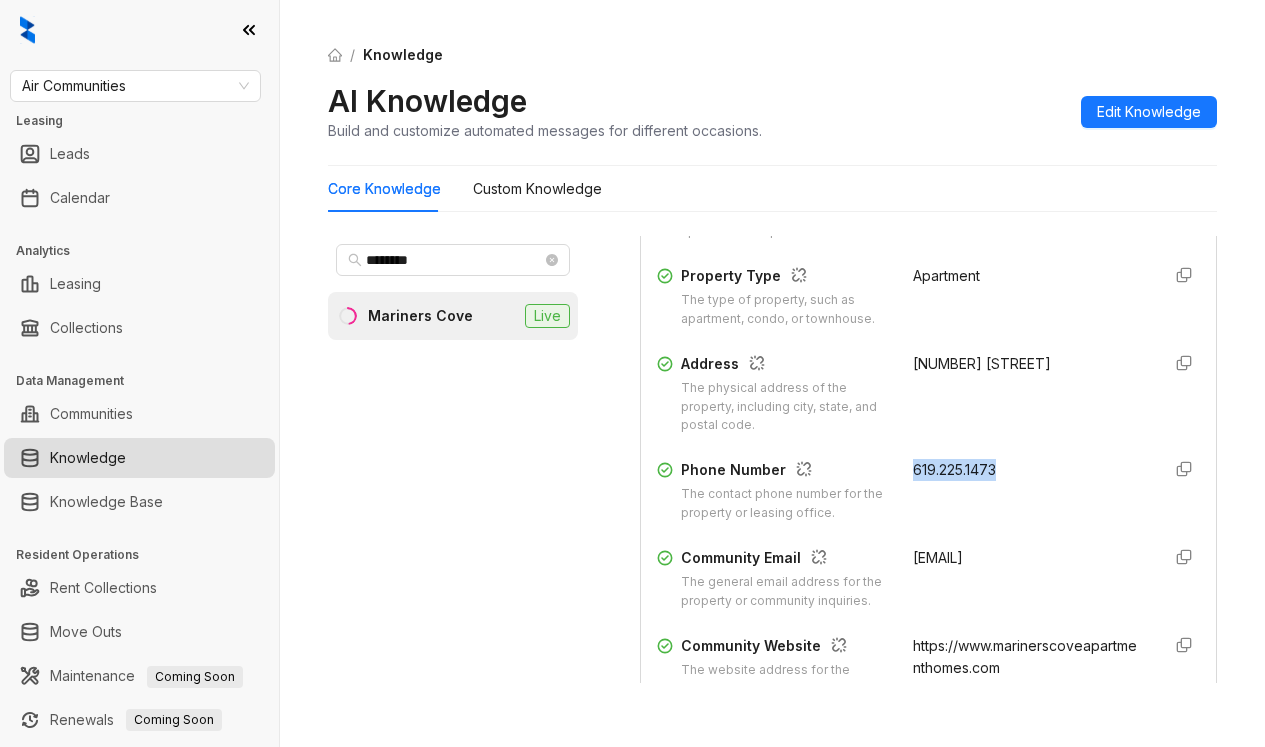 drag, startPoint x: 890, startPoint y: 488, endPoint x: 1009, endPoint y: 493, distance: 119.104996 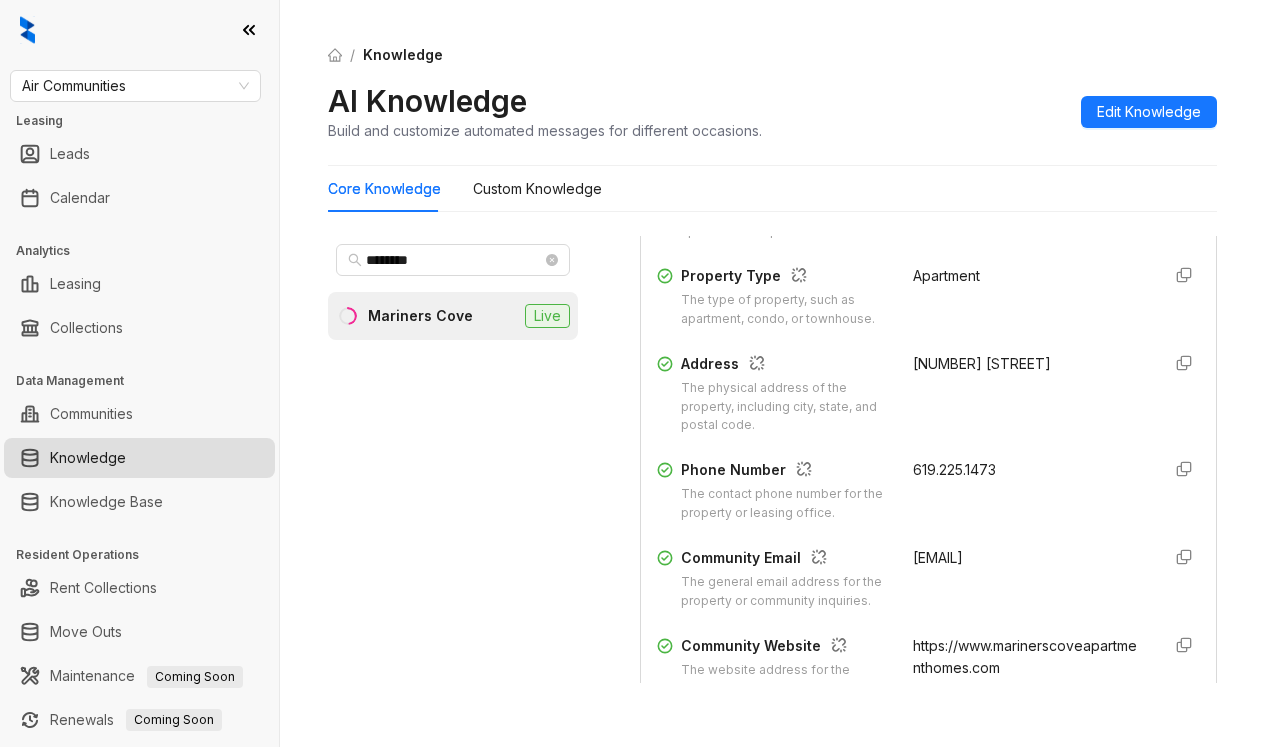 click on "/  Knowledge AI Knowledge Build and customize automated messages for different occasions. Edit Knowledge" at bounding box center [772, 93] 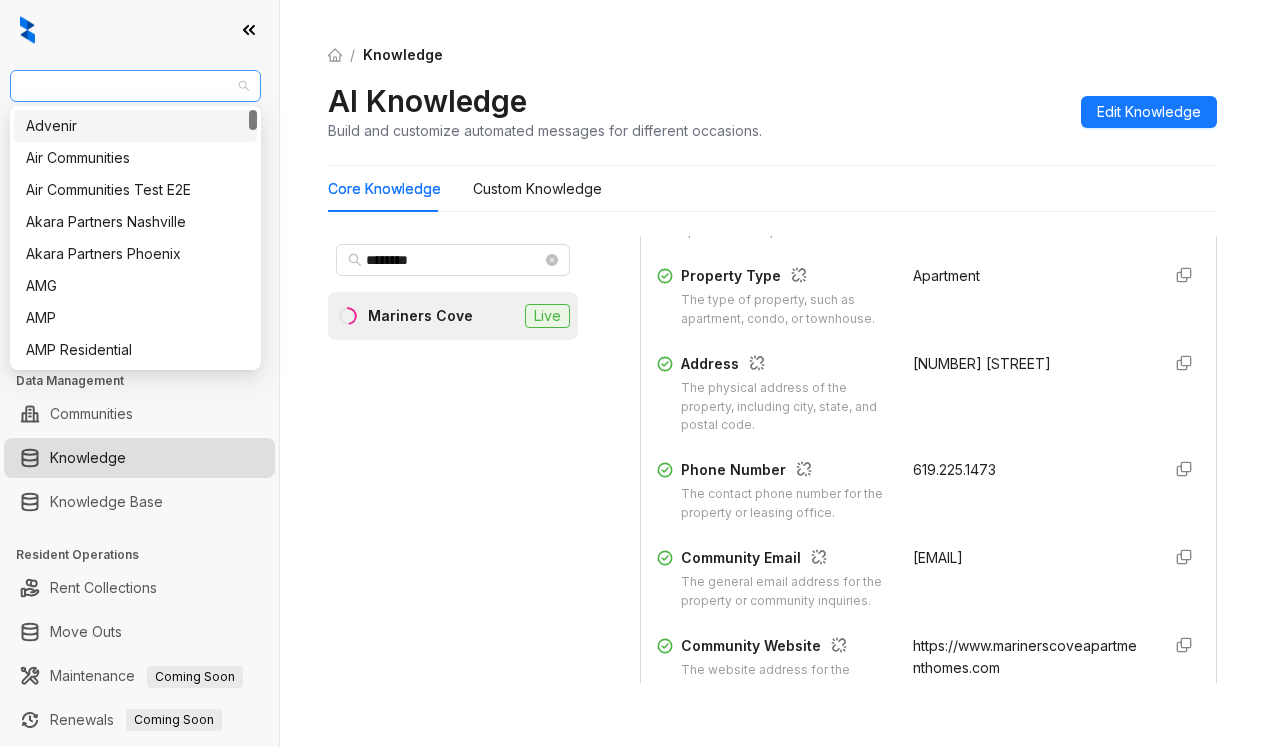 click on "Air Communities" at bounding box center [135, 86] 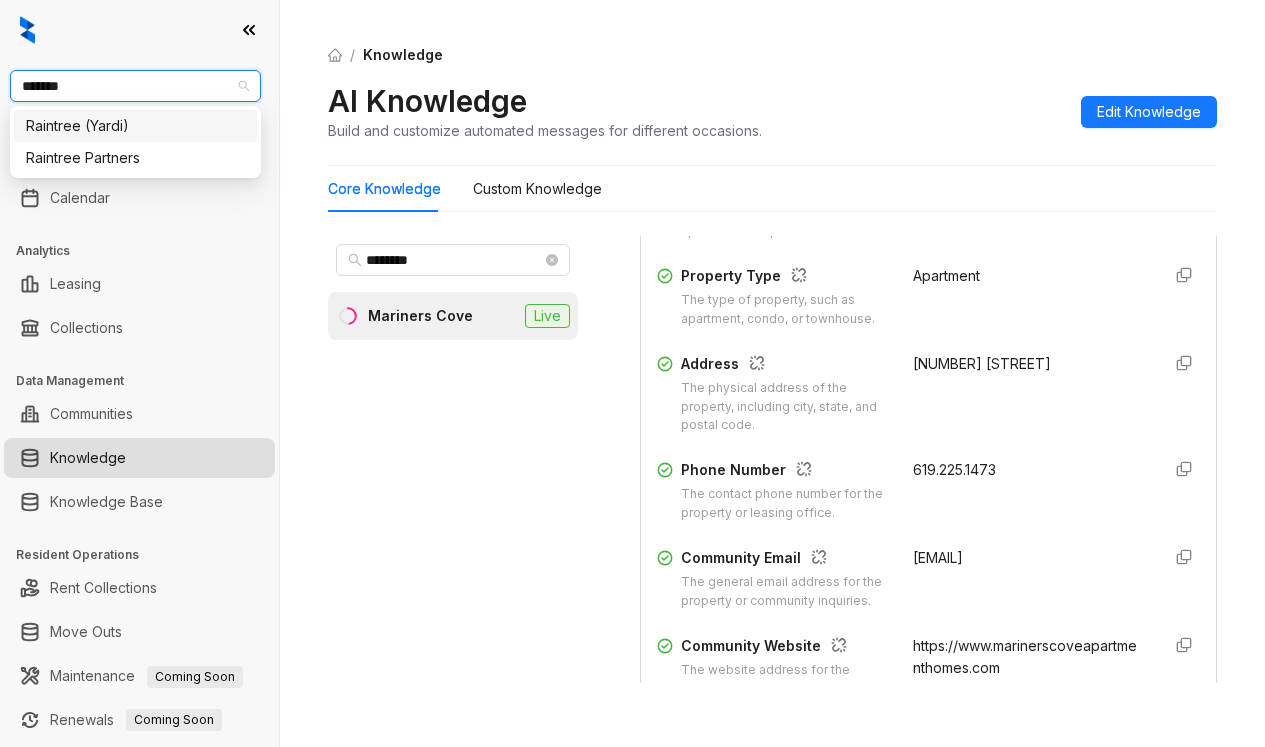 type on "********" 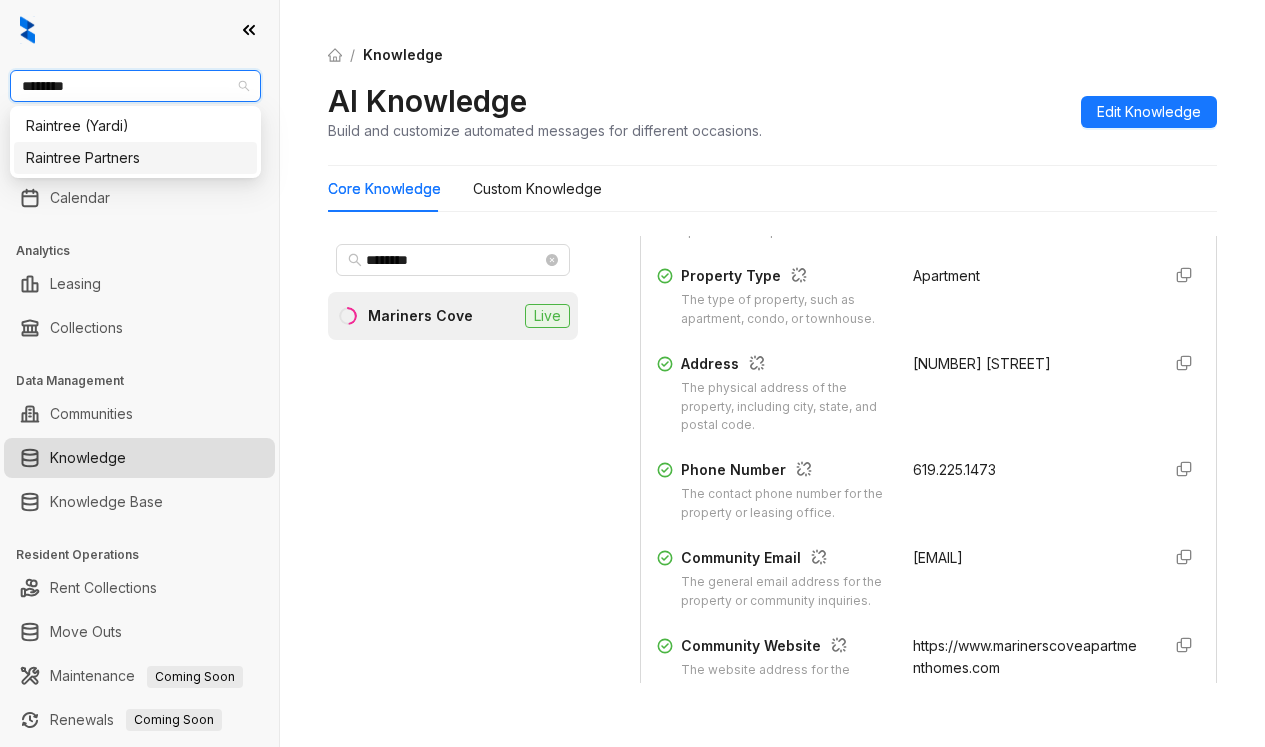 click on "Raintree Partners" at bounding box center (135, 158) 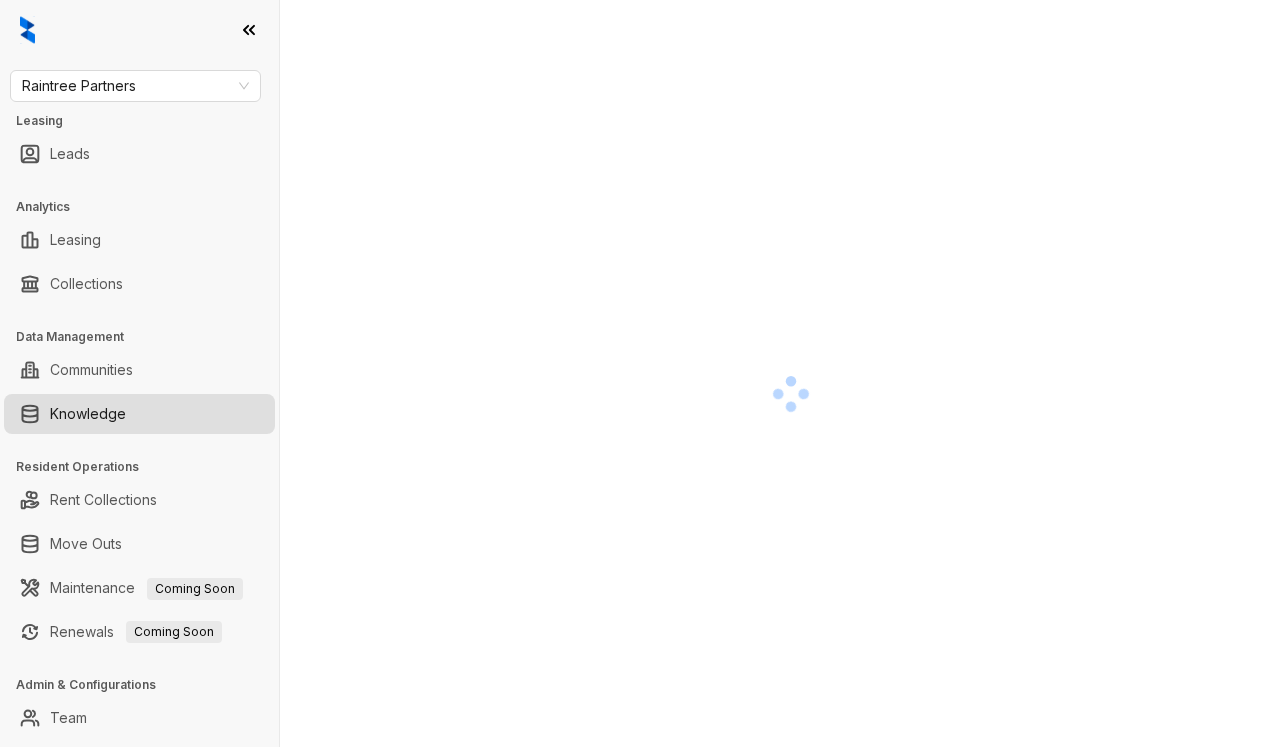 scroll, scrollTop: 0, scrollLeft: 0, axis: both 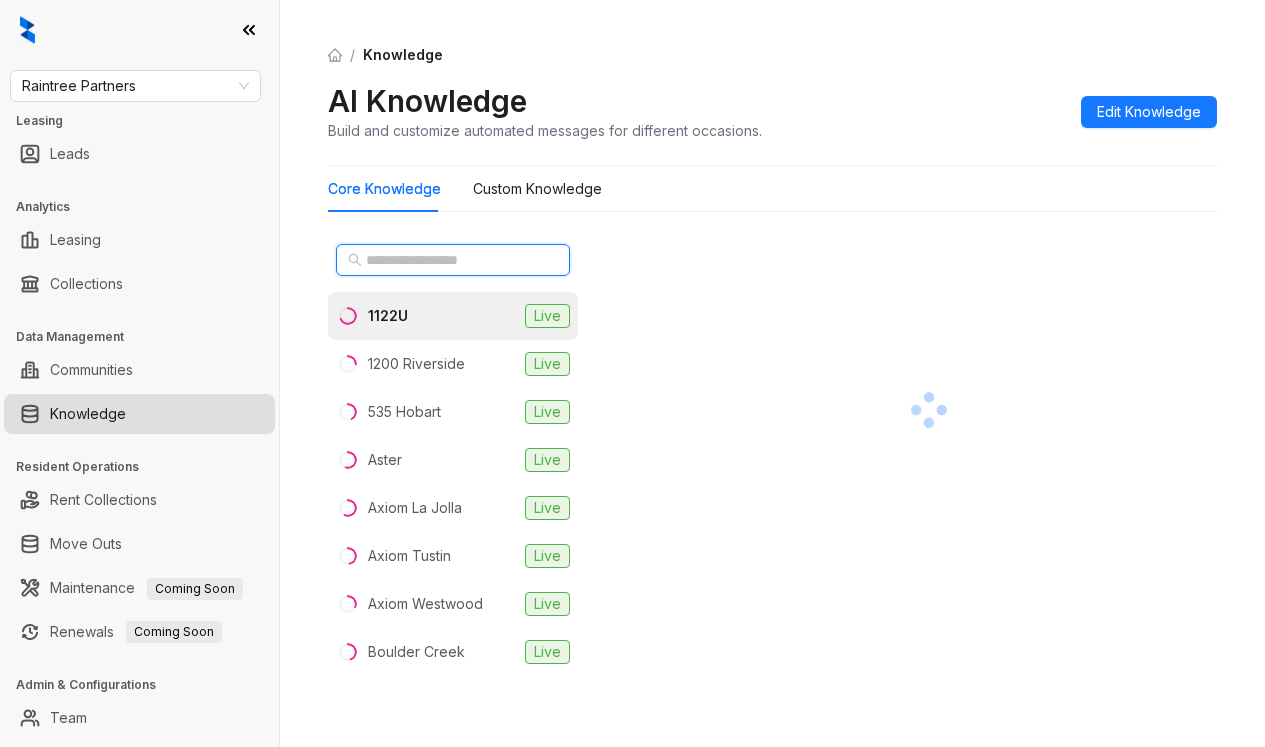 click at bounding box center [454, 260] 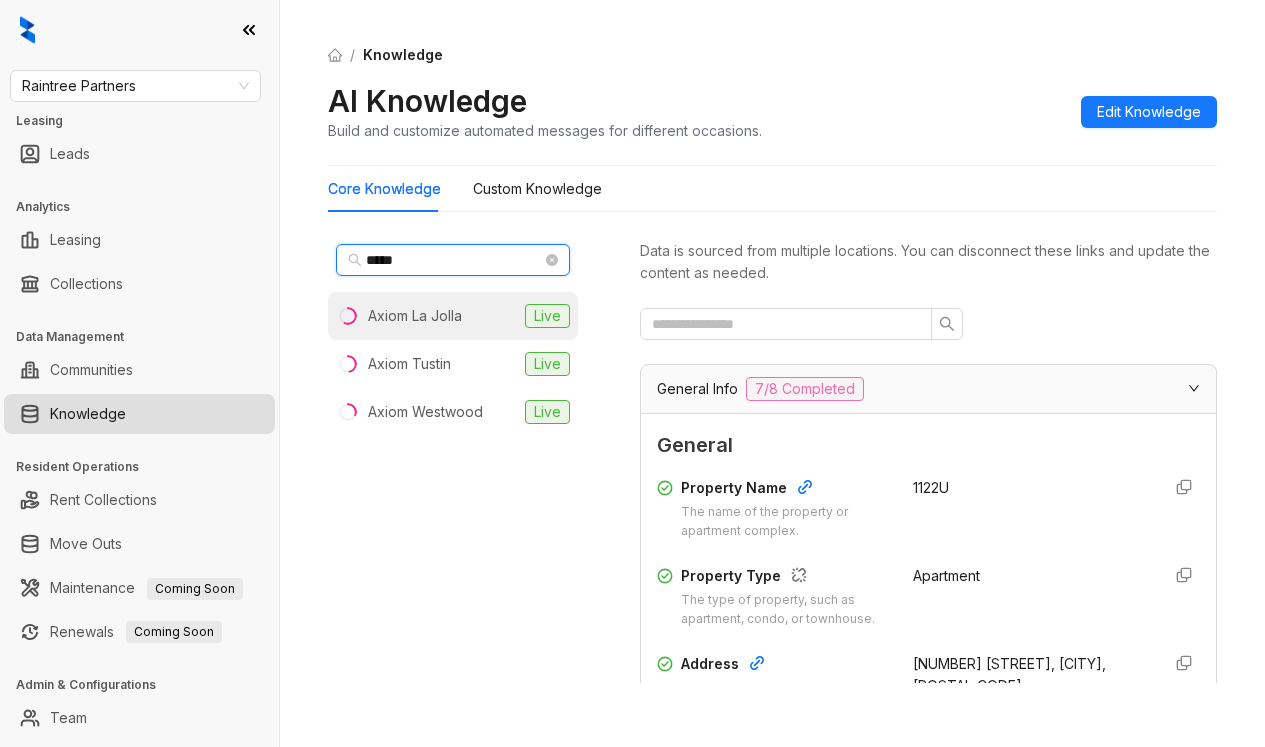 type on "*****" 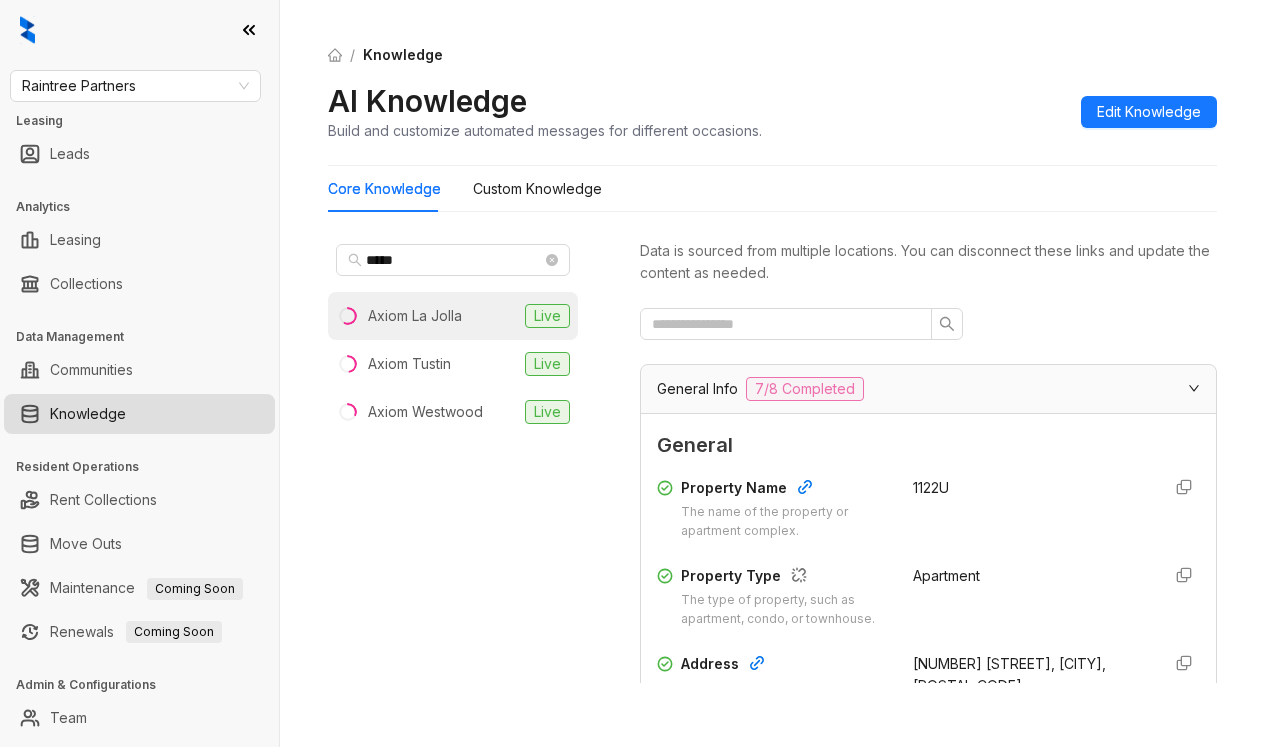 click on "Axiom La Jolla" at bounding box center (415, 316) 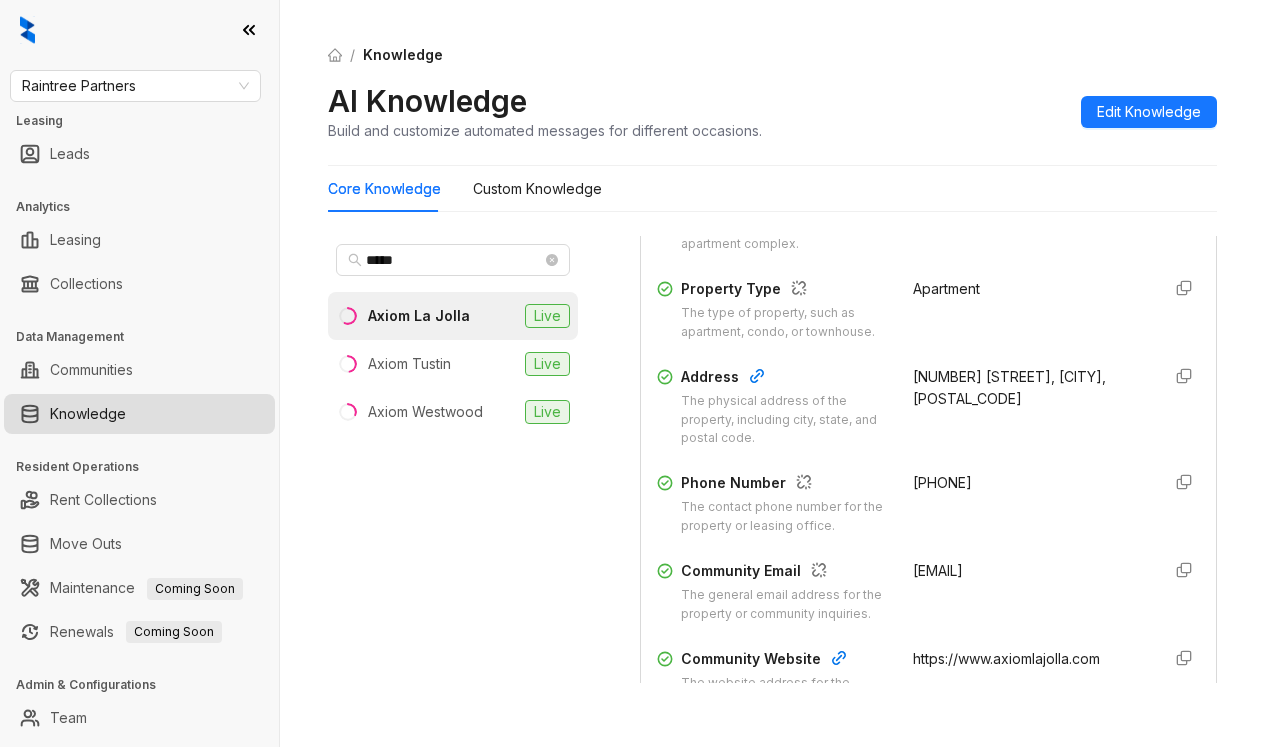 scroll, scrollTop: 300, scrollLeft: 0, axis: vertical 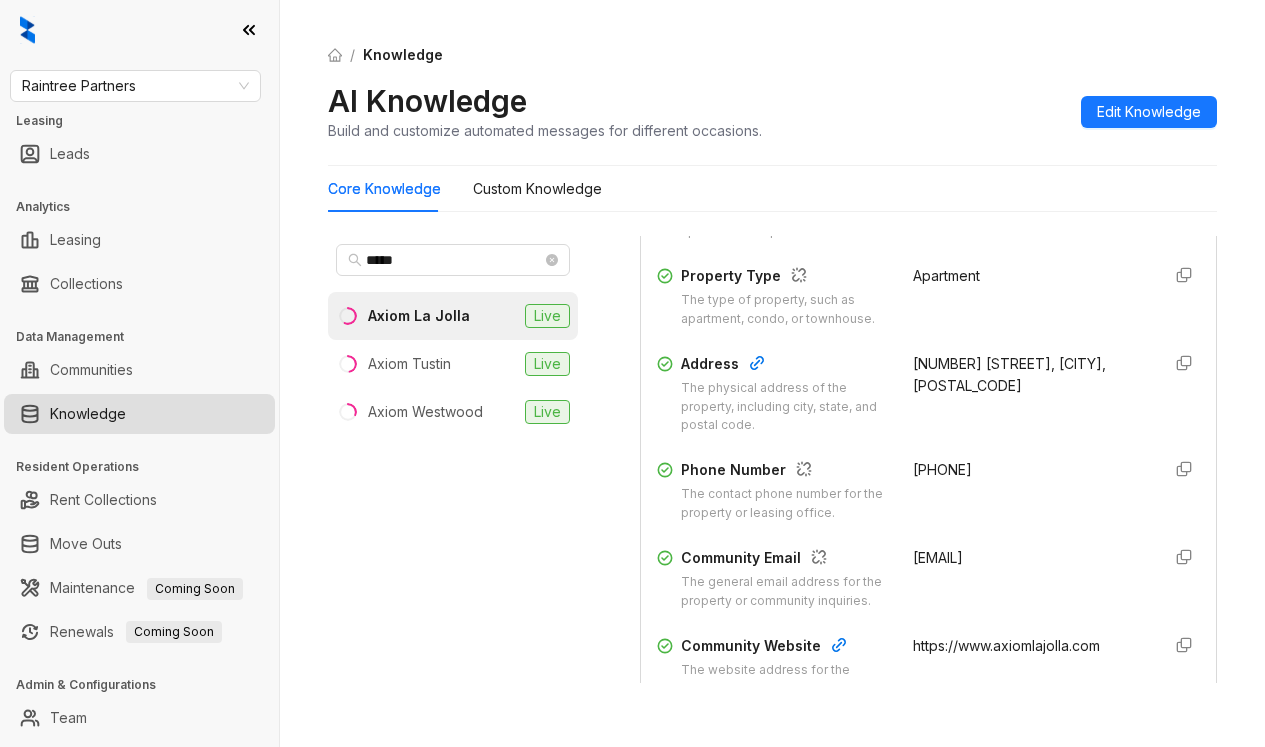 drag, startPoint x: 890, startPoint y: 476, endPoint x: 1069, endPoint y: 507, distance: 181.66452 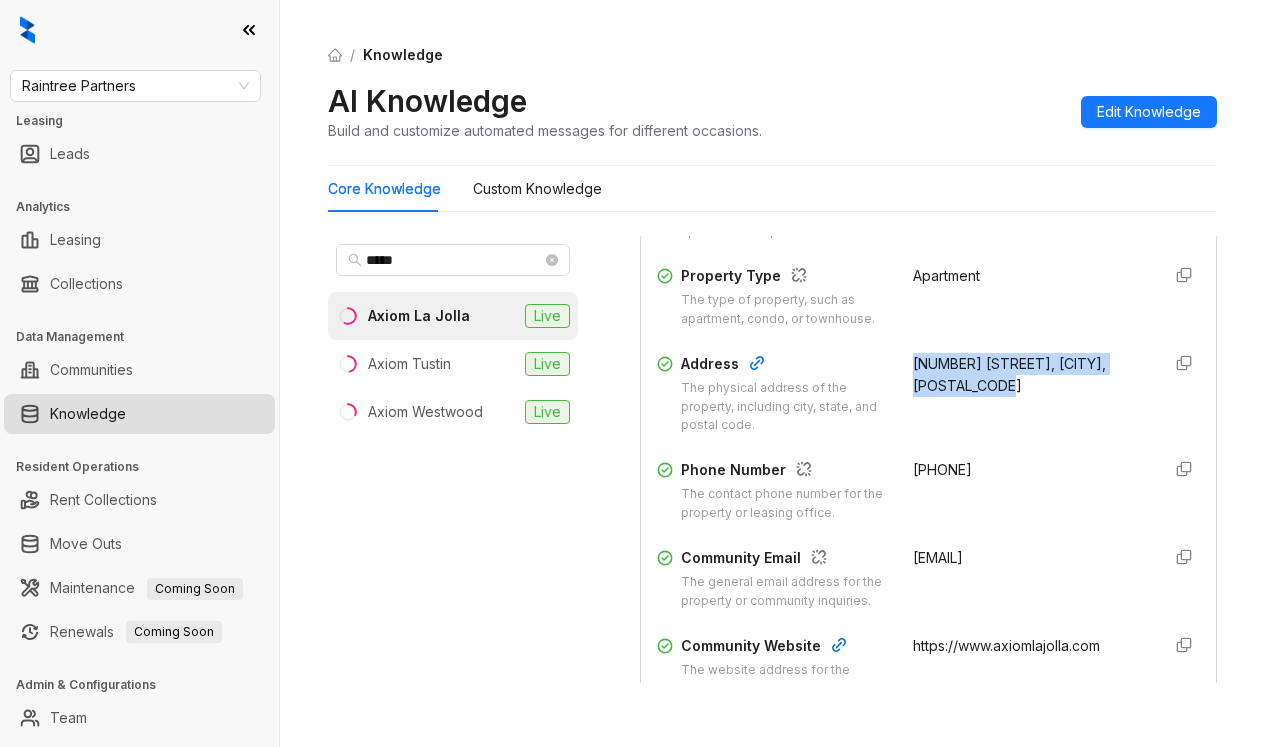 drag, startPoint x: 879, startPoint y: 377, endPoint x: 985, endPoint y: 411, distance: 111.31936 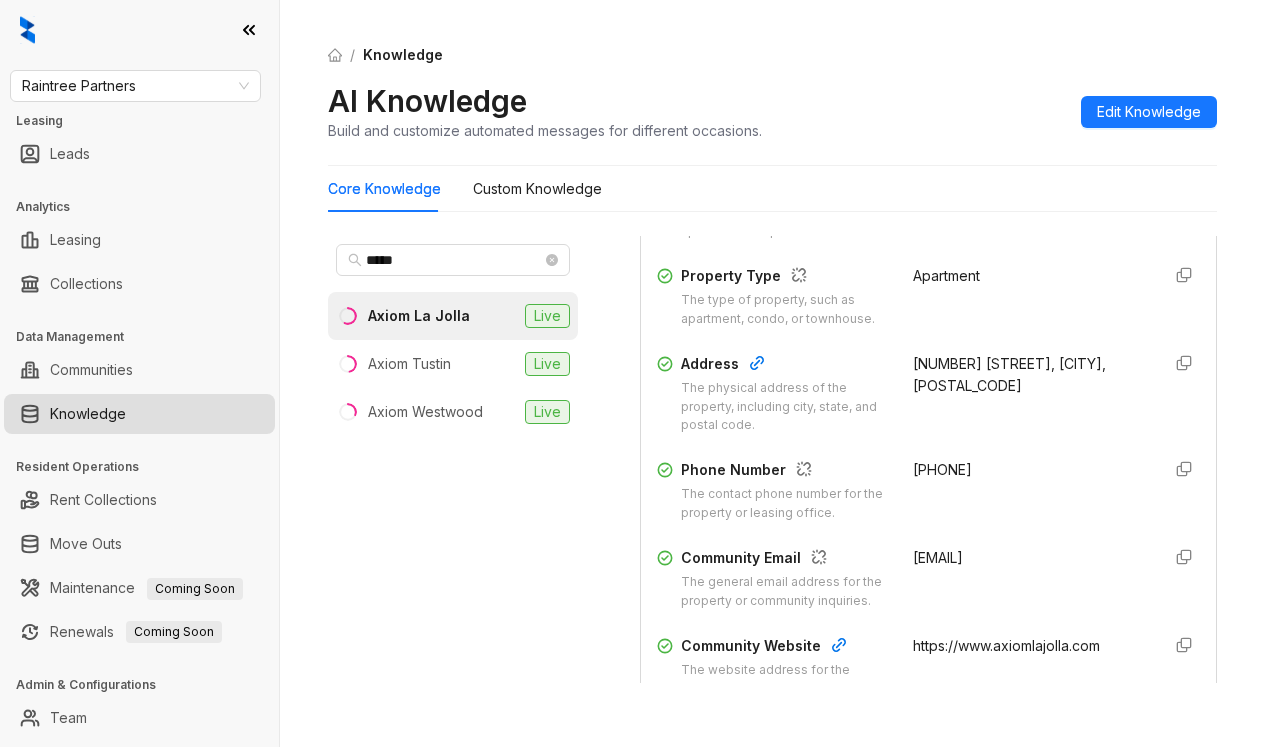 click on "AI Knowledge Build and customize automated messages for different occasions. Edit Knowledge" at bounding box center (772, 111) 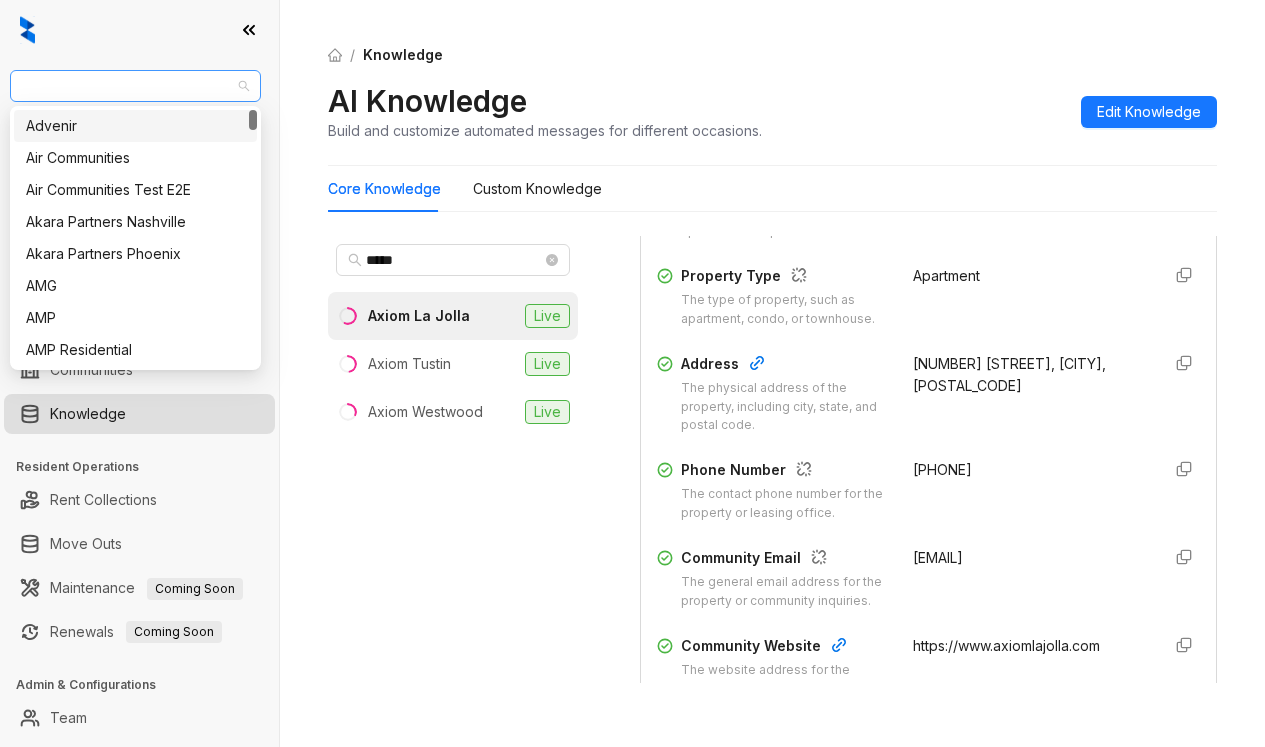 drag, startPoint x: 168, startPoint y: 90, endPoint x: 68, endPoint y: 94, distance: 100.07997 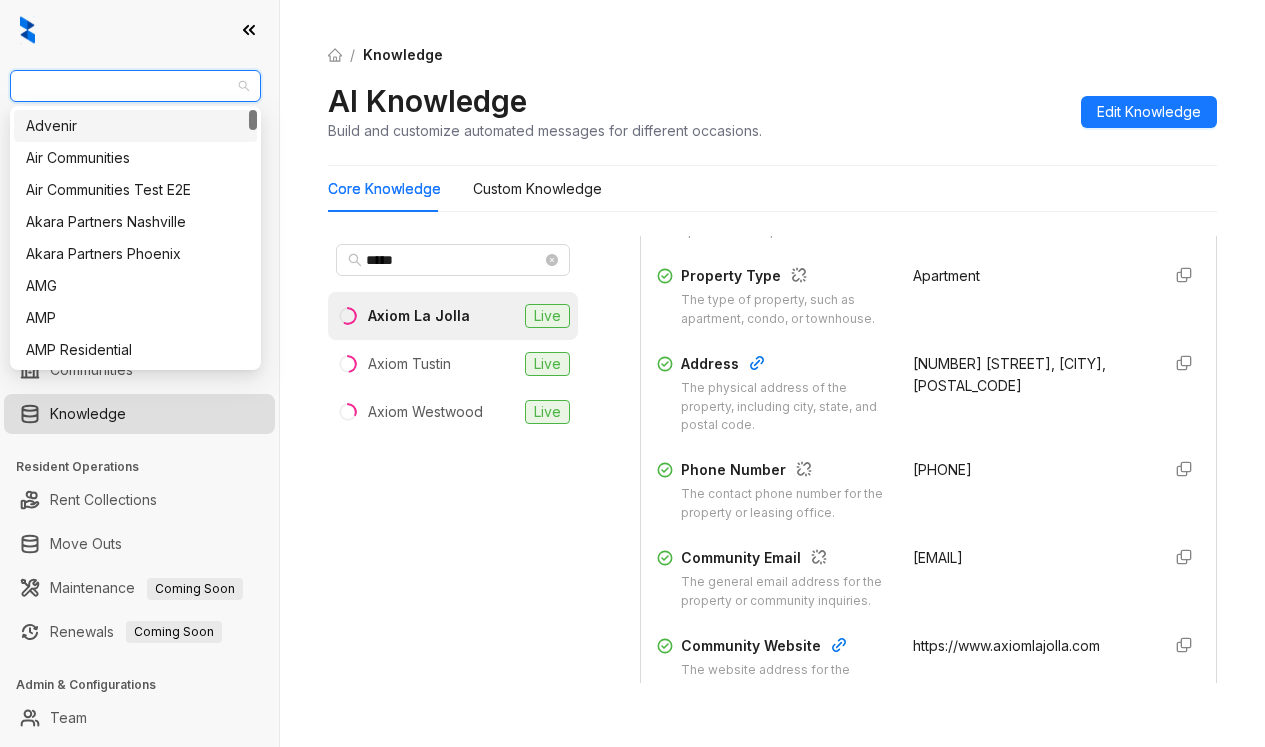 click on "Raintree Partners" at bounding box center (135, 86) 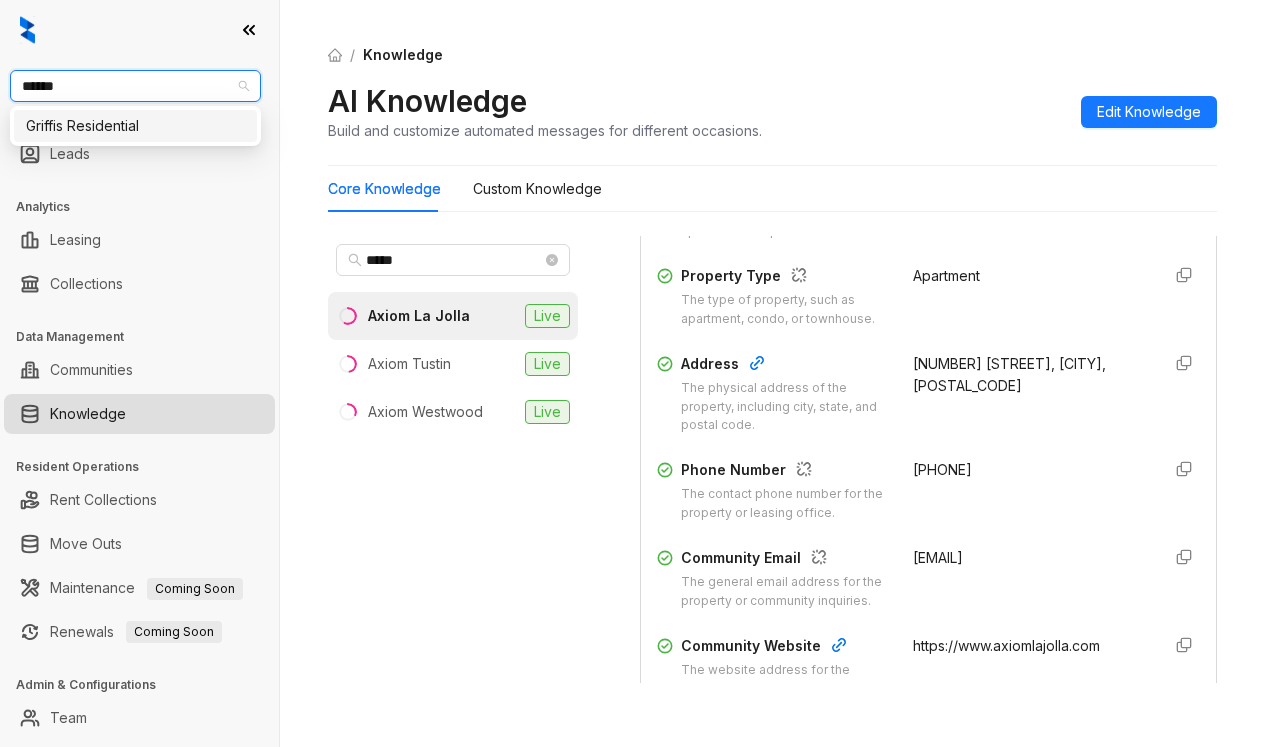 type on "*******" 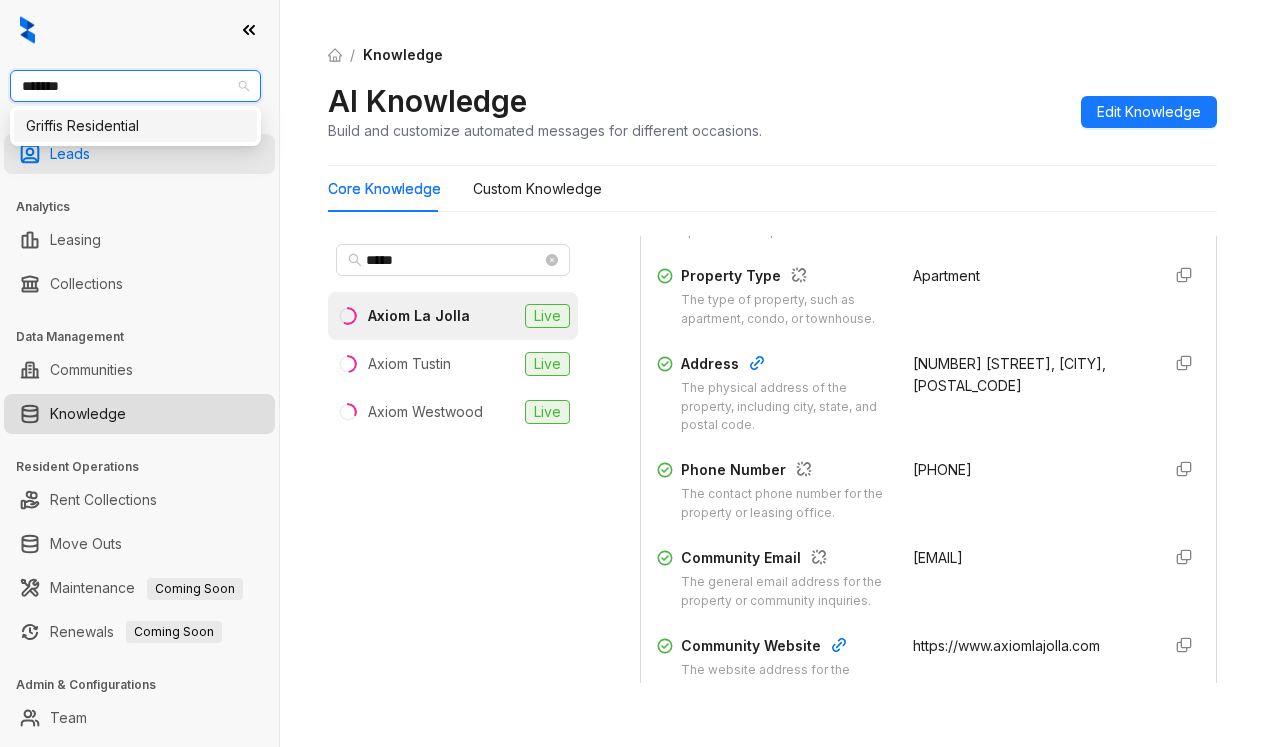 drag, startPoint x: 127, startPoint y: 135, endPoint x: 220, endPoint y: 149, distance: 94.04786 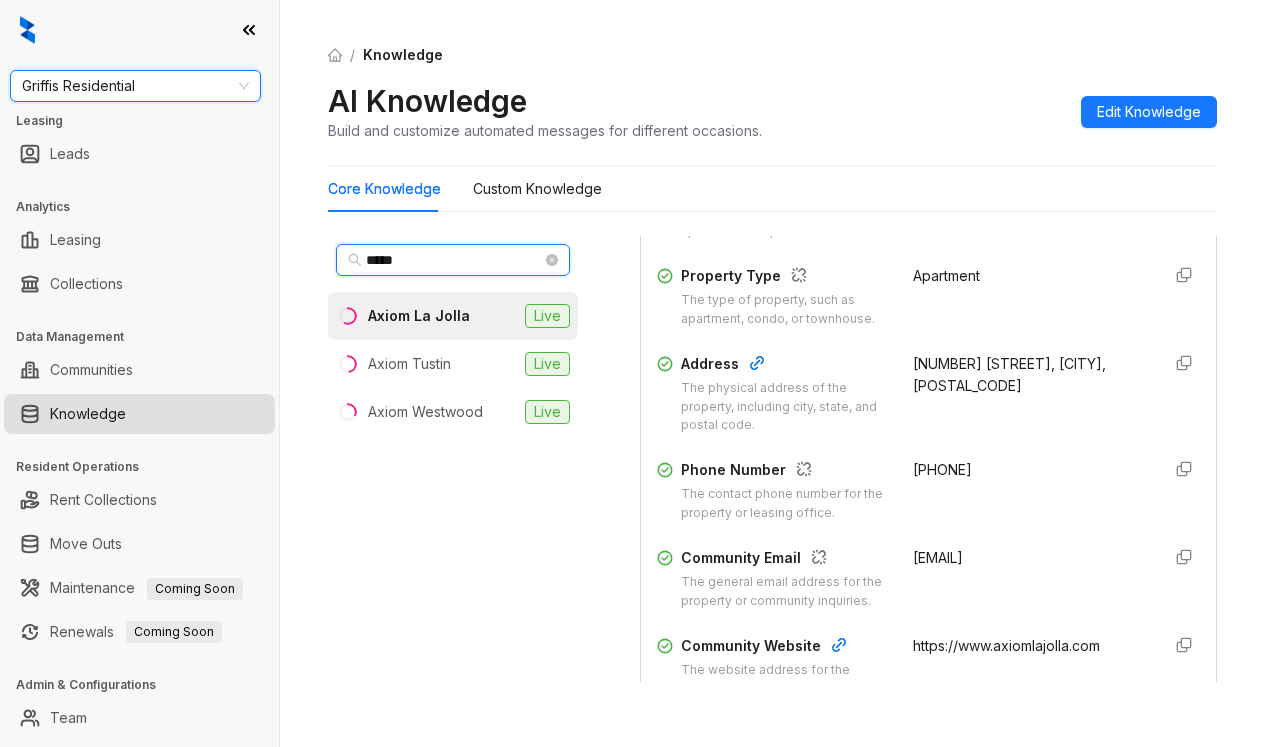 click on "*****" at bounding box center (454, 260) 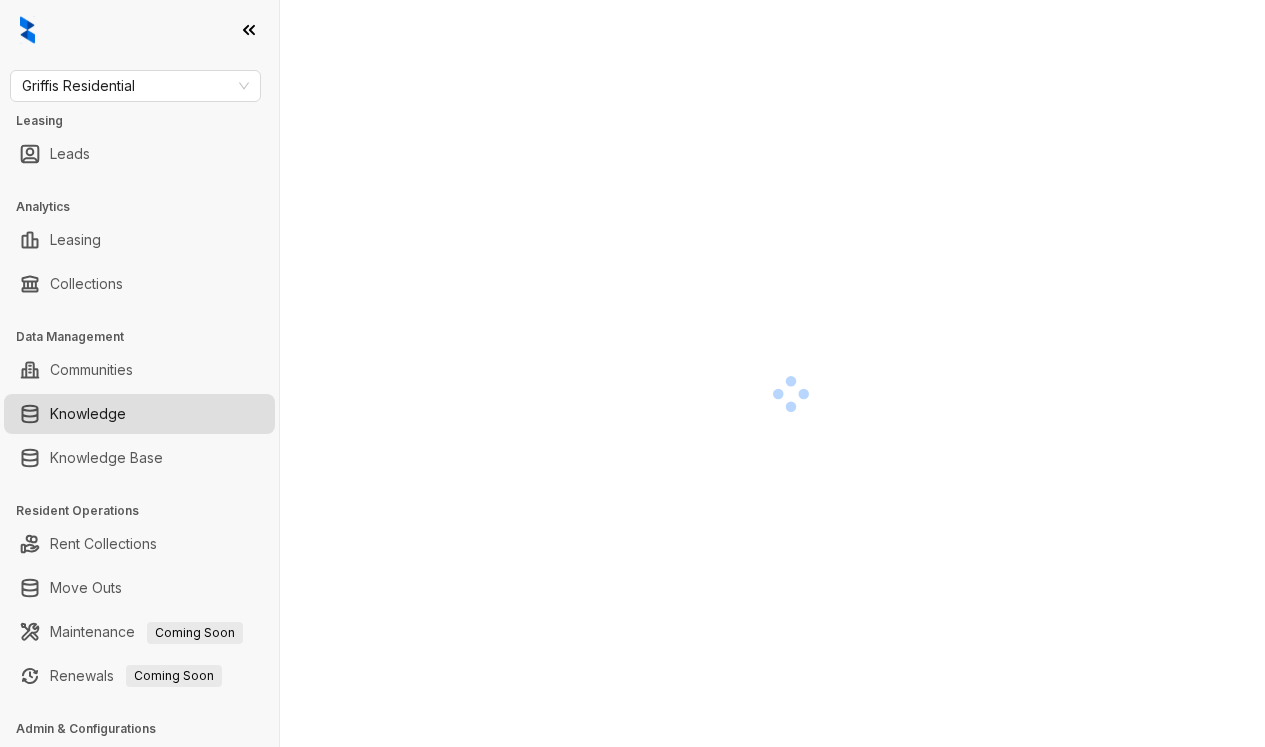 scroll, scrollTop: 0, scrollLeft: 0, axis: both 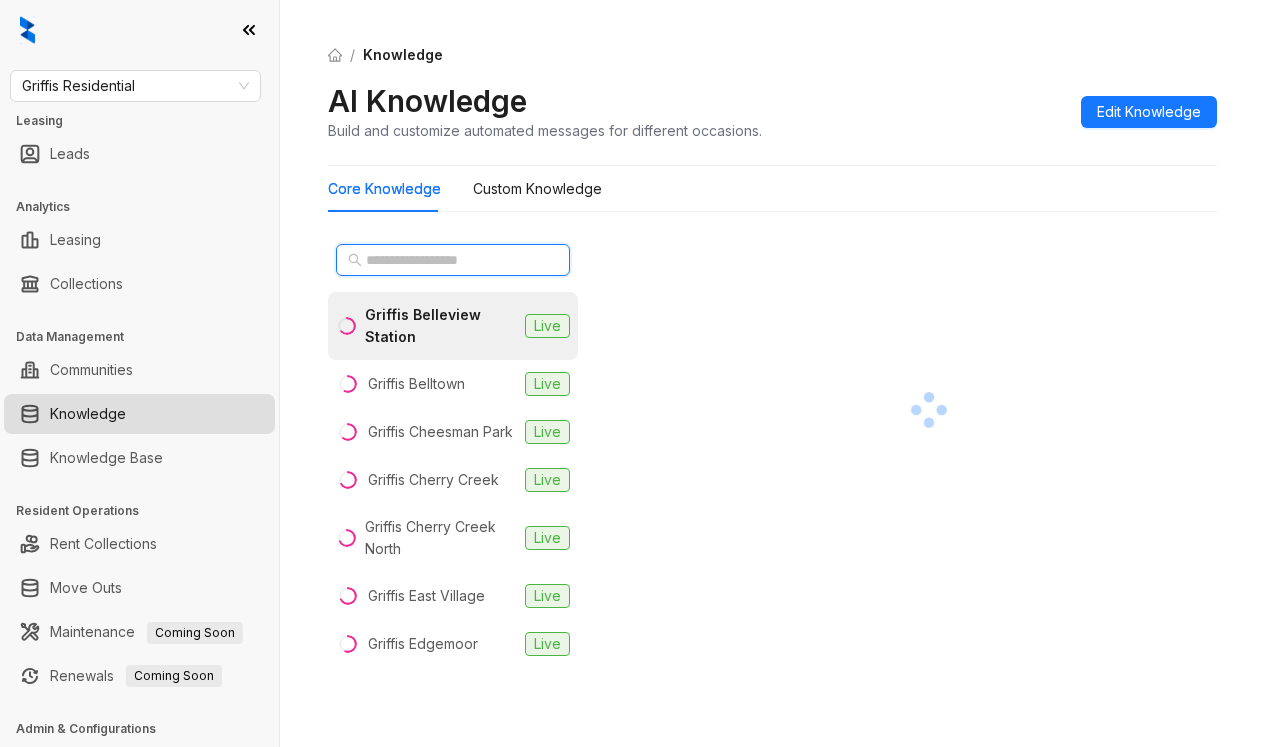 click at bounding box center [454, 260] 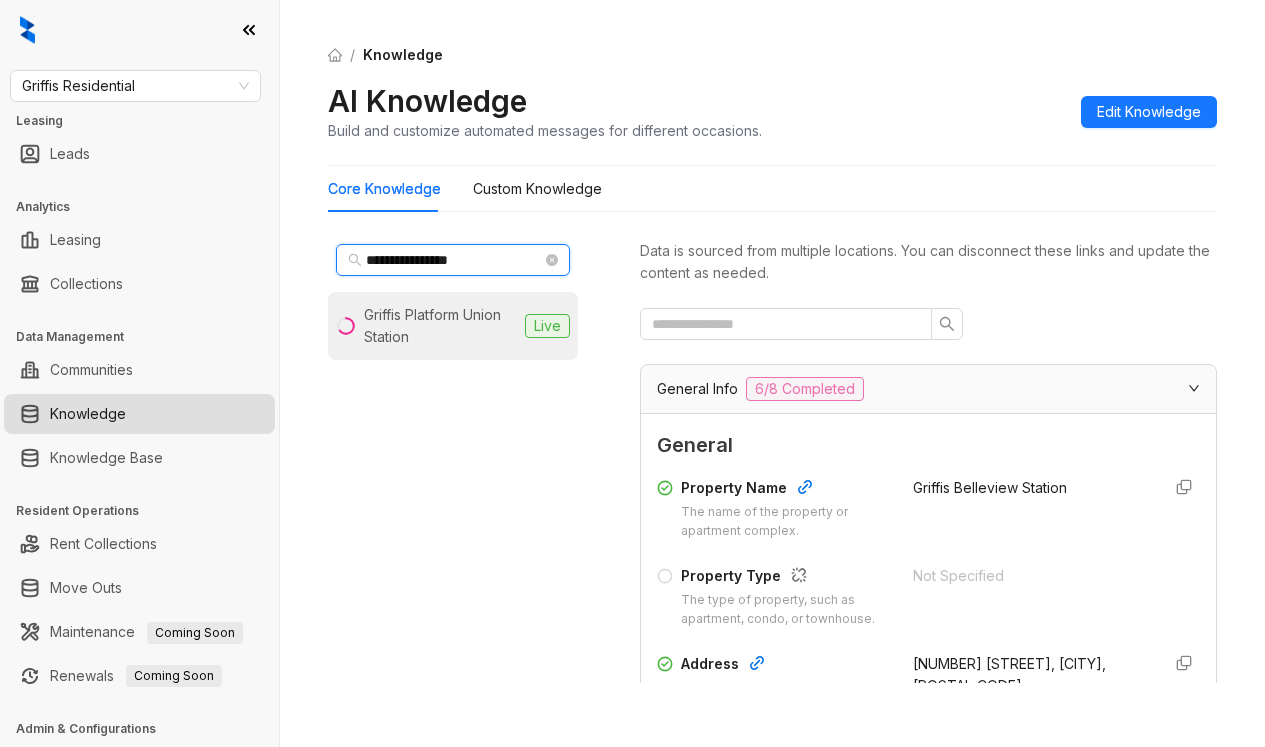 type on "**********" 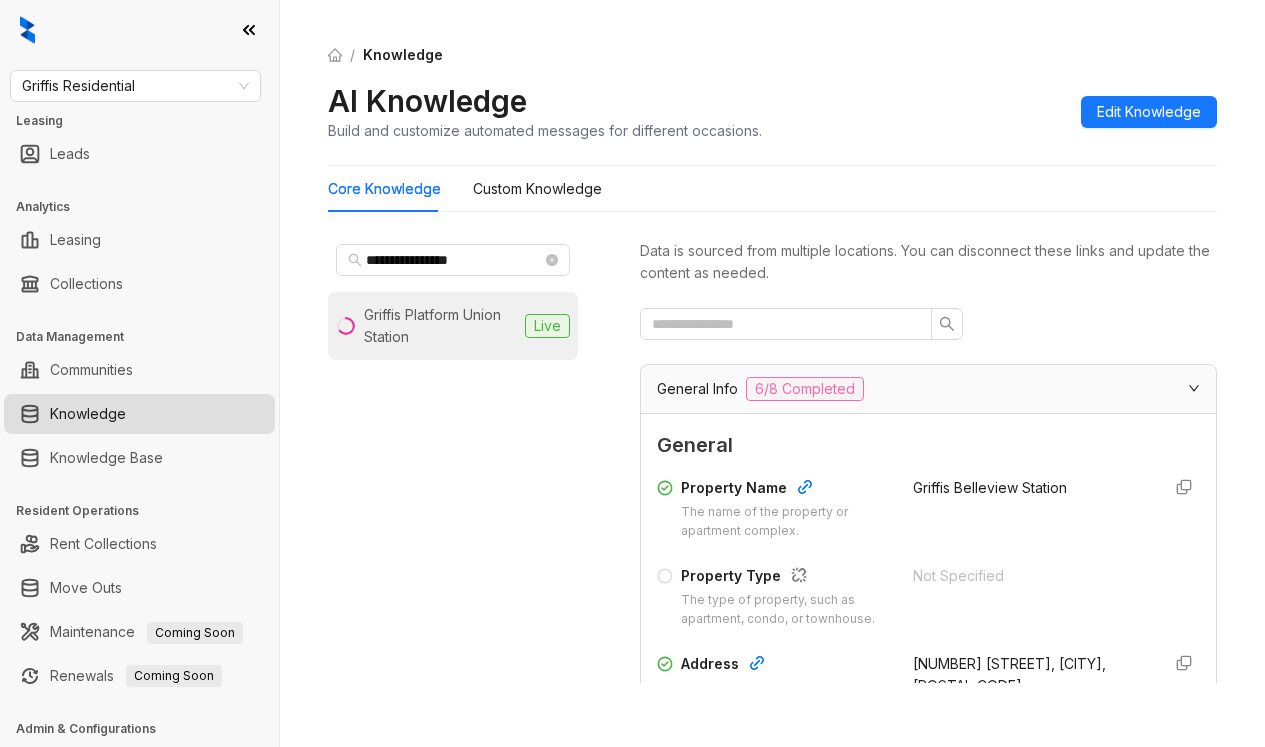 click on "Griffis Platform Union Station" at bounding box center [440, 326] 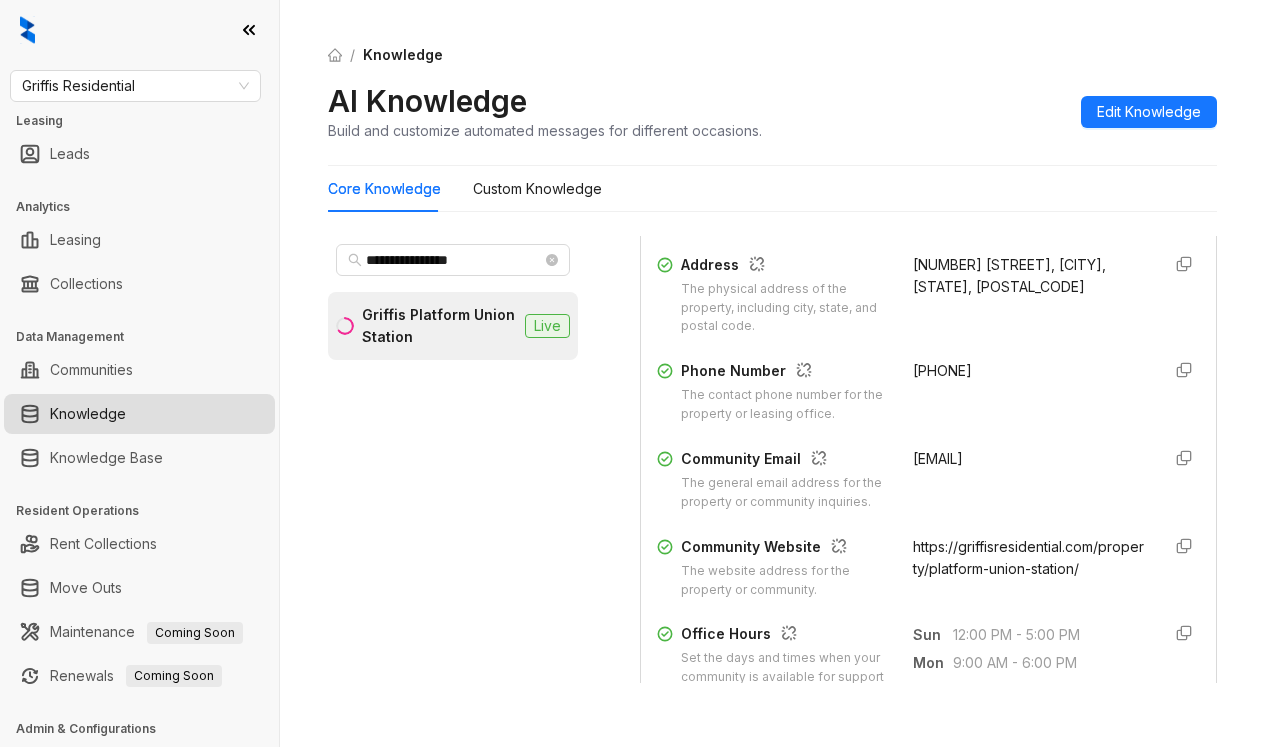 scroll, scrollTop: 400, scrollLeft: 0, axis: vertical 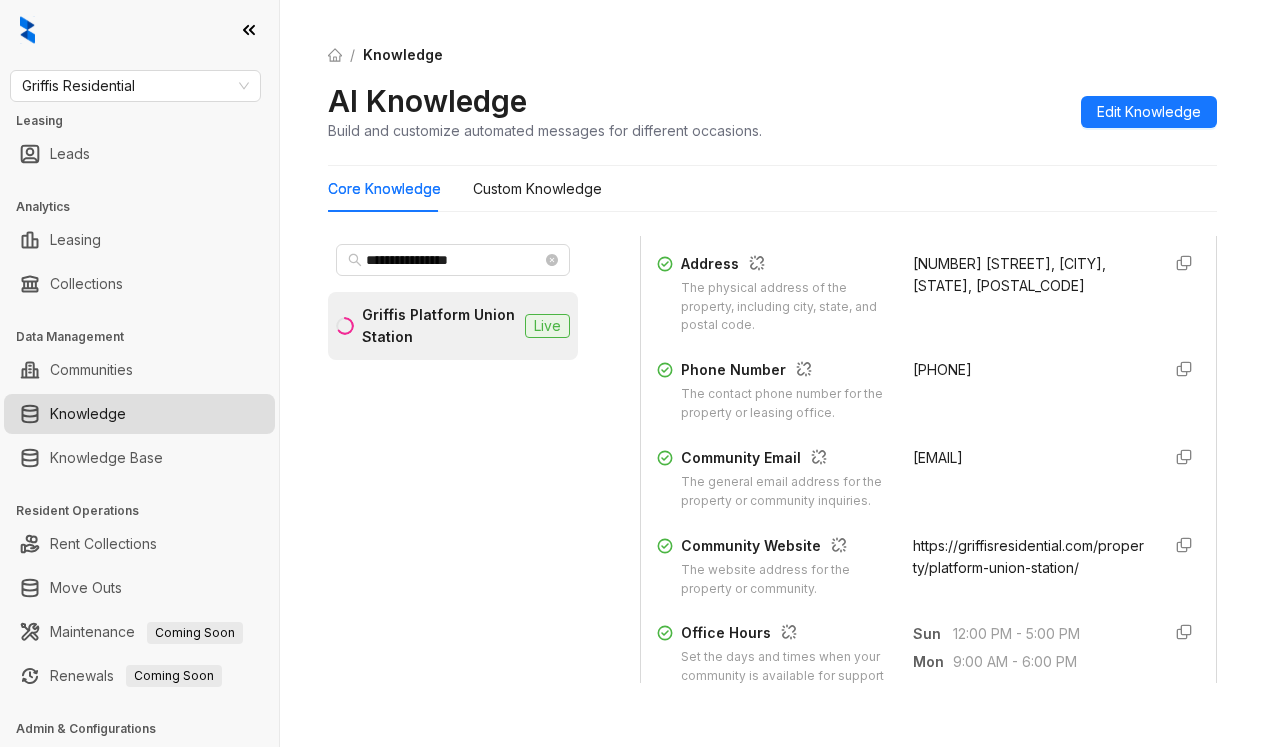 click on "/  Knowledge" at bounding box center [772, 55] 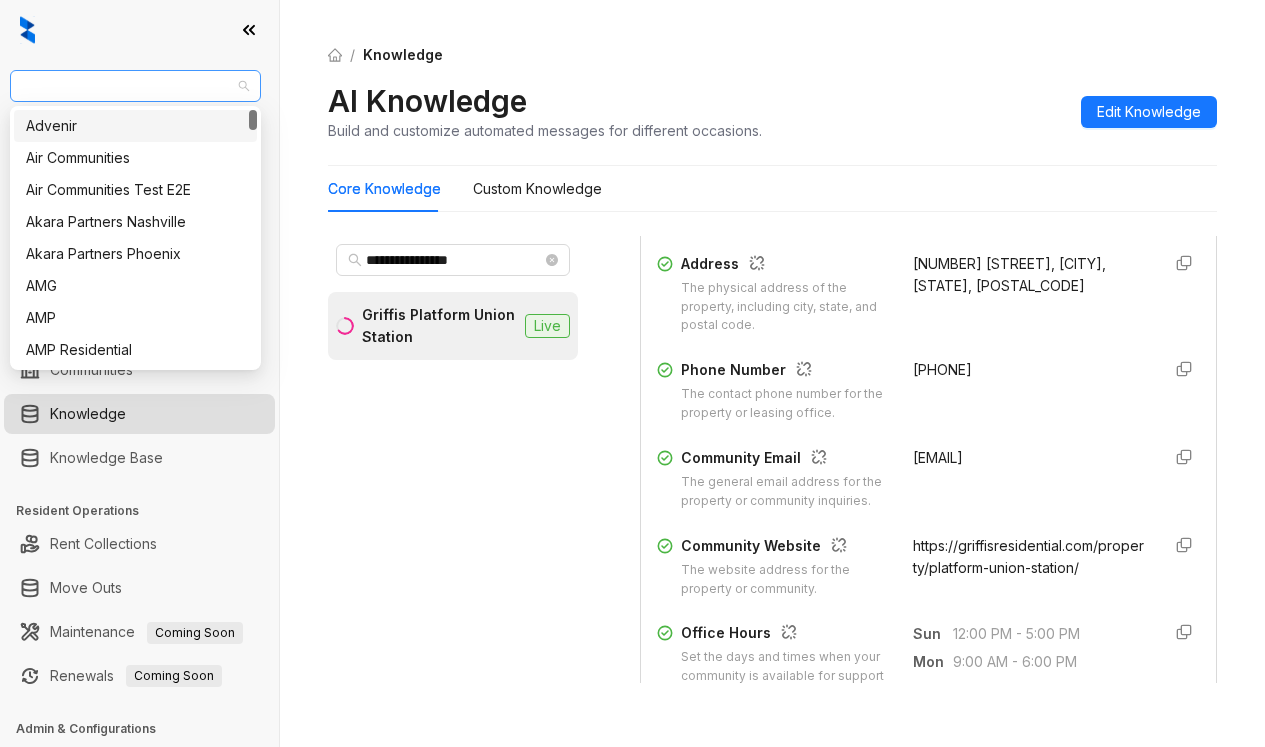 click on "Griffis Residential" at bounding box center (135, 86) 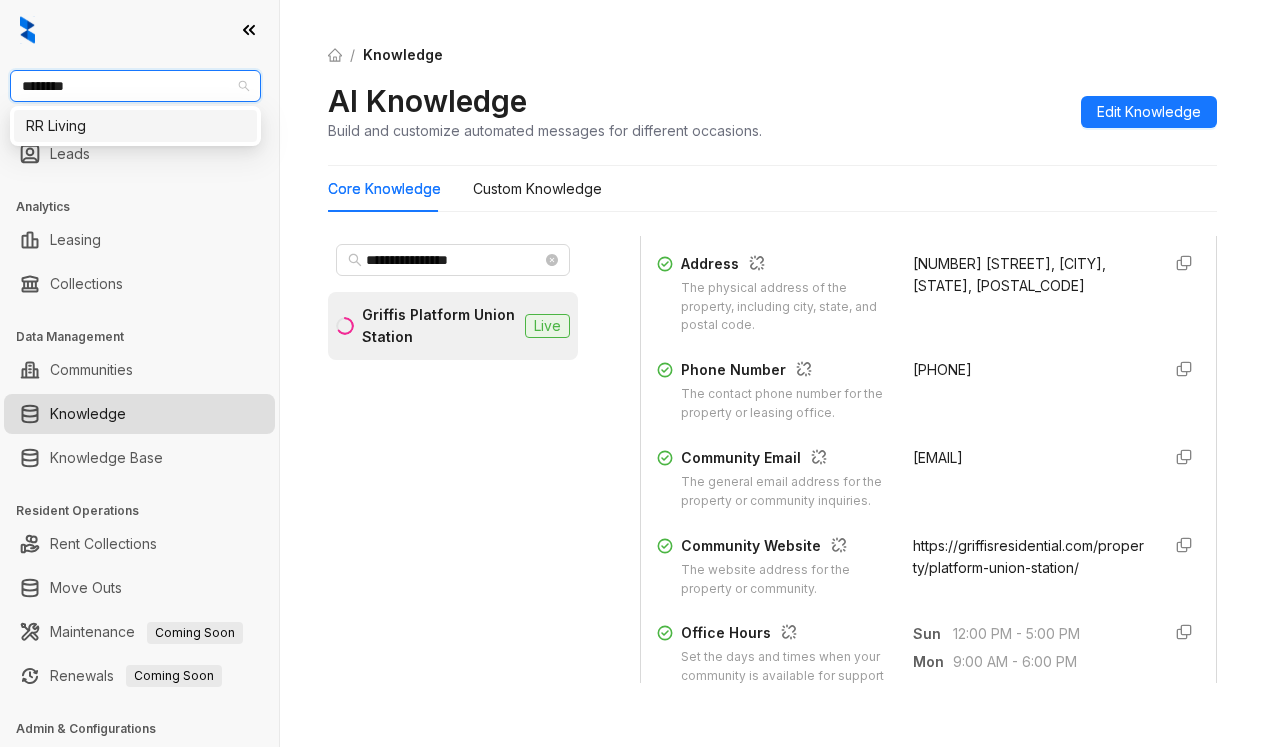 type on "*********" 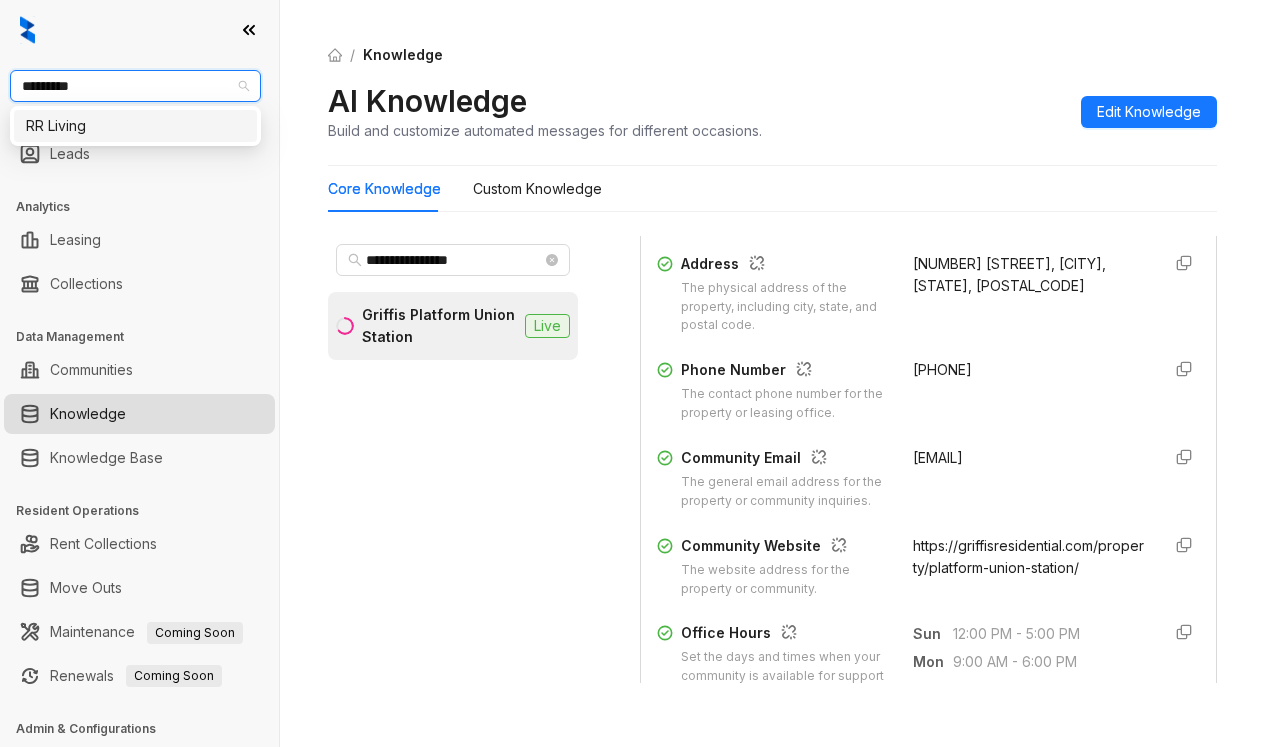 click on "RR Living" at bounding box center [135, 126] 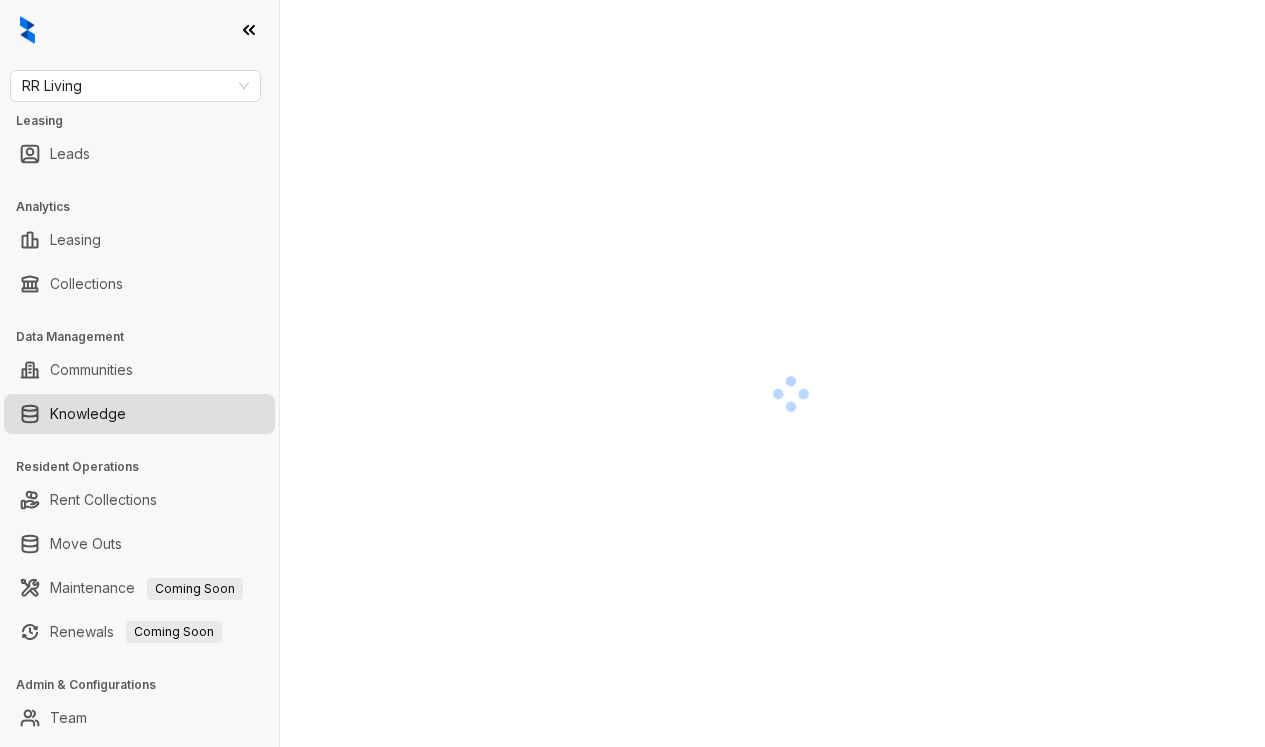 scroll, scrollTop: 0, scrollLeft: 0, axis: both 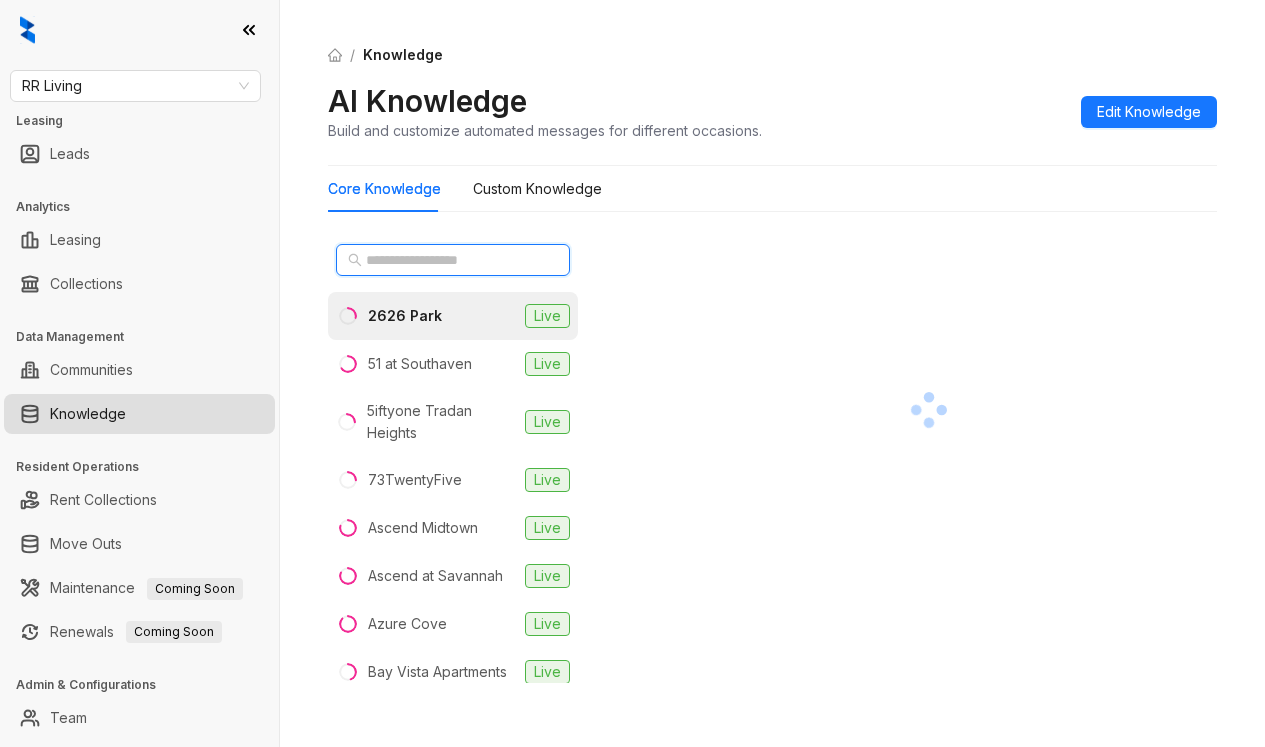 click at bounding box center (454, 260) 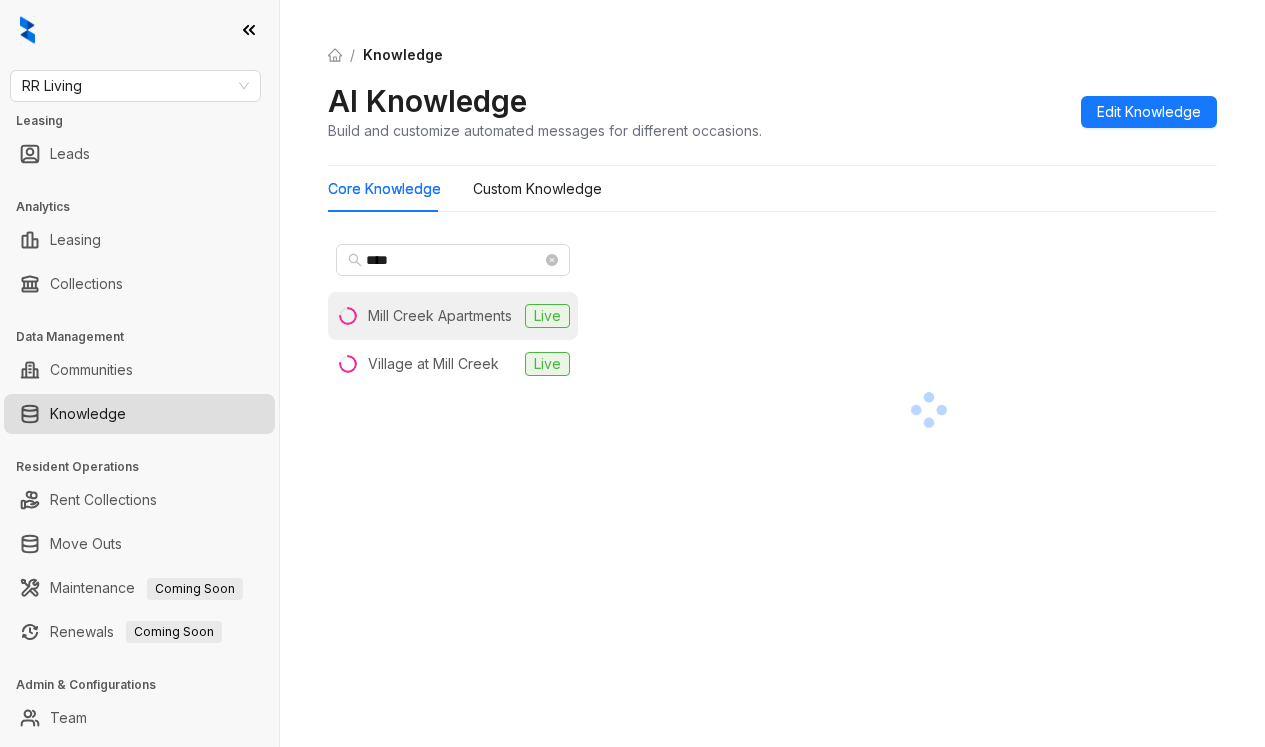 click on "Mill Creek Apartments" at bounding box center (440, 316) 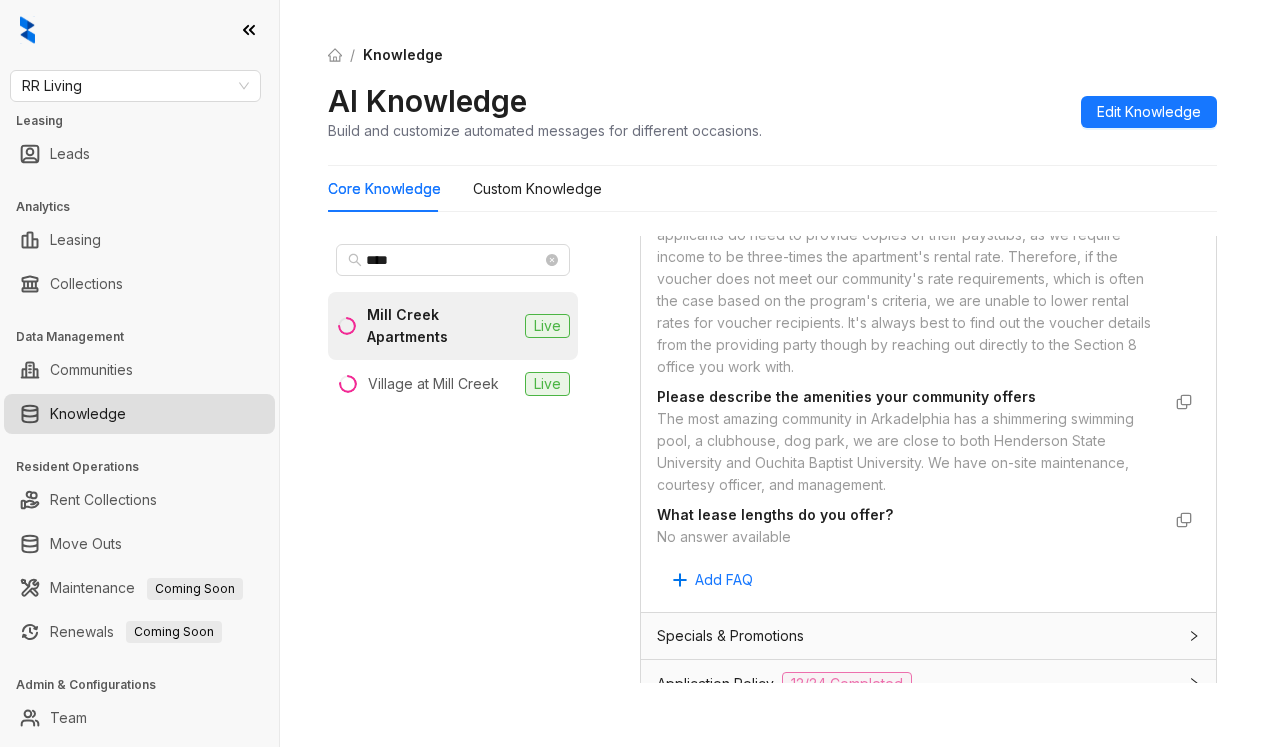 scroll, scrollTop: 1500, scrollLeft: 0, axis: vertical 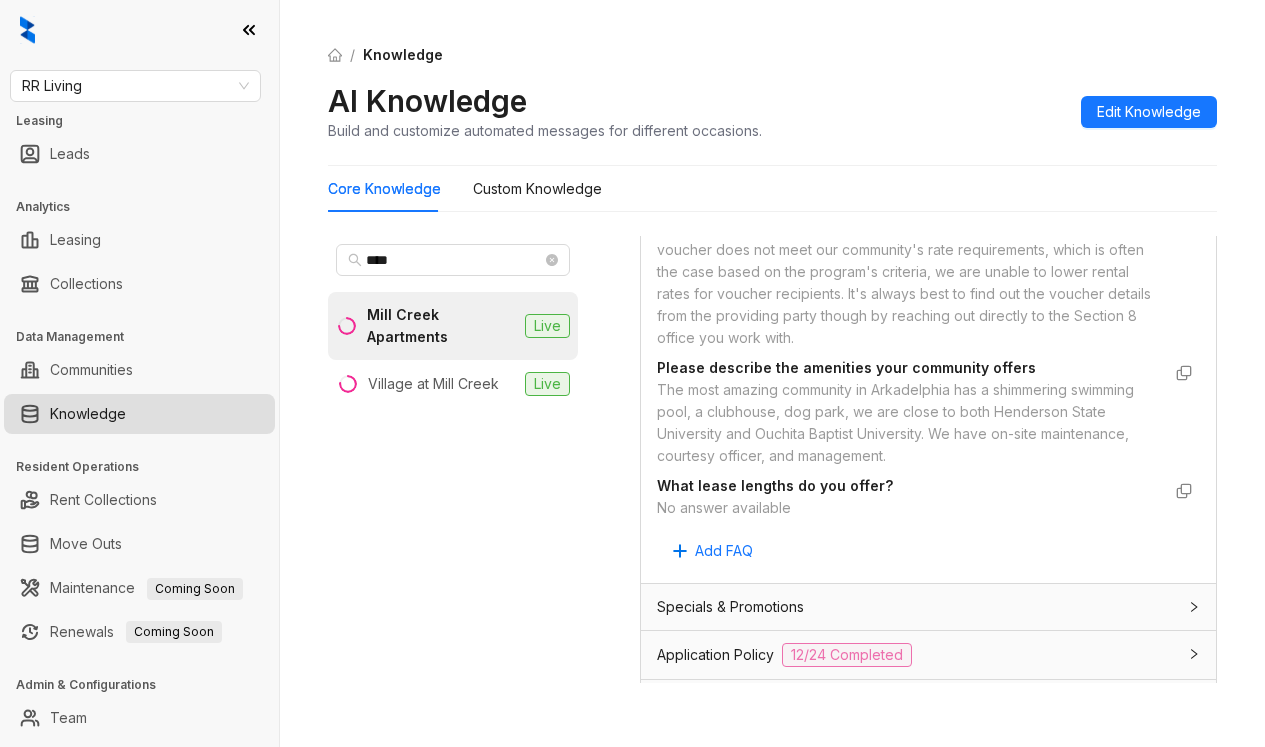 click on "What lease lengths do you offer?" at bounding box center (908, 486) 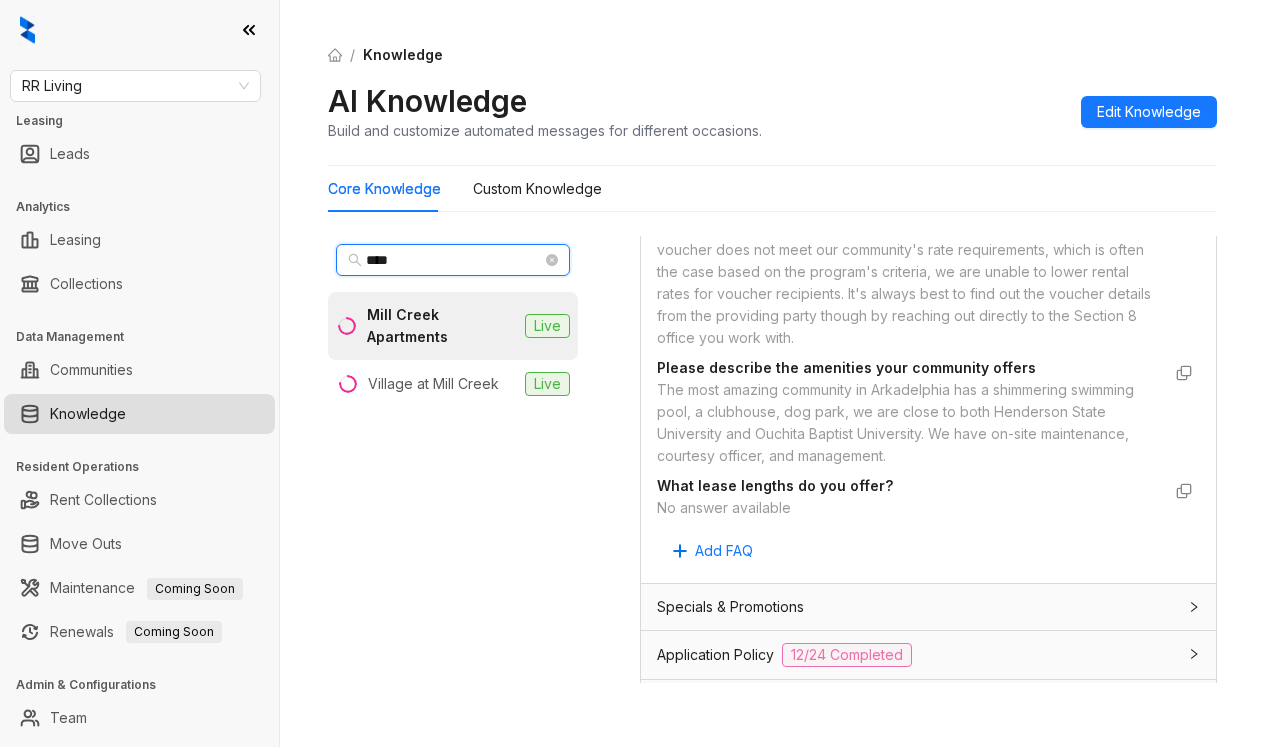 drag, startPoint x: 425, startPoint y: 252, endPoint x: 348, endPoint y: 254, distance: 77.02597 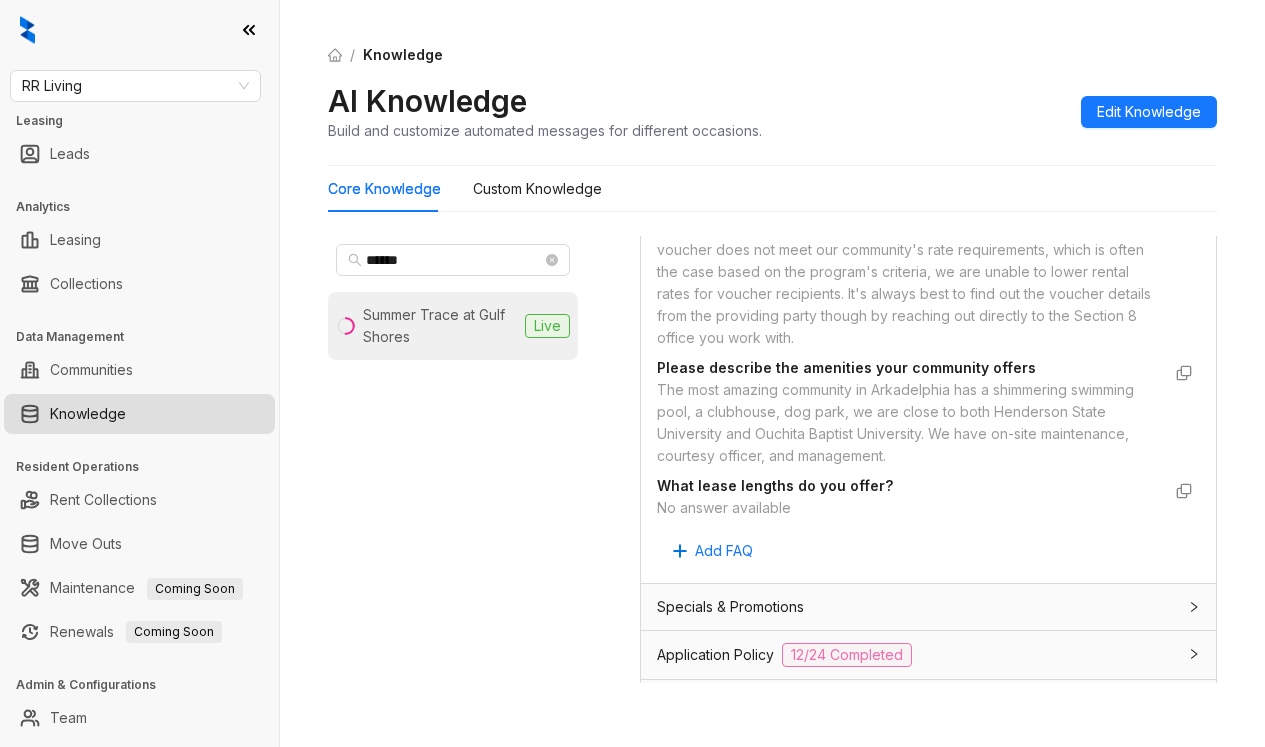 click on "Summer Trace at Gulf Shores" at bounding box center [440, 326] 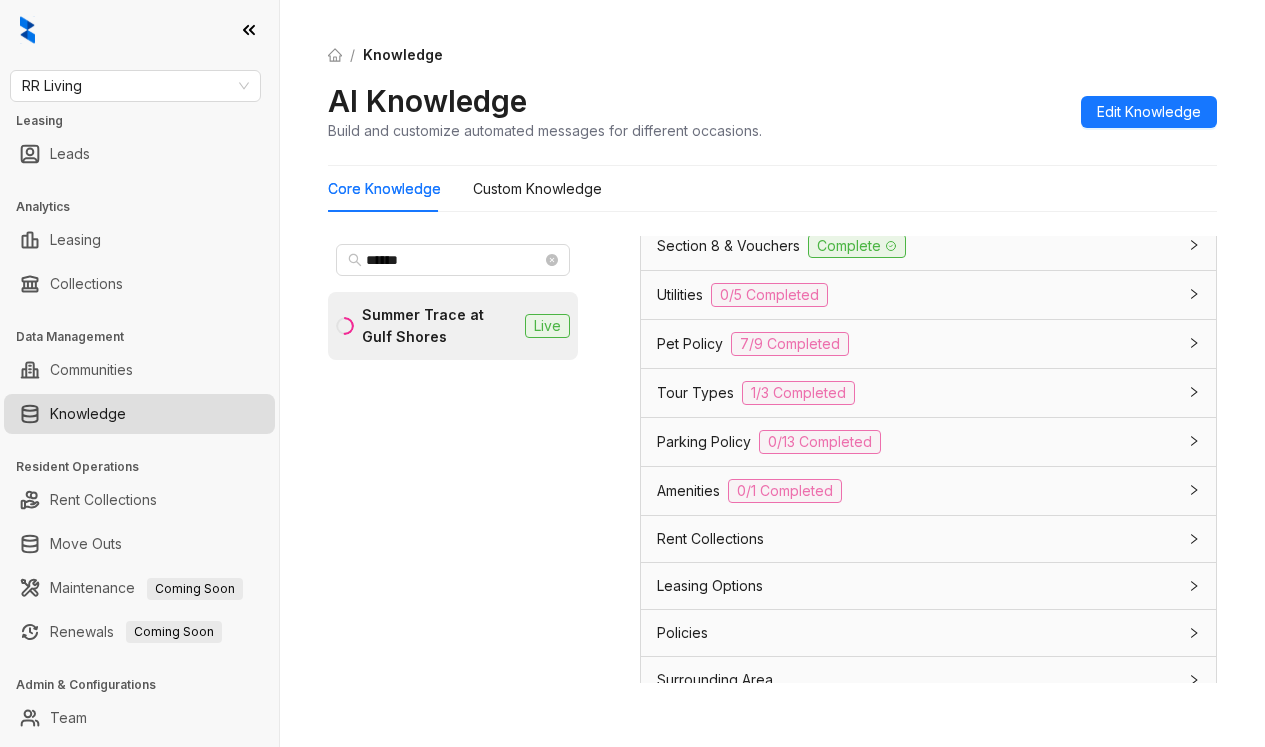 scroll, scrollTop: 1717, scrollLeft: 0, axis: vertical 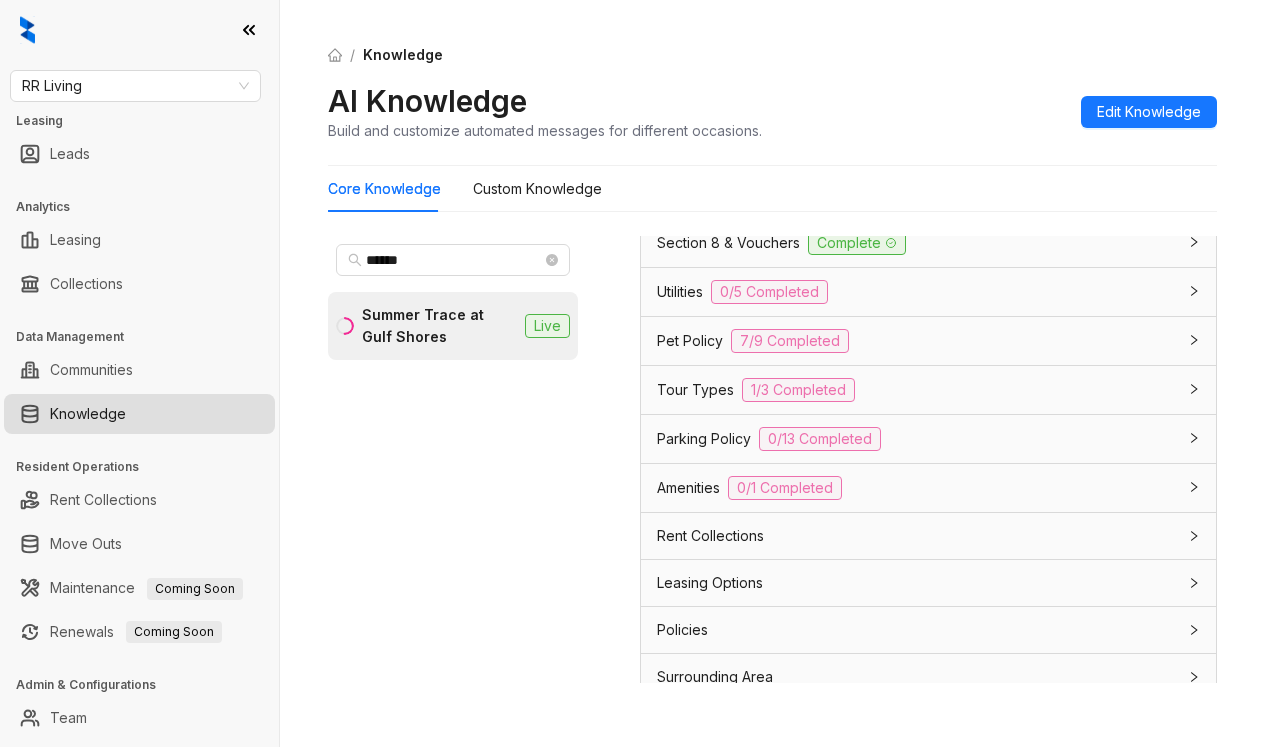click on "Application Policy" at bounding box center (715, 194) 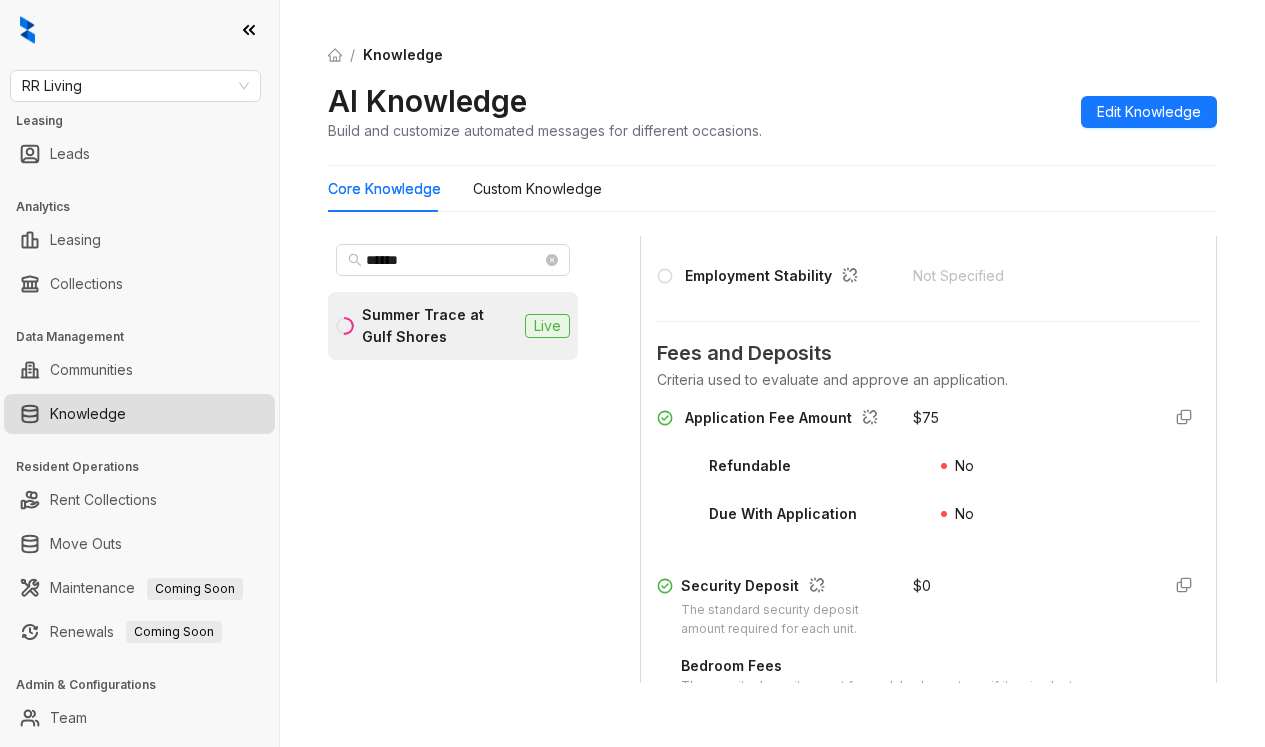 scroll, scrollTop: 2417, scrollLeft: 0, axis: vertical 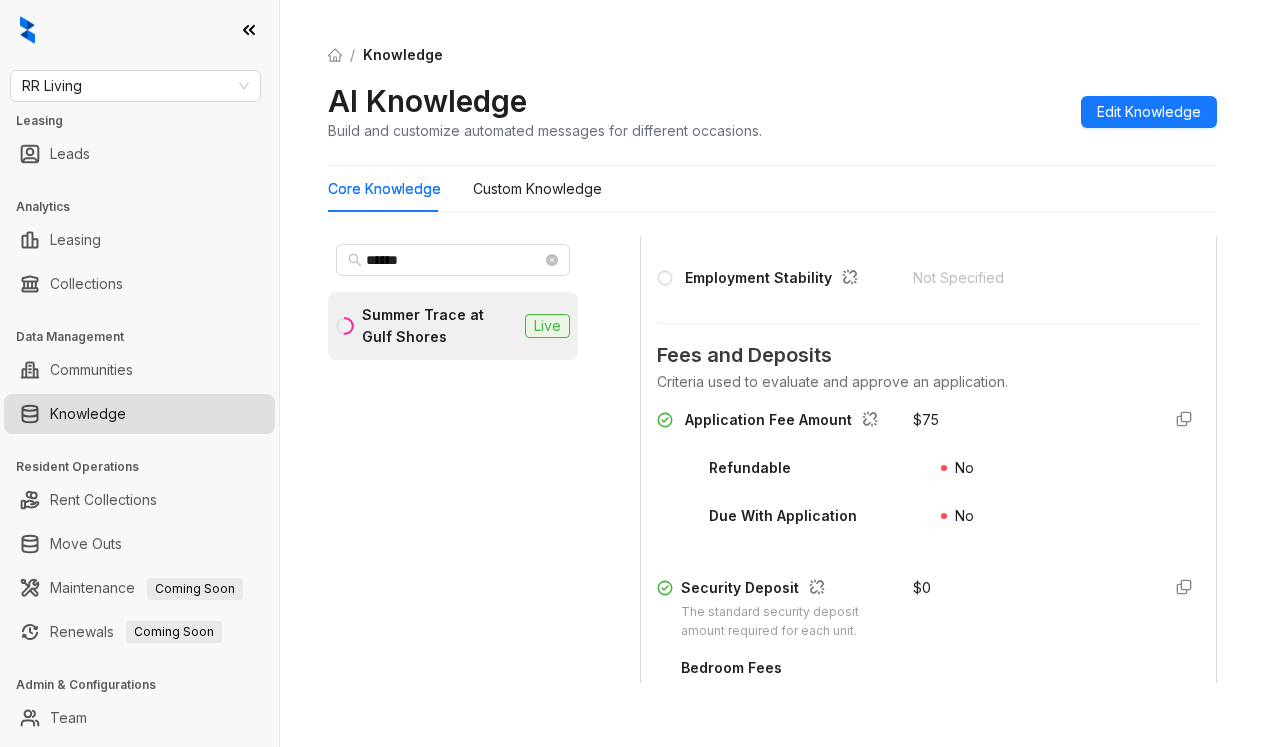 click on "/  Knowledge AI Knowledge Build and customize automated messages for different occasions. Edit Knowledge" at bounding box center [772, 93] 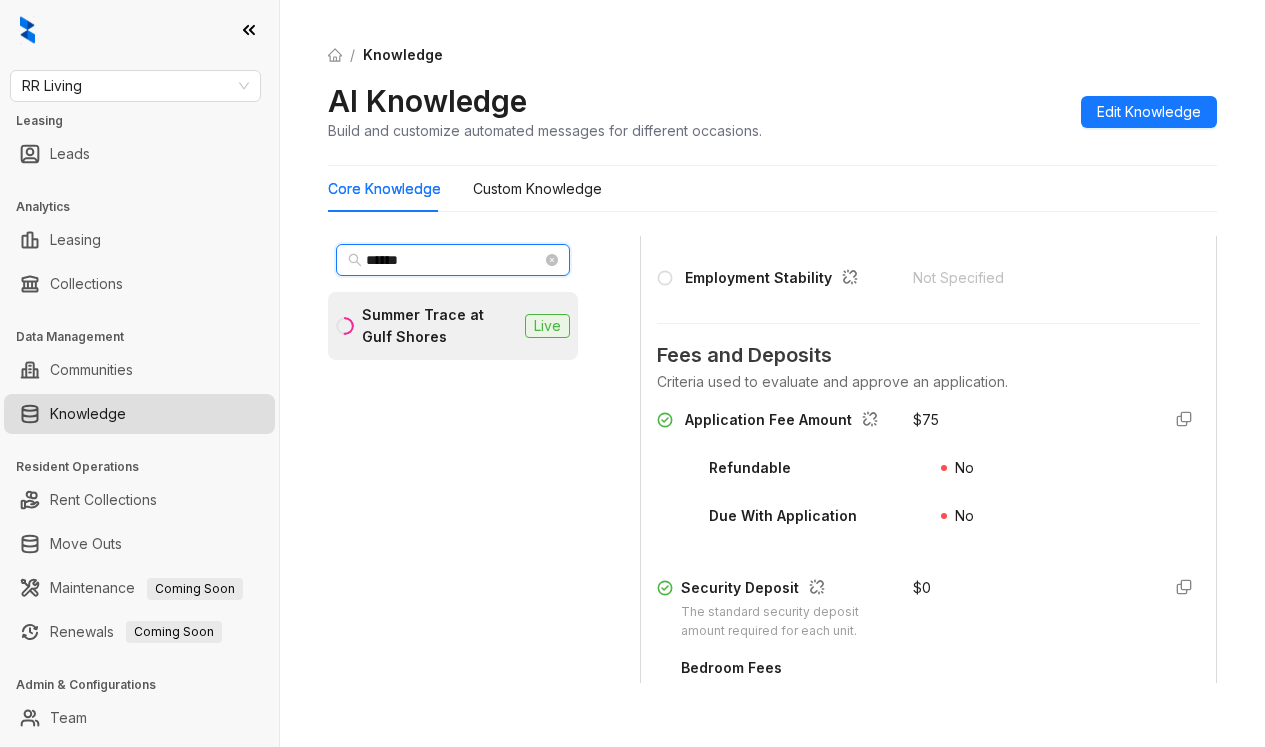 click on "******" at bounding box center (454, 260) 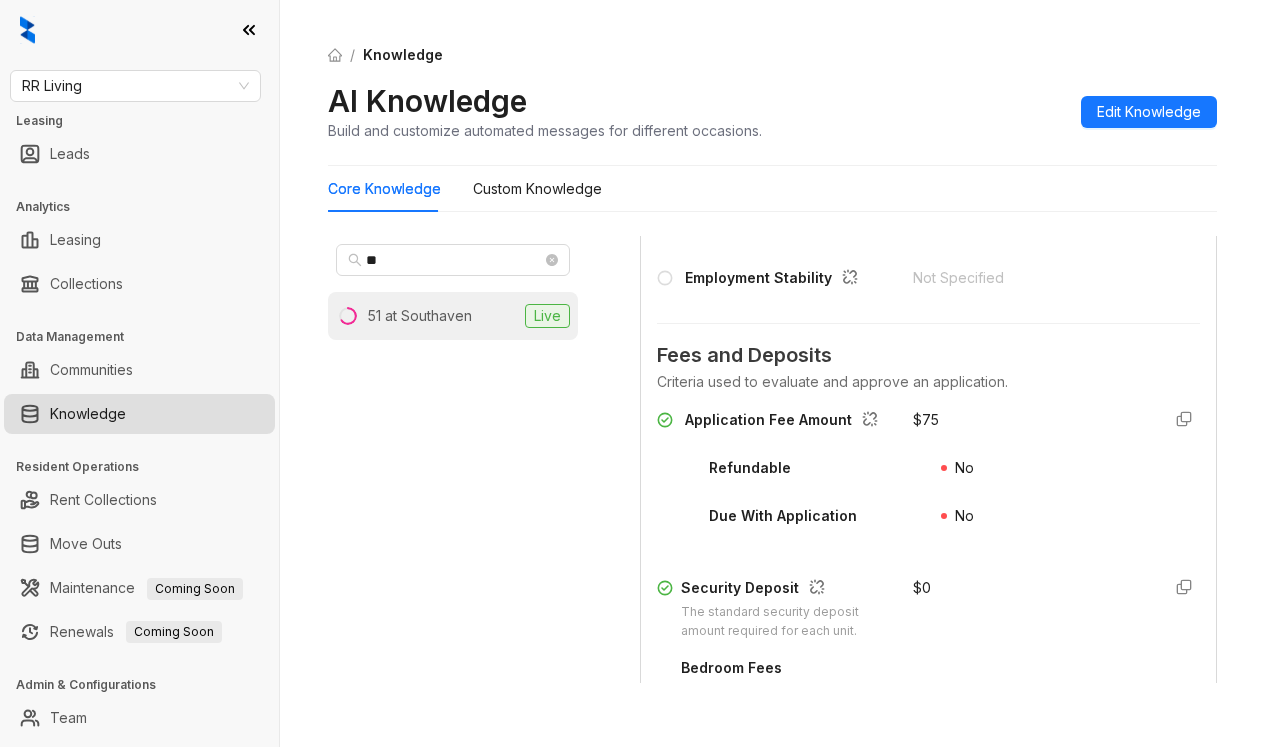 click on "51 at Southaven" at bounding box center [420, 316] 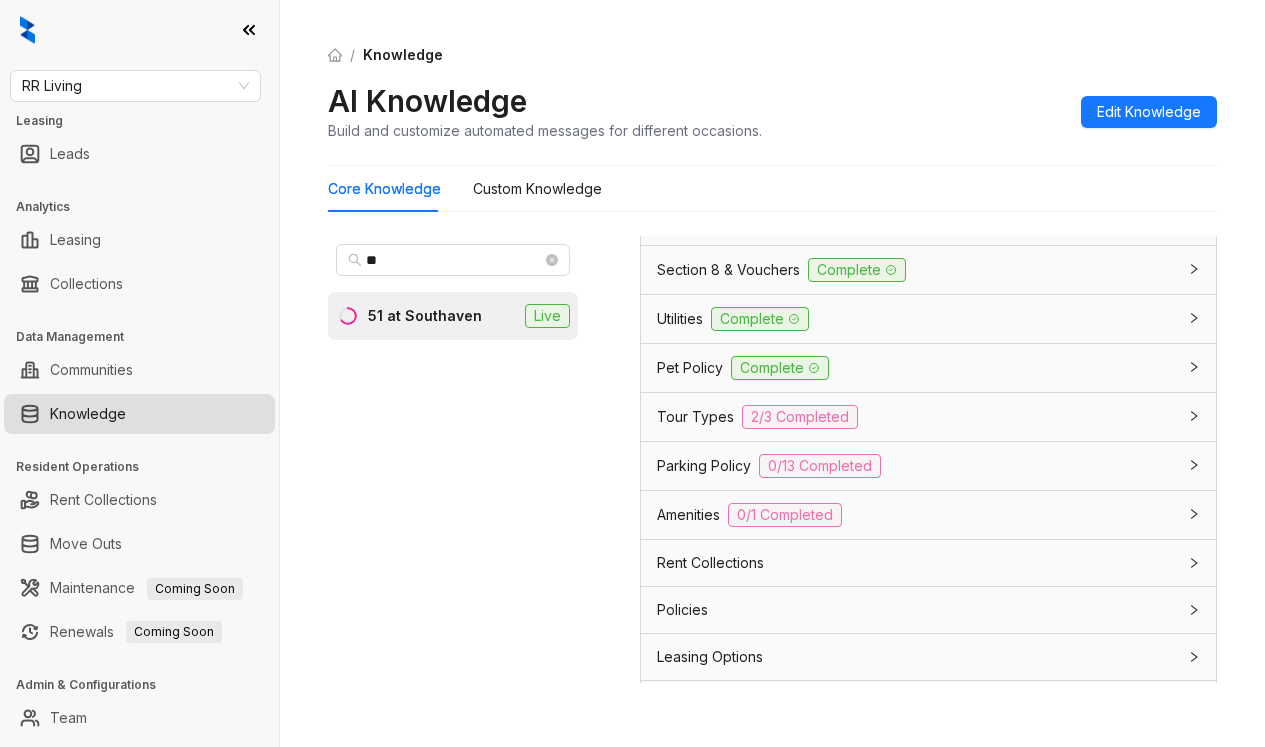 scroll, scrollTop: 1800, scrollLeft: 0, axis: vertical 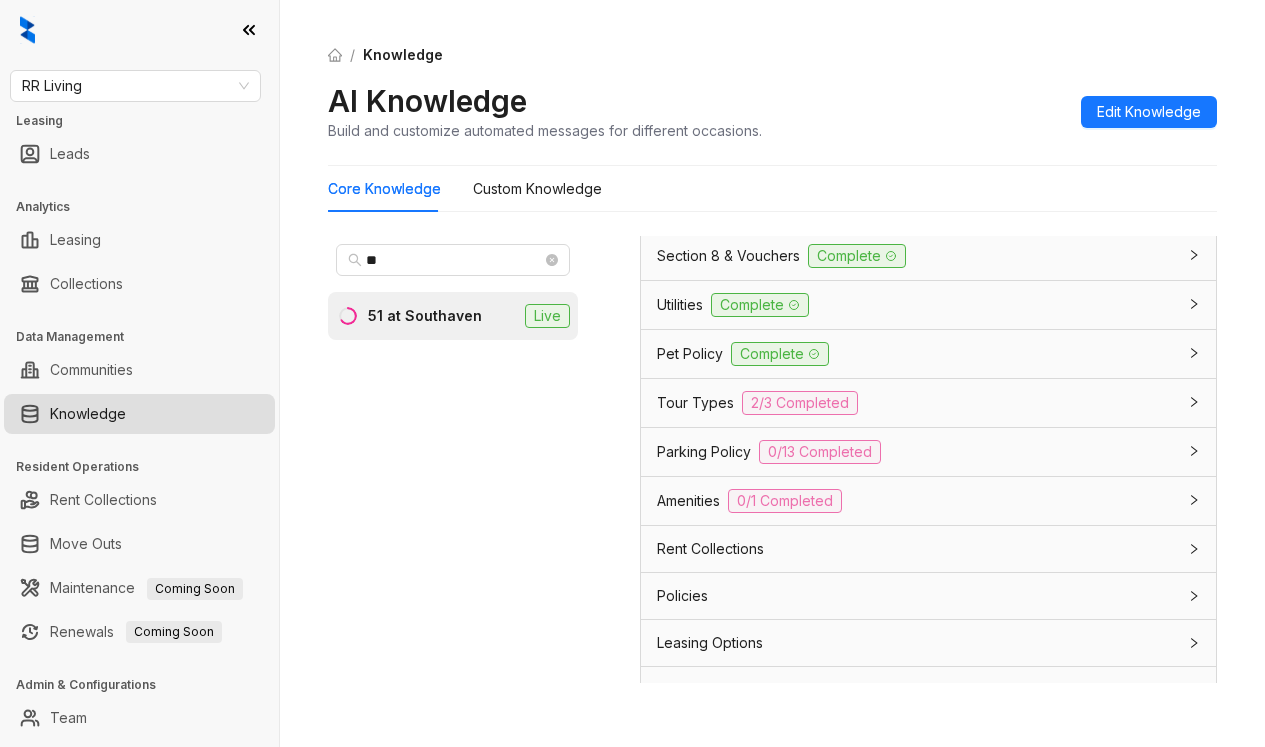click on "Application Policy" at bounding box center [715, 207] 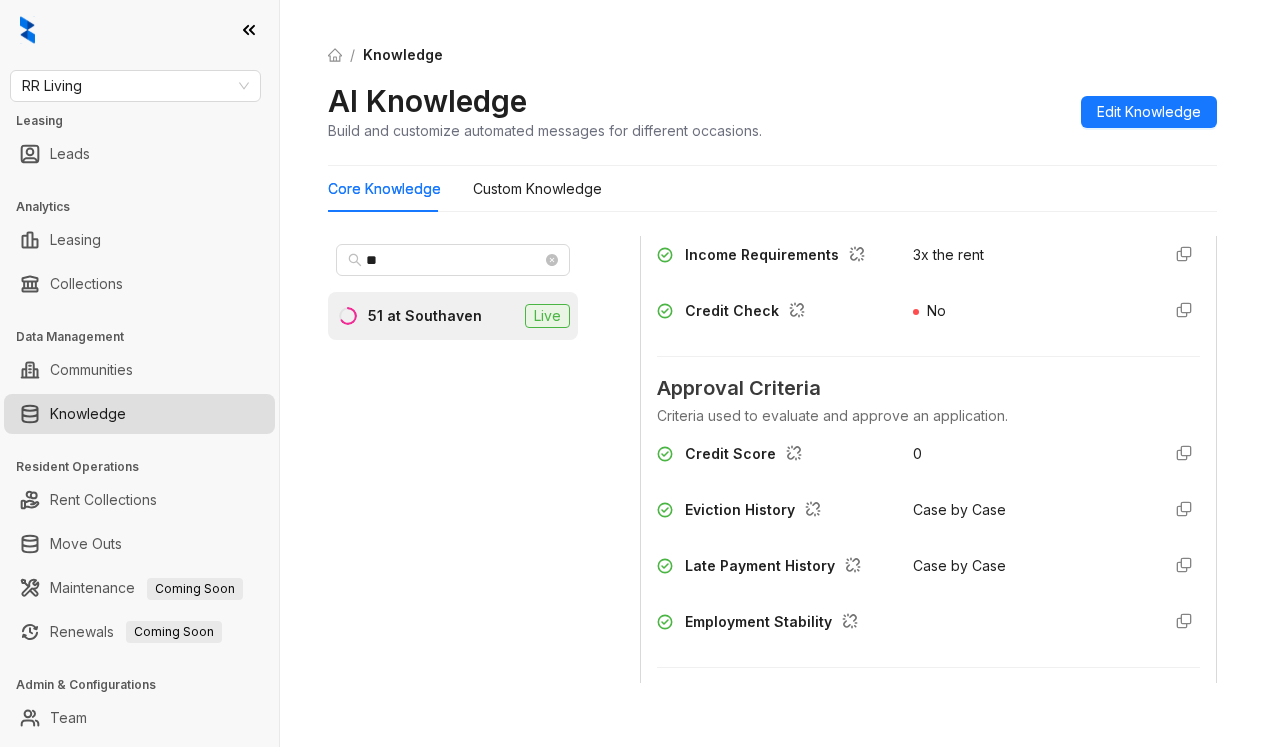 scroll, scrollTop: 2100, scrollLeft: 0, axis: vertical 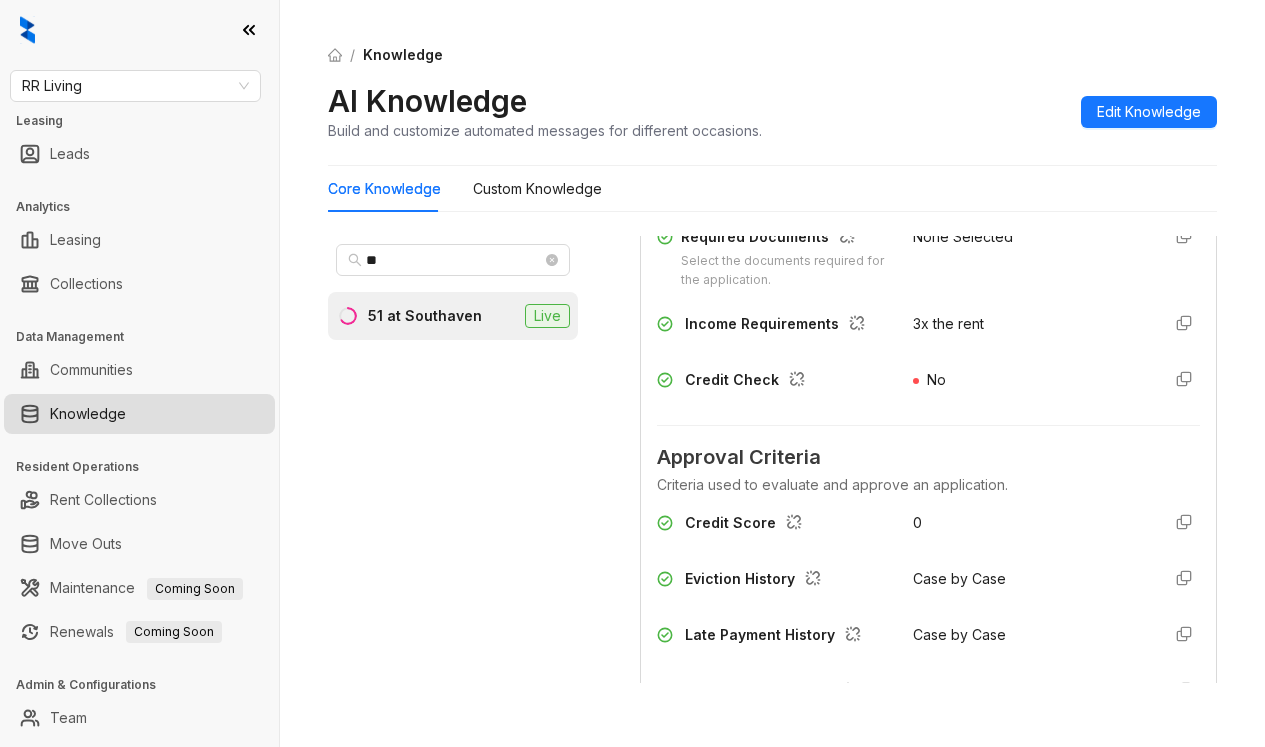 click on "3x the rent" at bounding box center (1029, 329) 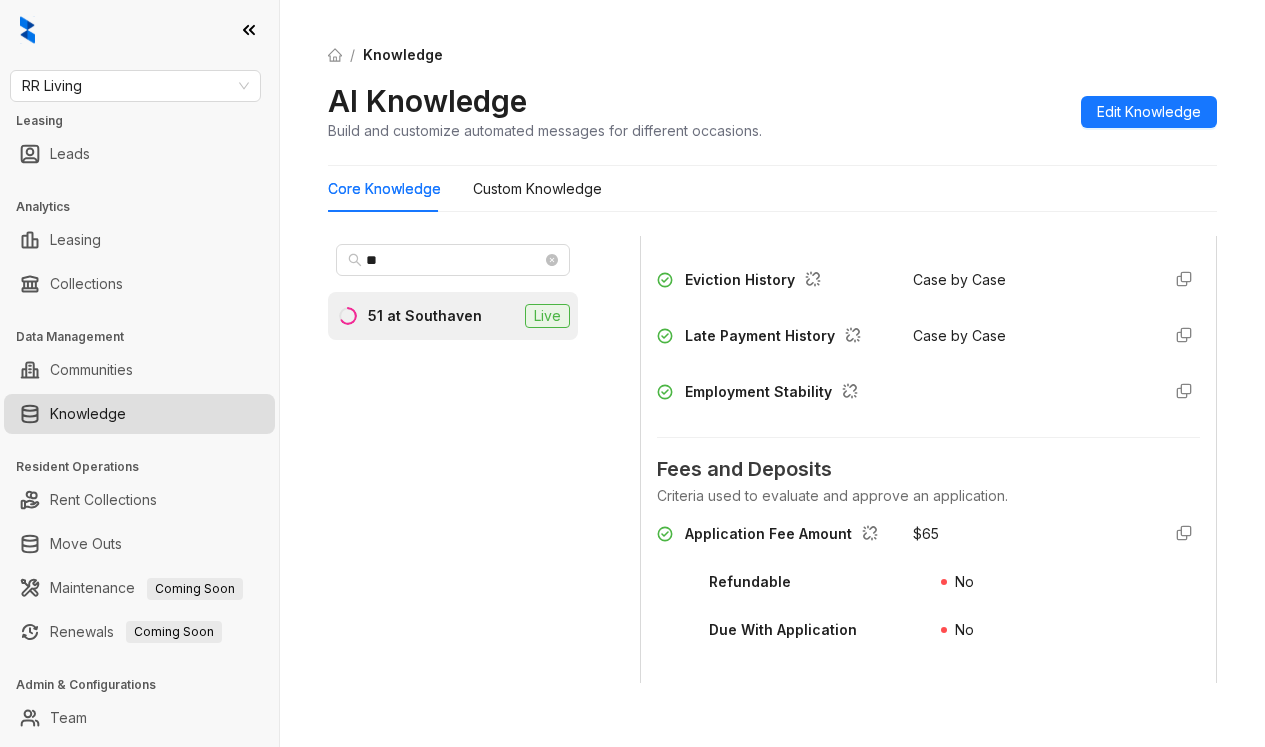 scroll, scrollTop: 2400, scrollLeft: 0, axis: vertical 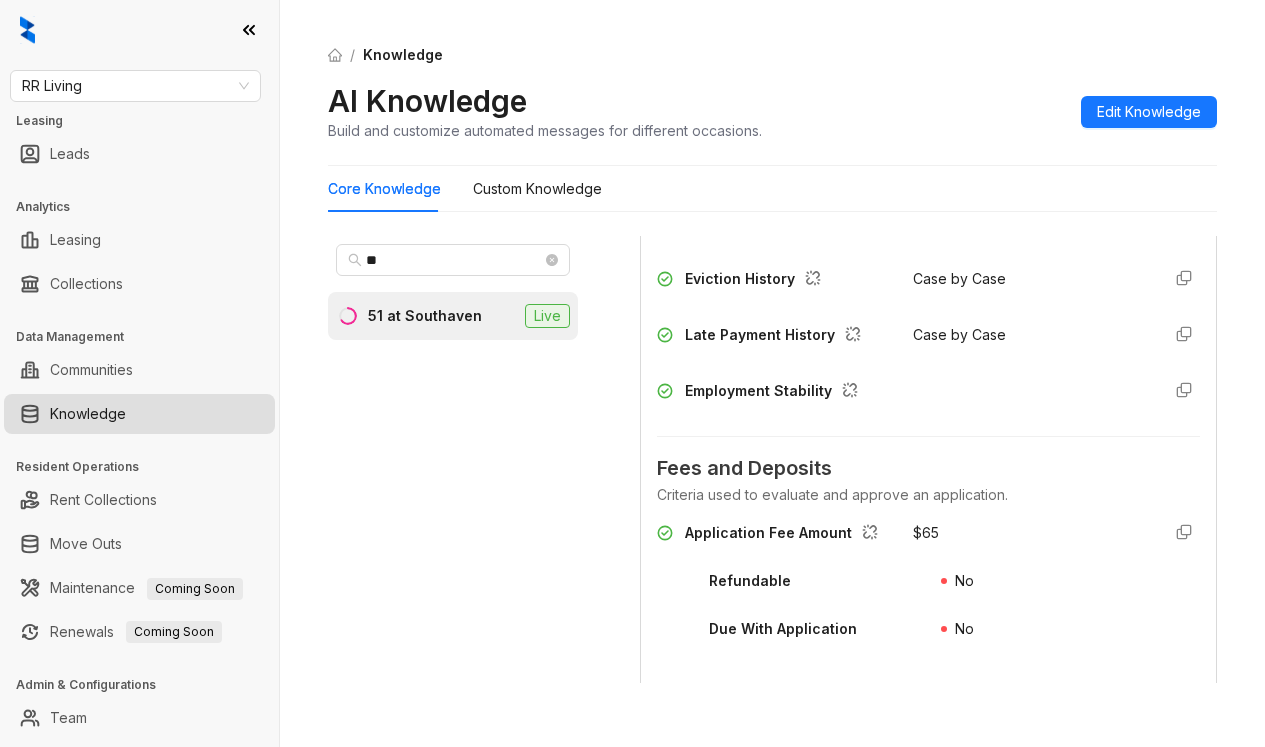 click on "General Application Link URL link to the application form or portal. Payment Methods None Selected Application Requirements Specifies the documents and criteria required to apply for an apartment. Required Documents Select the documents required for the application. None Selected Income Requirements 3x the rent Credit Check No Approval Criteria Criteria used to evaluate and approve an application. Credit Score 0 Eviction History Case by Case Late Payment History Case by Case Employment Stability Fees and Deposits Criteria used to evaluate and approve an application. Application Fee Amount $ 65 Refundable No Due With Application No Security Deposit The standard security deposit amount required for each unit. $ 0 Bedroom Fees The  security deposit  amount for each bedroom type, if it varies by type. Studio $ 0 1 Bedroom $ 0 2 Bedroom $ 0 3 Bedroom $ 0 Refundable No Conditions None Due With Application No Other Fees Administrative Fee Amount Fee for administrative tasks. $ 100 Refundable No Due With Application" at bounding box center [928, 1259] 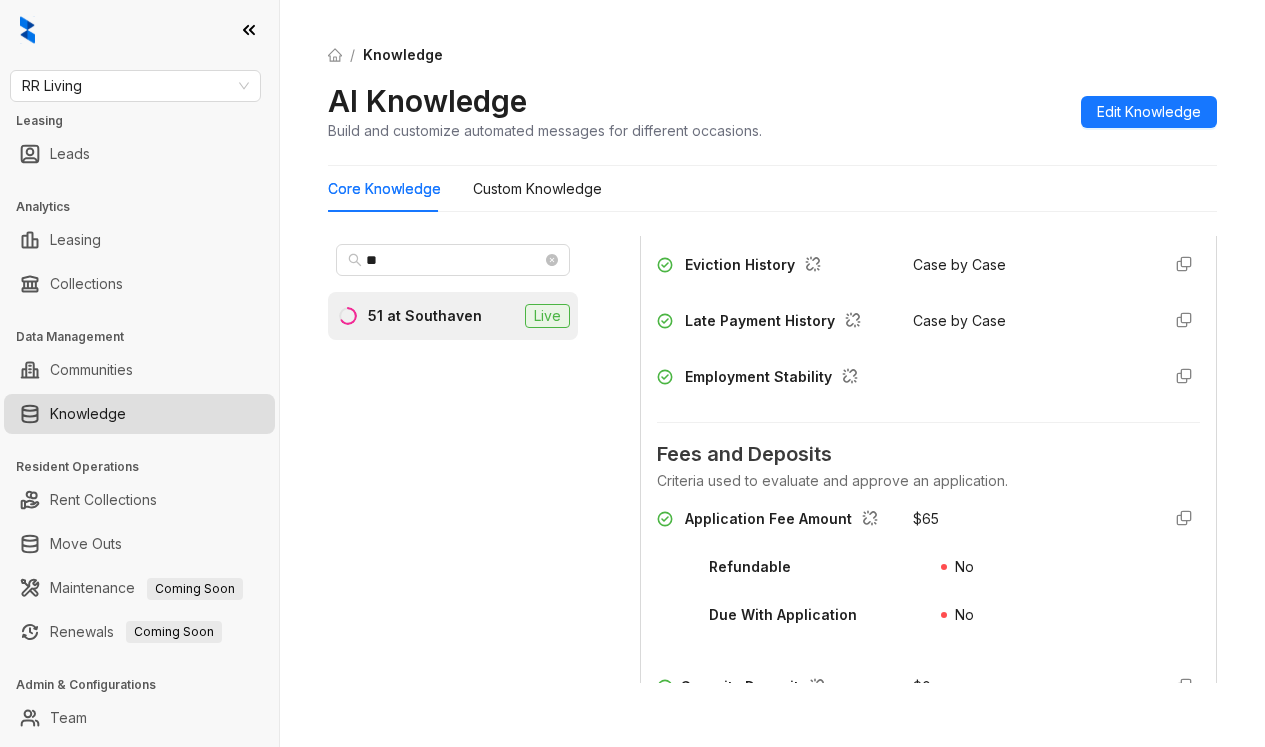 scroll, scrollTop: 2400, scrollLeft: 0, axis: vertical 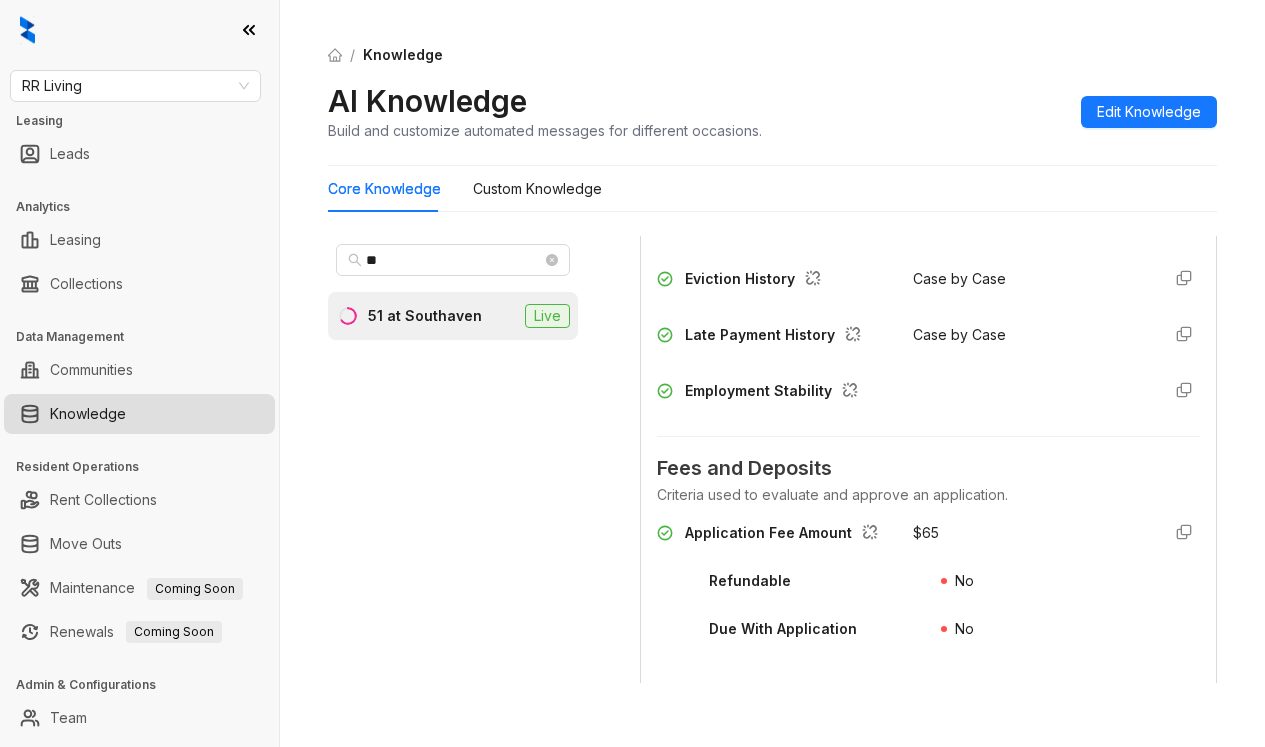 drag, startPoint x: 1027, startPoint y: 141, endPoint x: 1033, endPoint y: 132, distance: 10.816654 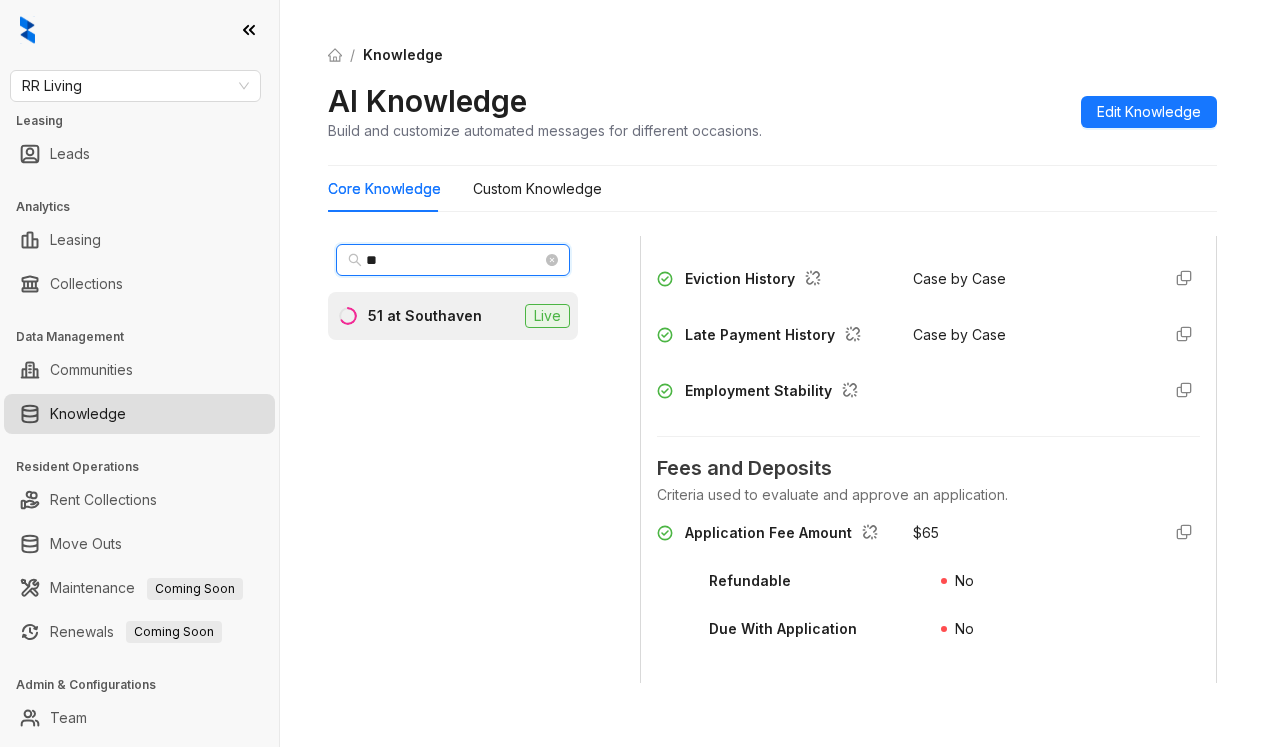click on "**" at bounding box center (454, 260) 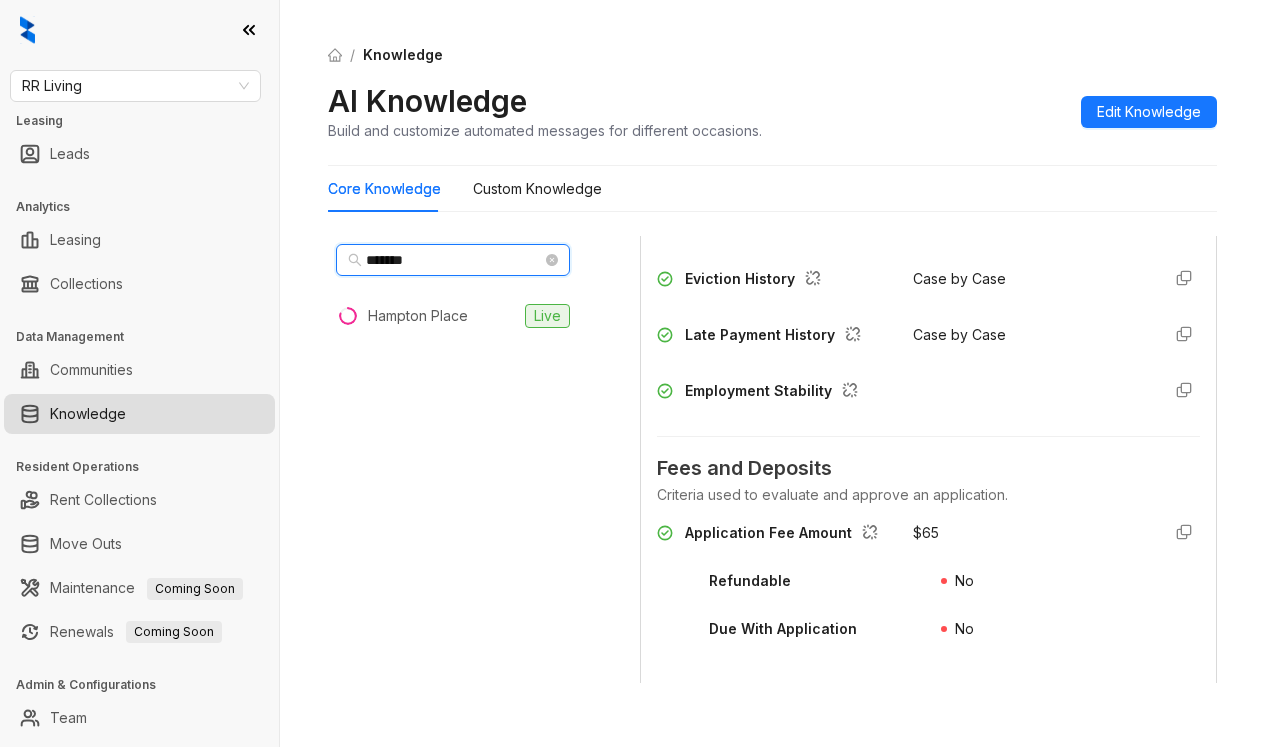 type on "*******" 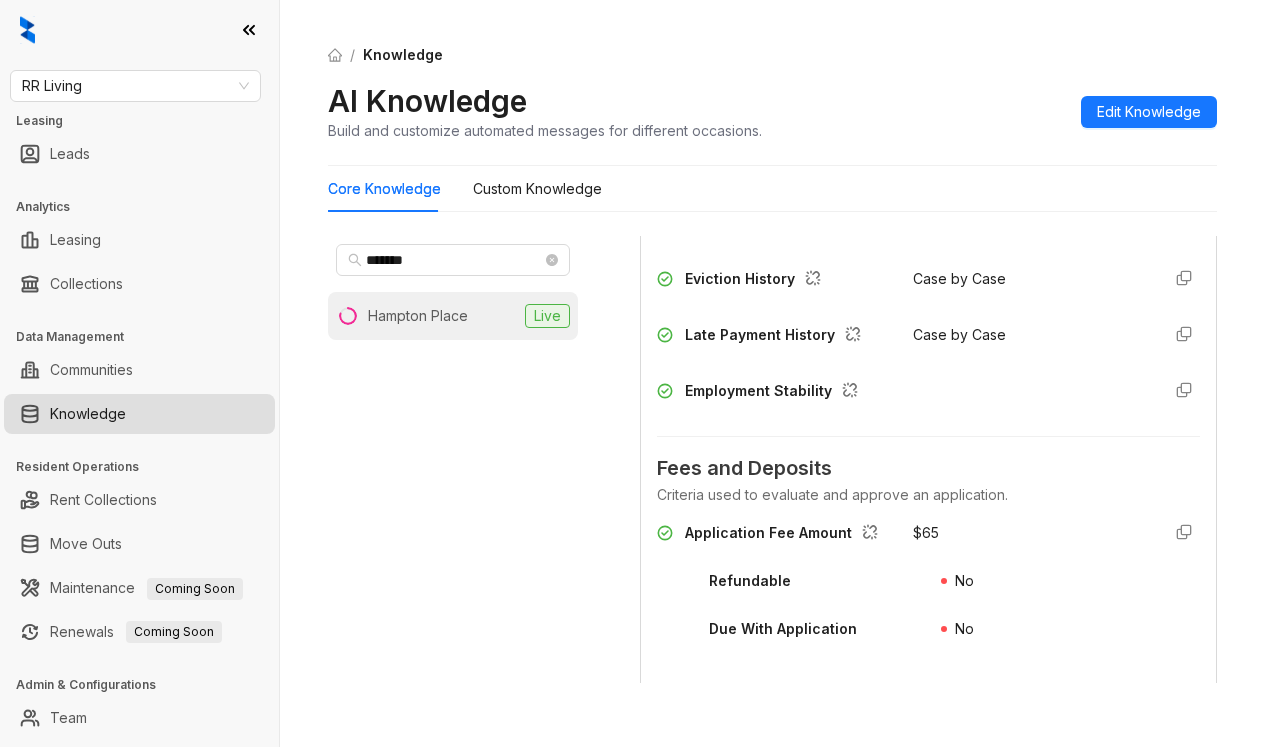 click on "Hampton Place" at bounding box center (418, 316) 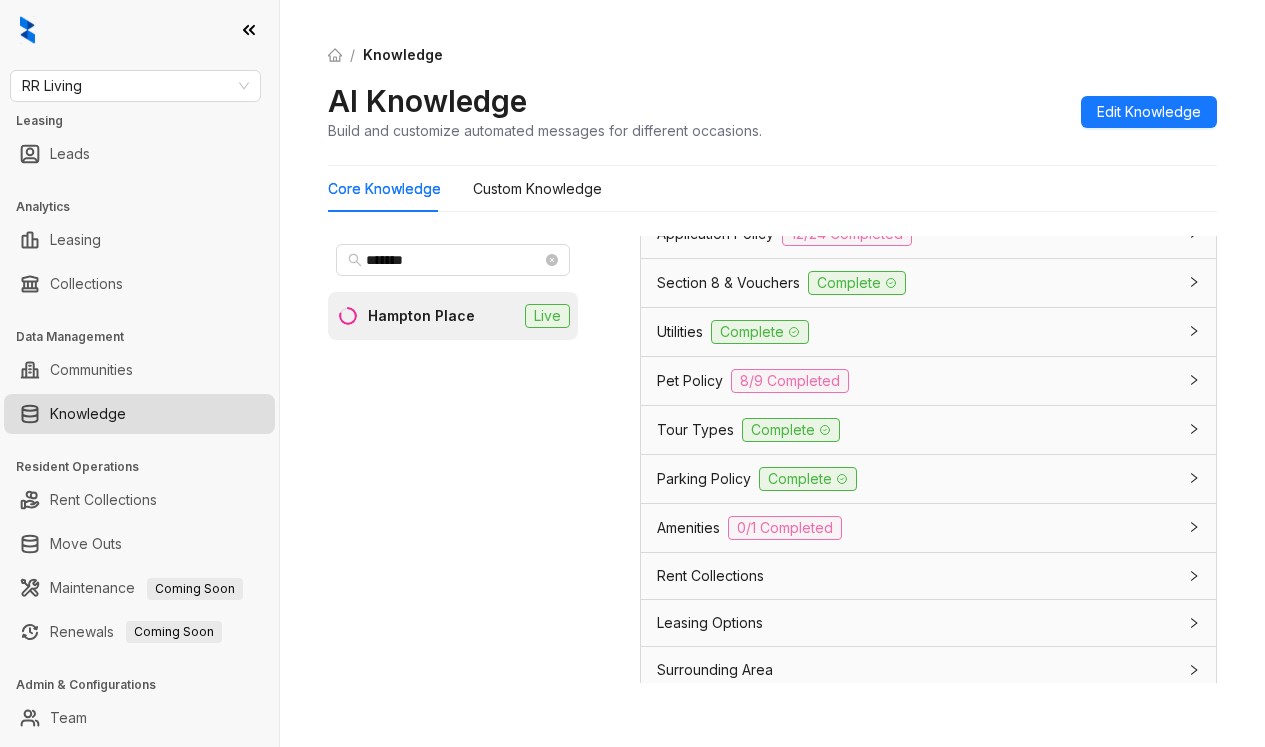 scroll, scrollTop: 1700, scrollLeft: 0, axis: vertical 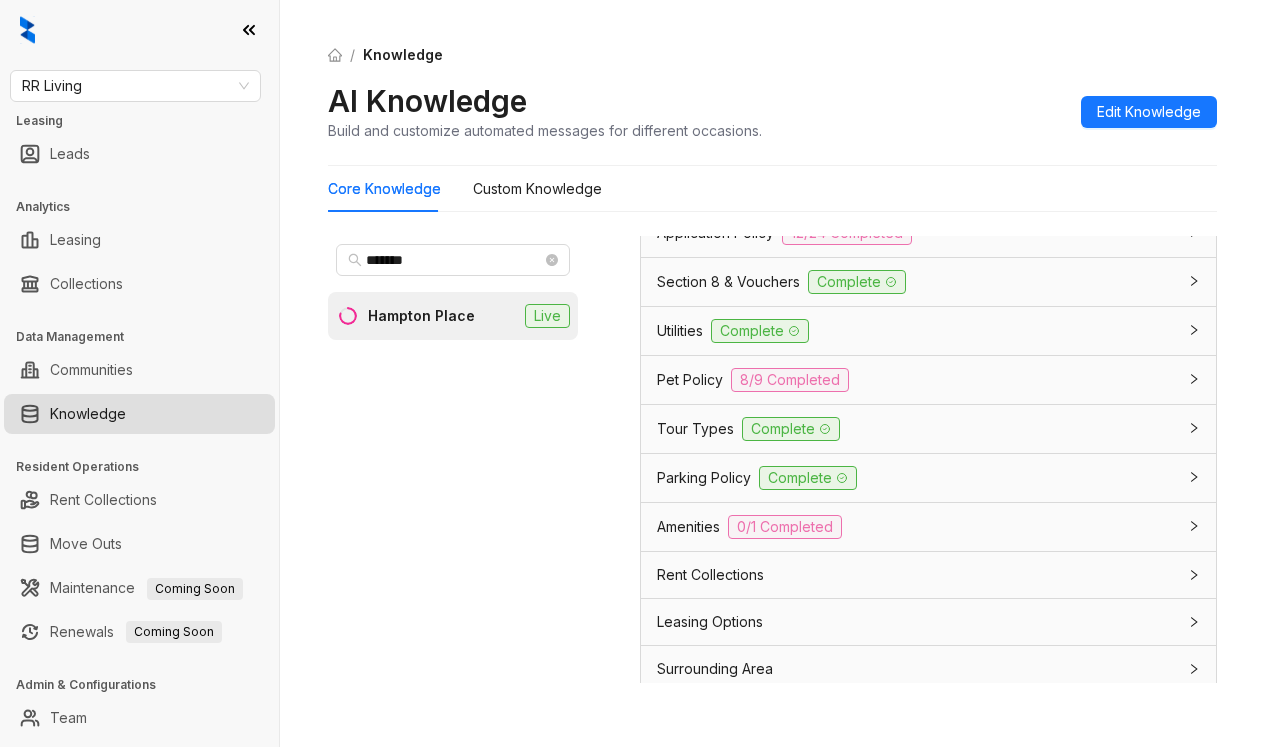 click on "12/24 Completed" at bounding box center (847, 233) 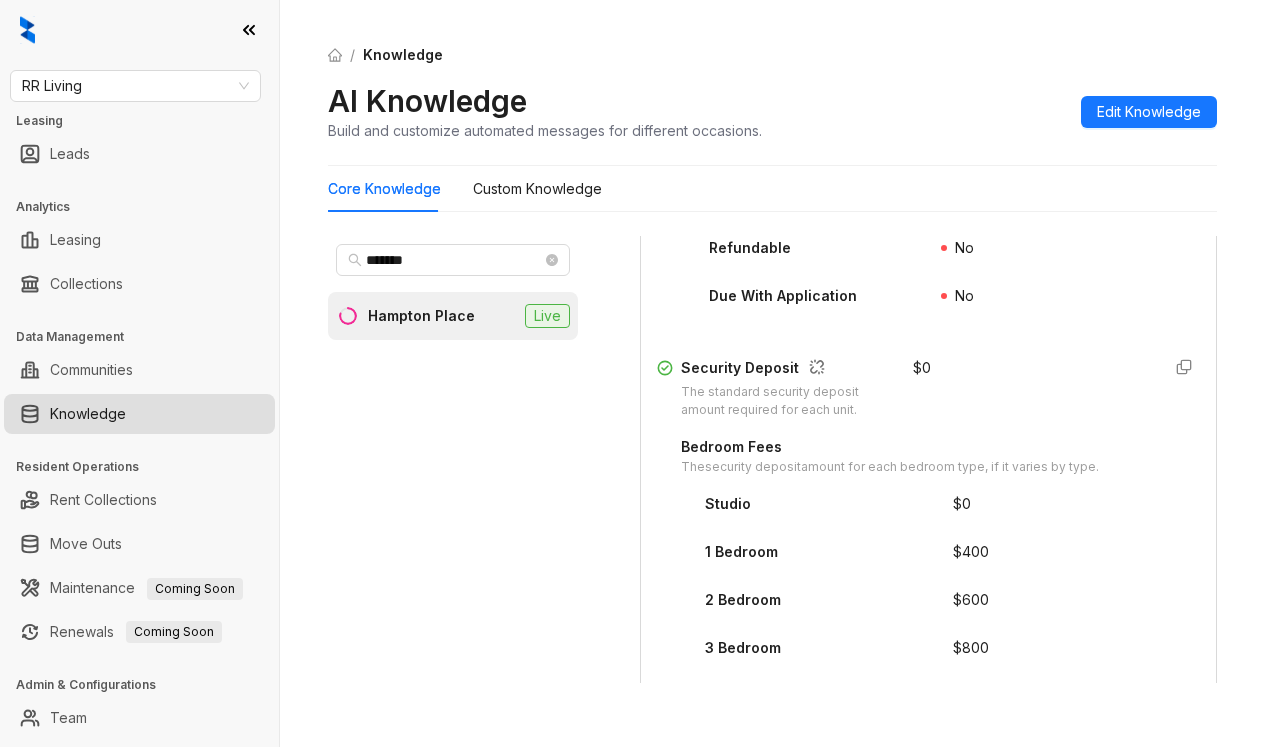 scroll, scrollTop: 2700, scrollLeft: 0, axis: vertical 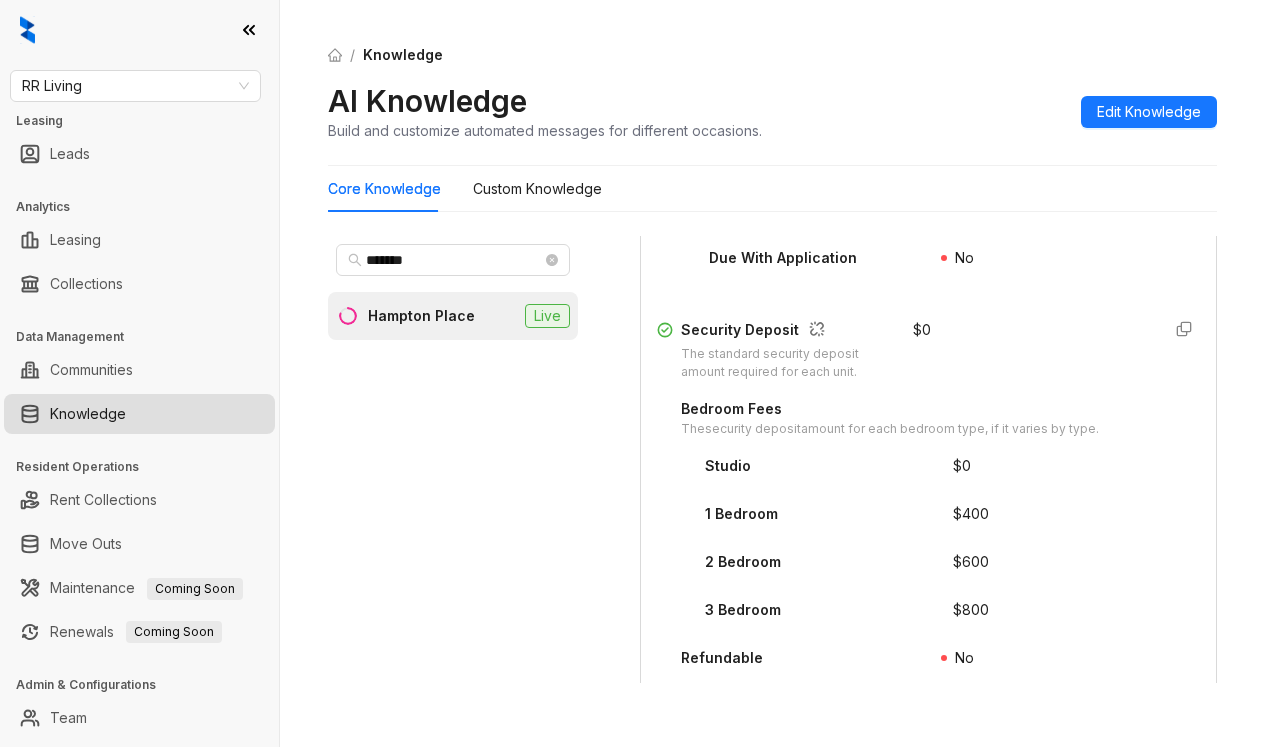 click on "/  Knowledge AI Knowledge Build and customize automated messages for different occasions. Edit Knowledge Core Knowledge Custom Knowledge ******* Hampton Place Live Data is sourced from multiple locations. You can disconnect these links and update the content as needed. General Info Complete   General Property Name The name of the property or apartment complex. Hampton Place Property Type The type of property, such as apartment, condo, or townhouse. Apartment Address The physical address of the property, including city, state, and postal code. [NUMBER] [STREET], [CITY], [POSTAL_CODE] Phone Number The contact phone number for the property or leasing office. [PHONE] Community Email The general email address for the property or community inquiries. [EMAIL] Community Website The website address for the property or community. https://www.hamptonplaceapts.com/ Office Hours Set the days and times when your community is available for support Sun Closed Mon 9:00 AM - 6:00 PM Tue 9:00 AM - 6:00 PM Wed Thu Fri Sat $" at bounding box center [772, 373] 